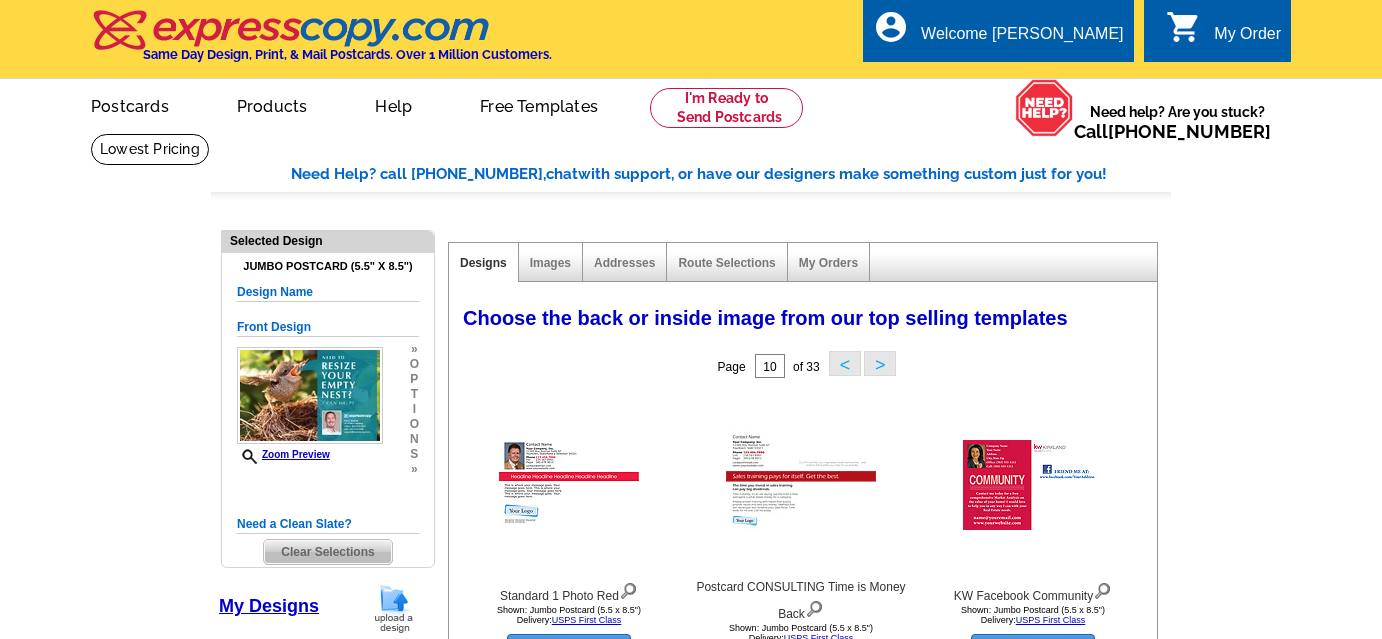 select on "785" 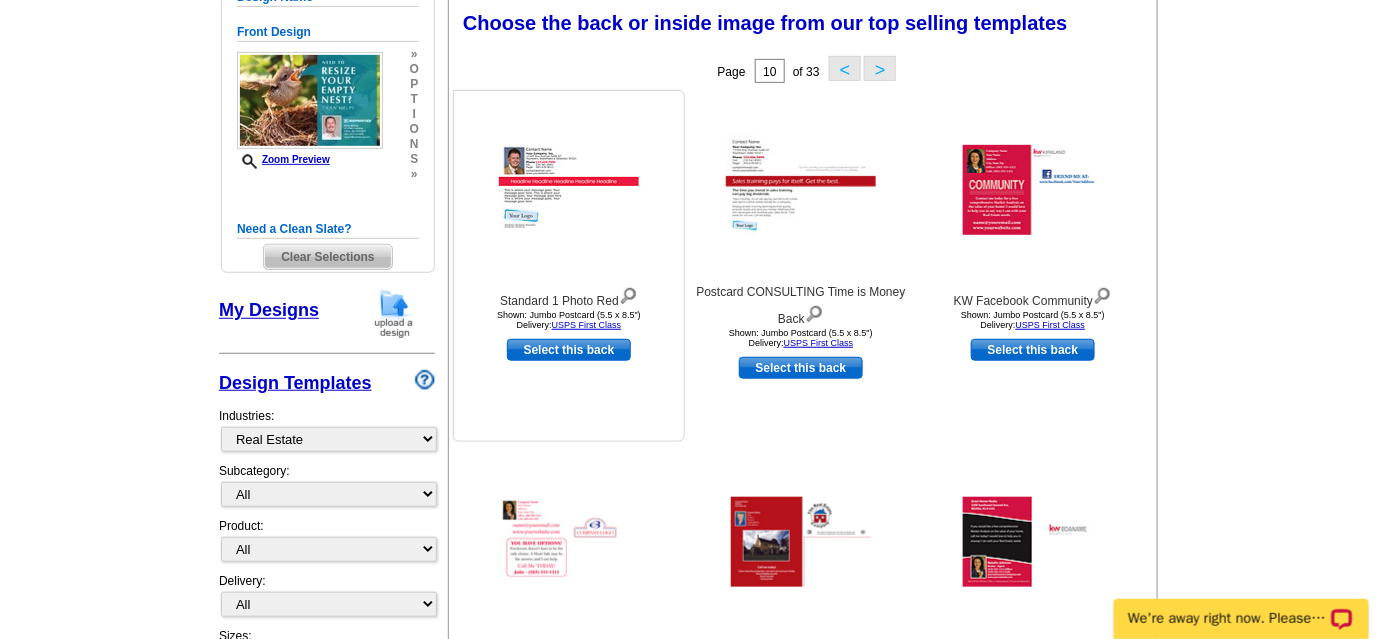 scroll, scrollTop: 0, scrollLeft: 0, axis: both 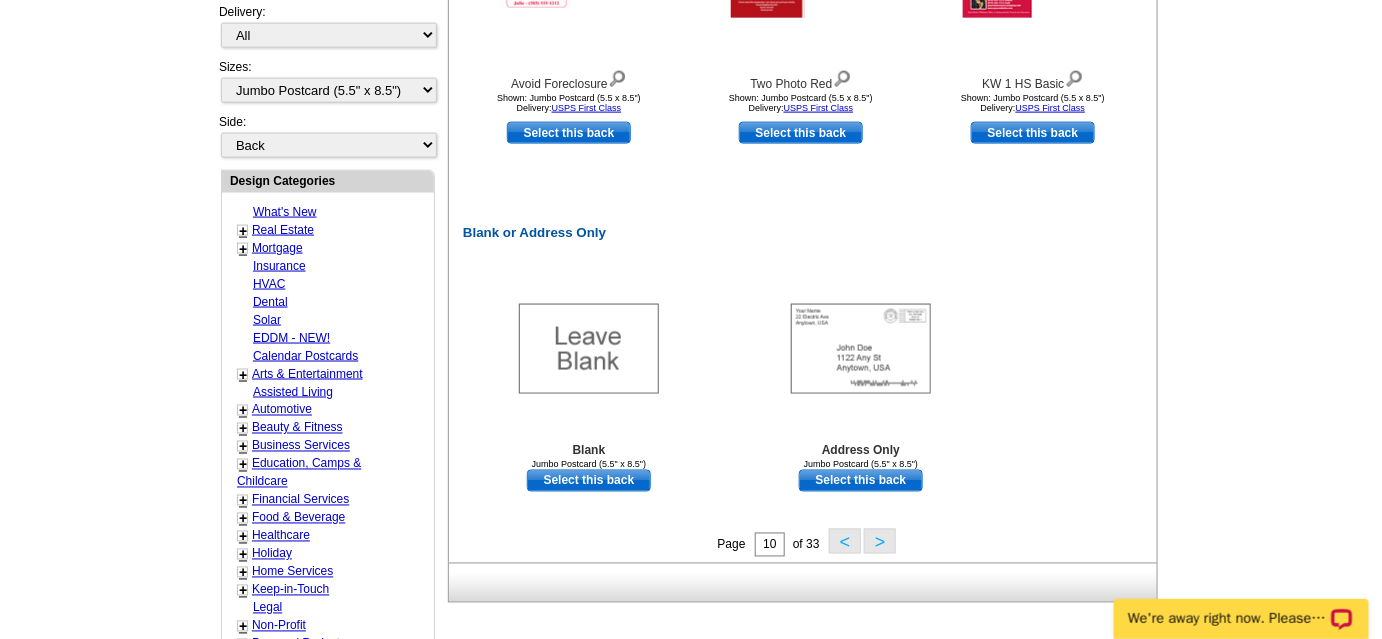 click on ">" at bounding box center [880, 541] 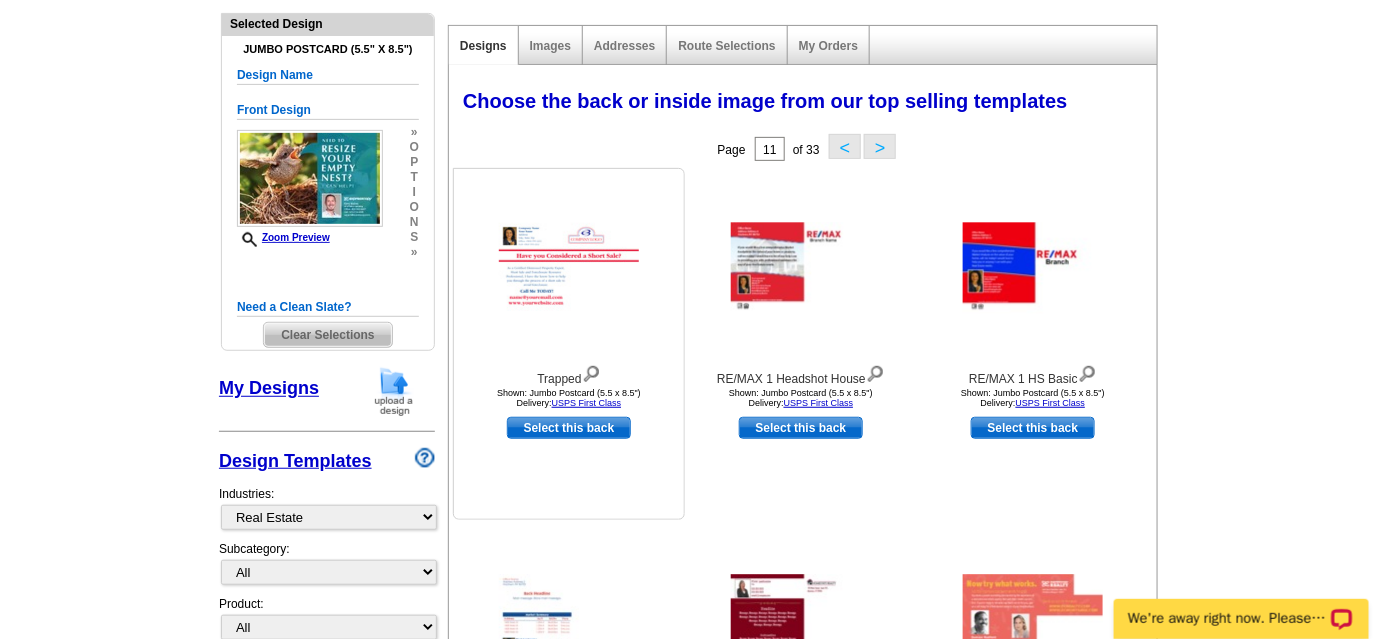 scroll, scrollTop: 181, scrollLeft: 0, axis: vertical 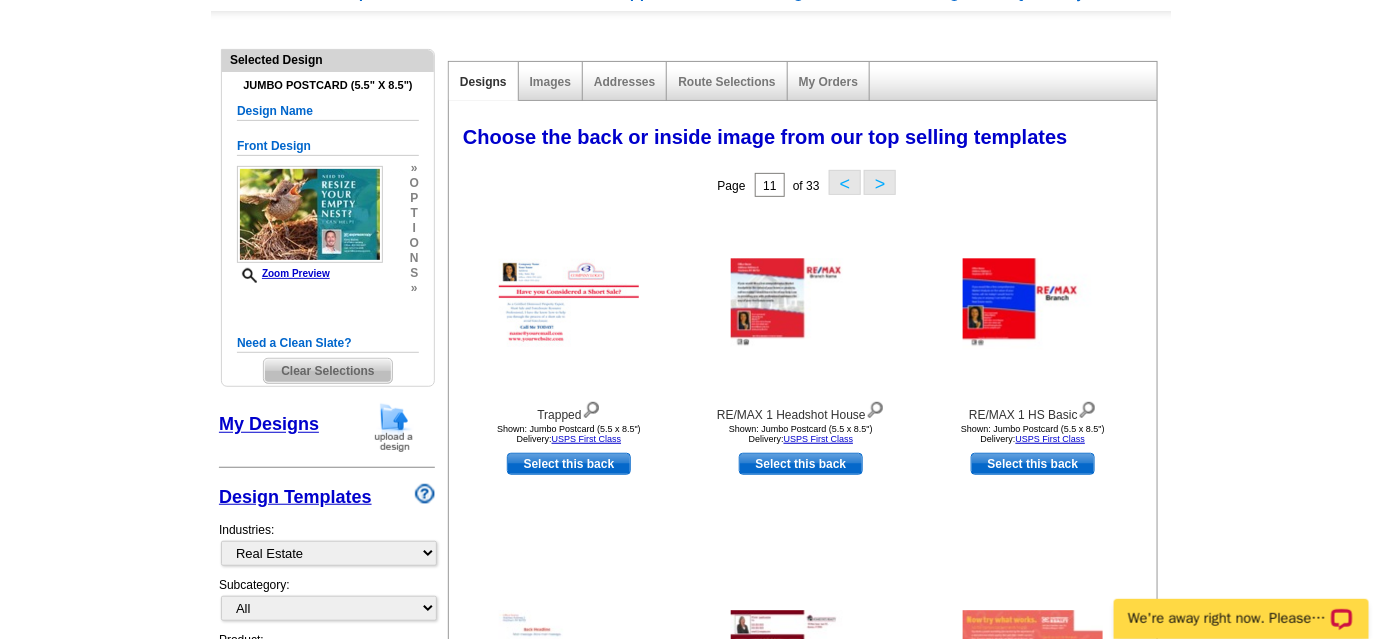 click on "Design Name" at bounding box center (328, 111) 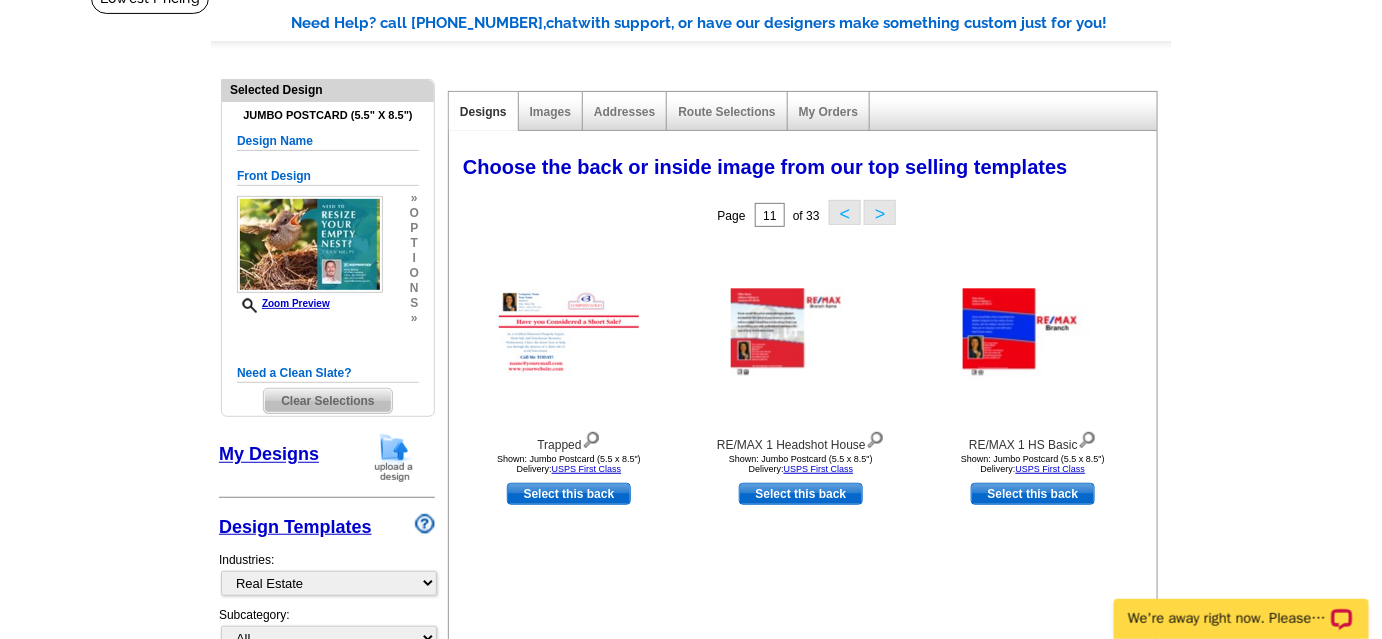 scroll, scrollTop: 90, scrollLeft: 0, axis: vertical 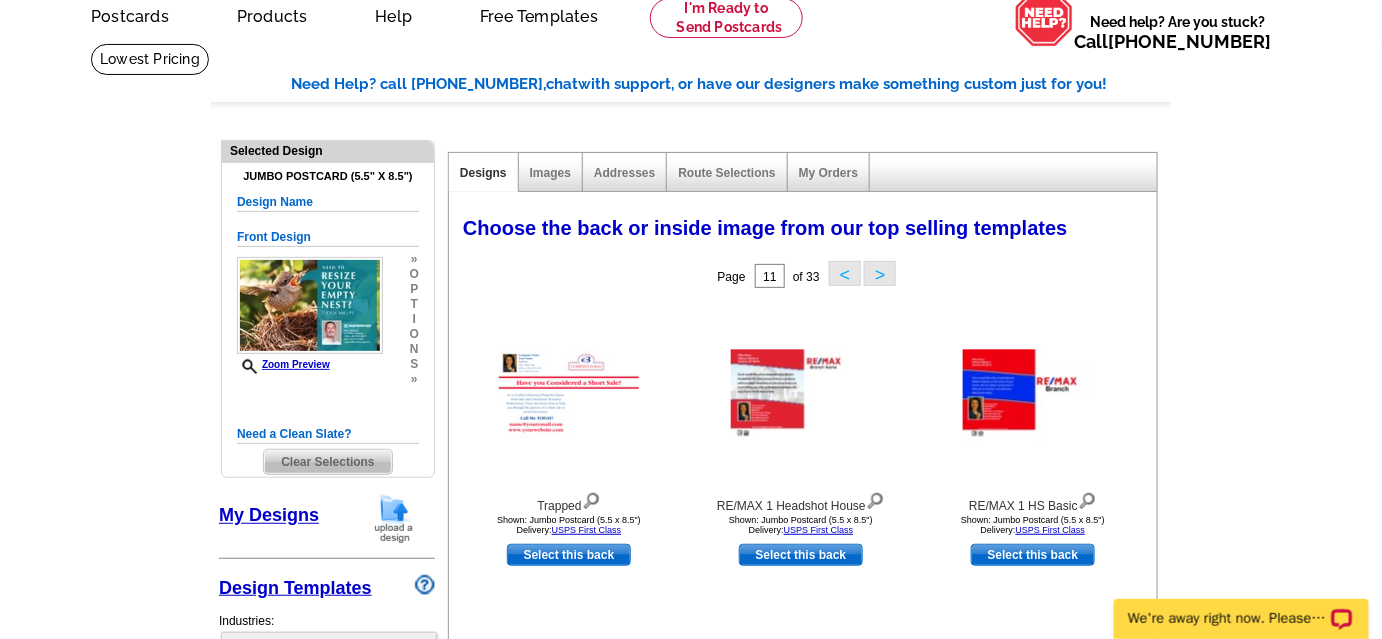 click on "Design Name" at bounding box center (328, 202) 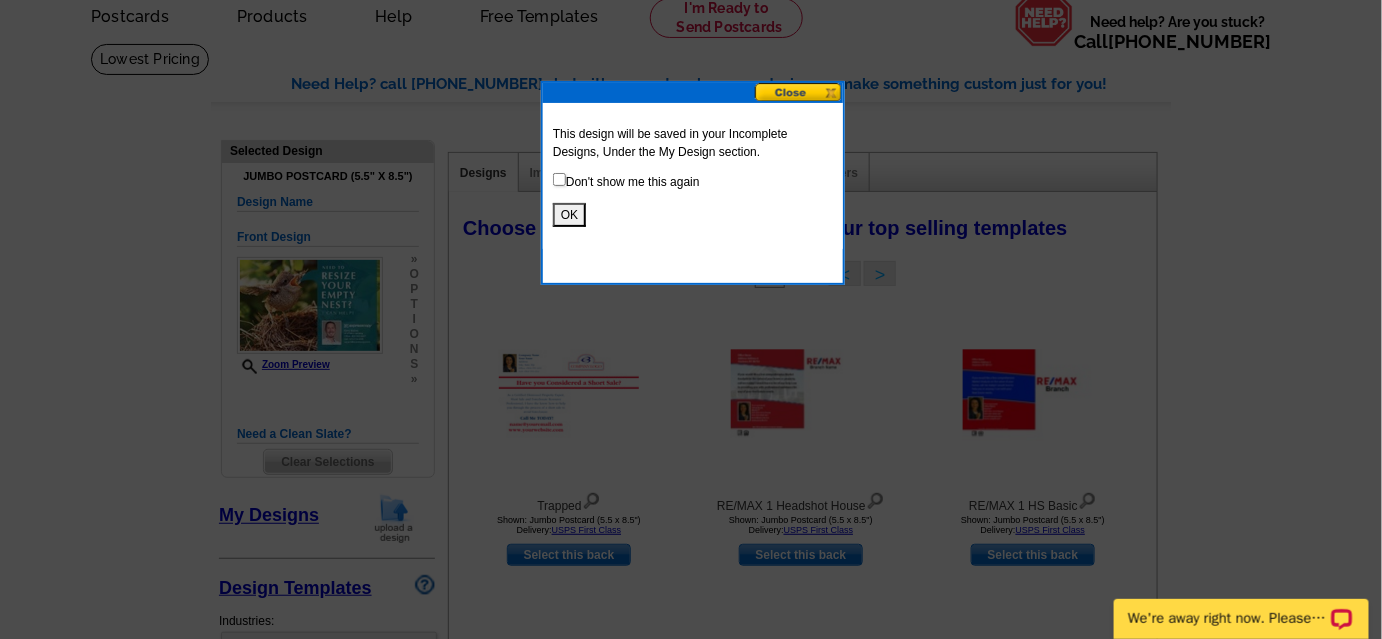 click on "OK" at bounding box center (569, 215) 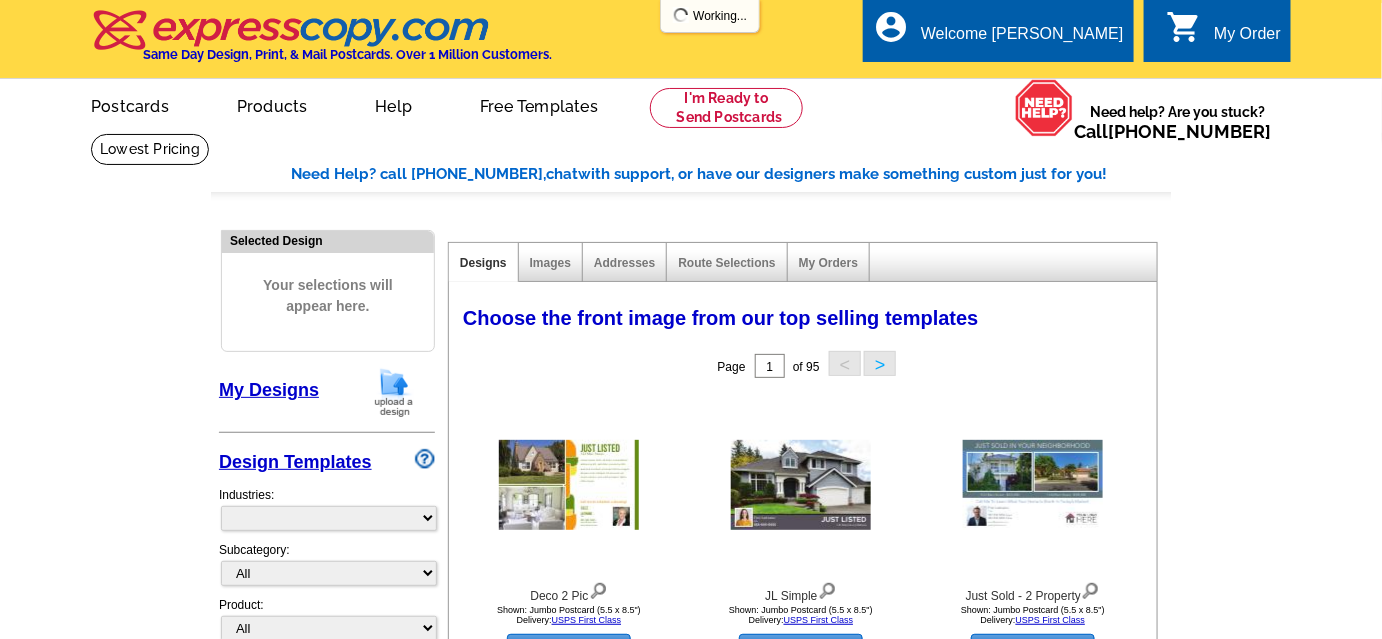 scroll, scrollTop: 61, scrollLeft: 0, axis: vertical 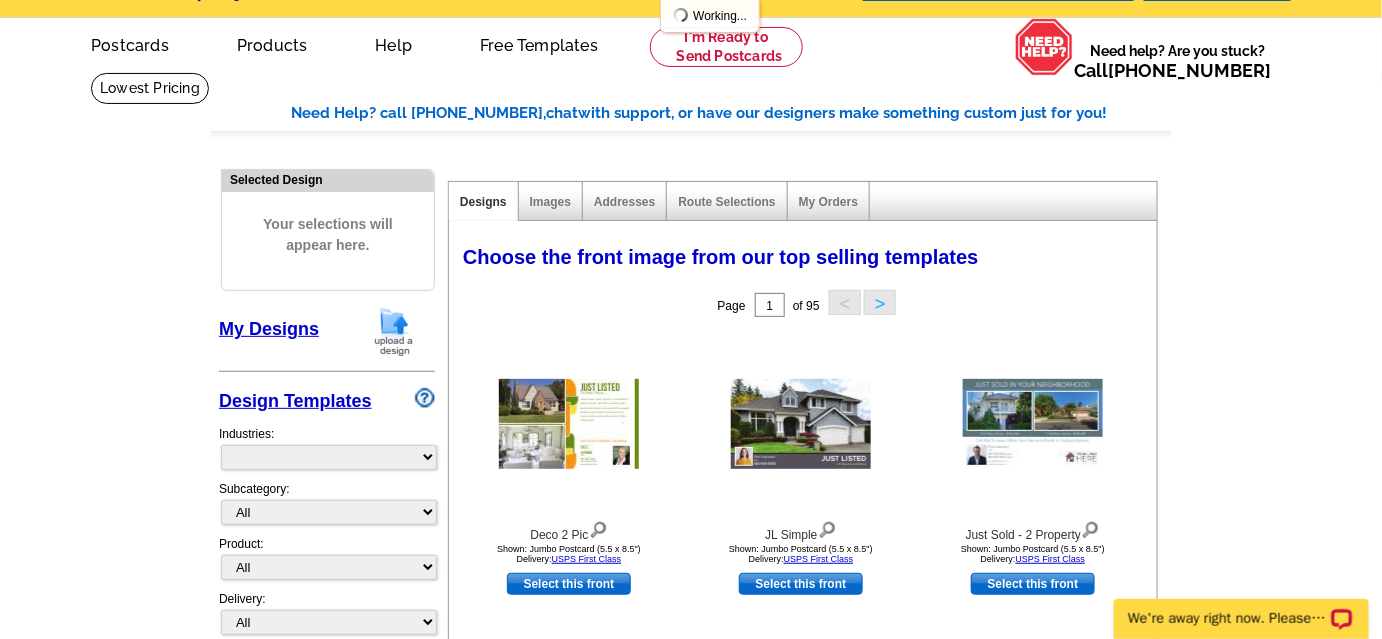 select on "785" 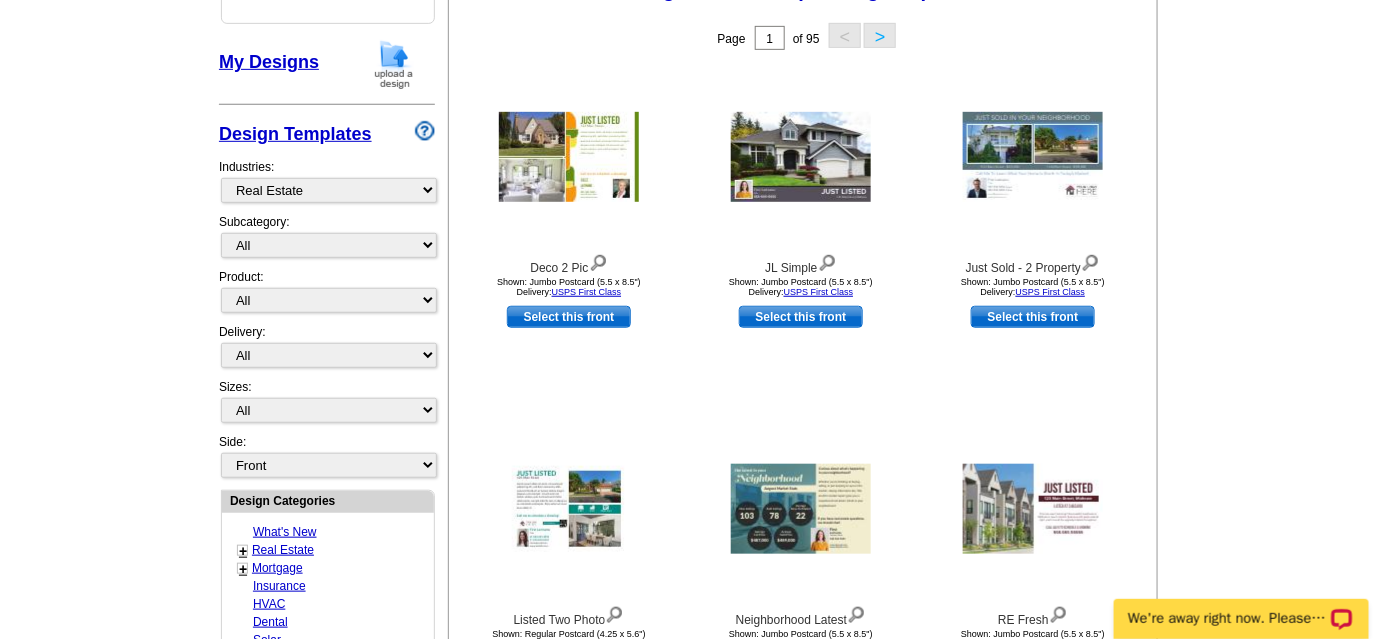 scroll, scrollTop: 386, scrollLeft: 0, axis: vertical 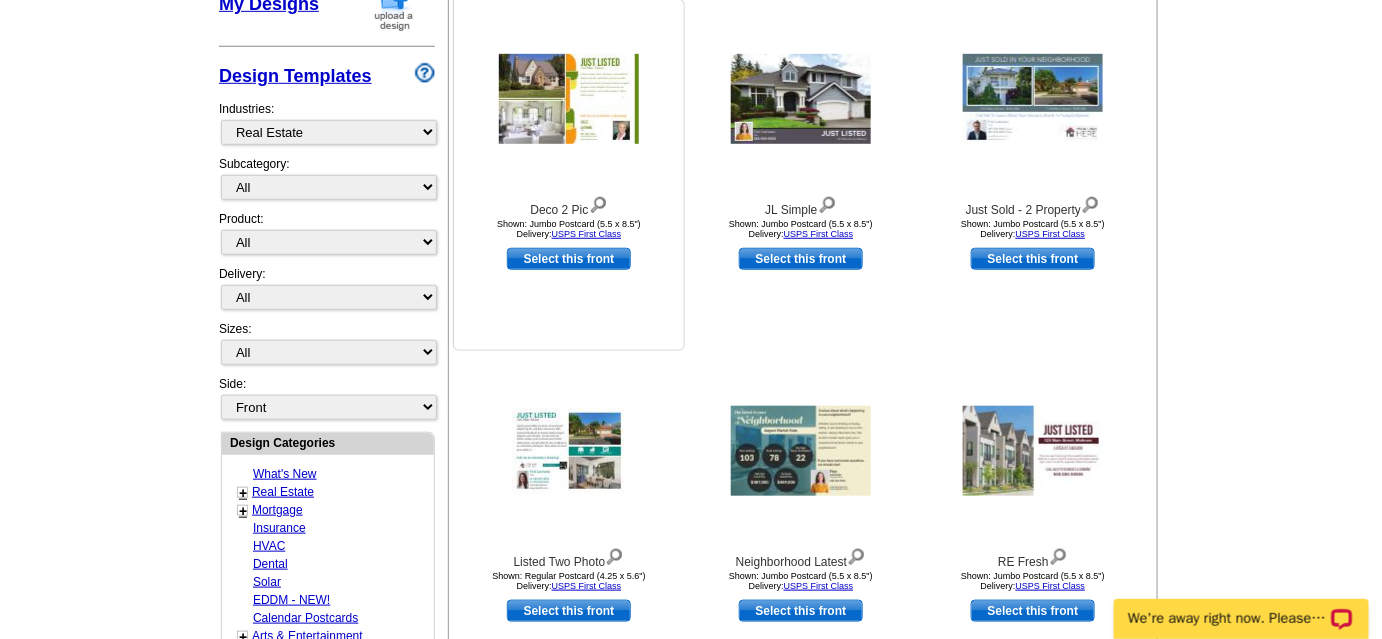 click at bounding box center (598, 203) 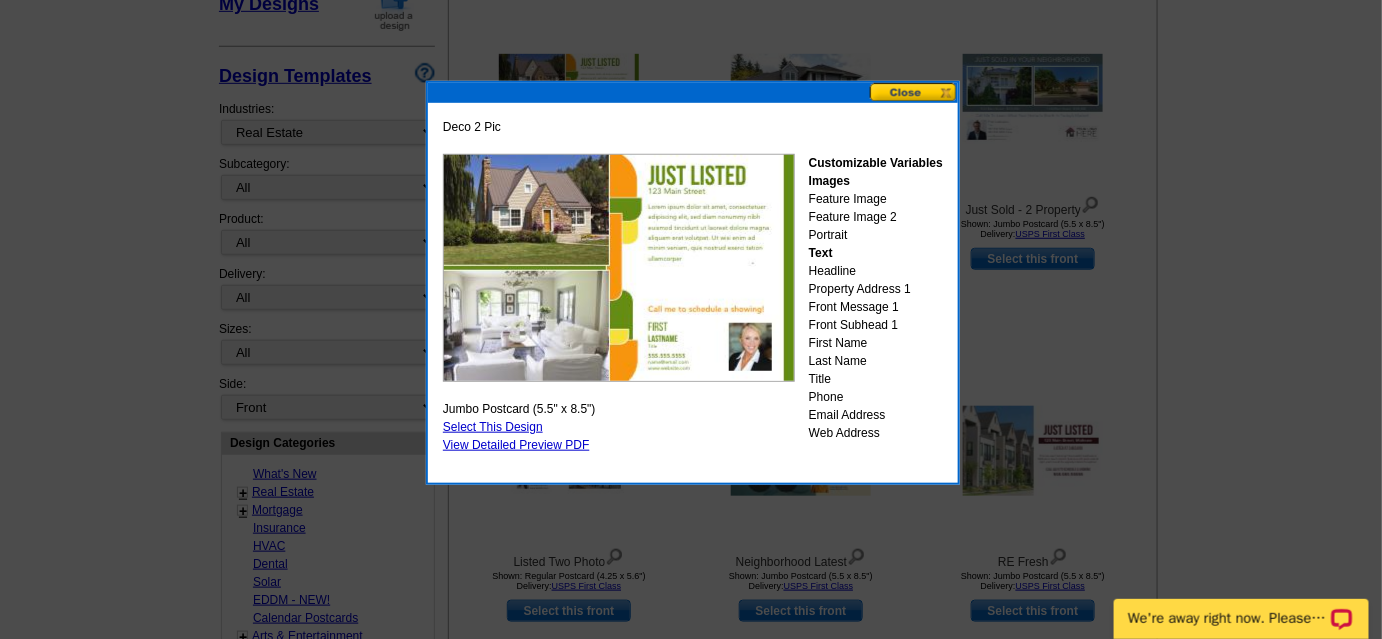 click at bounding box center (914, 92) 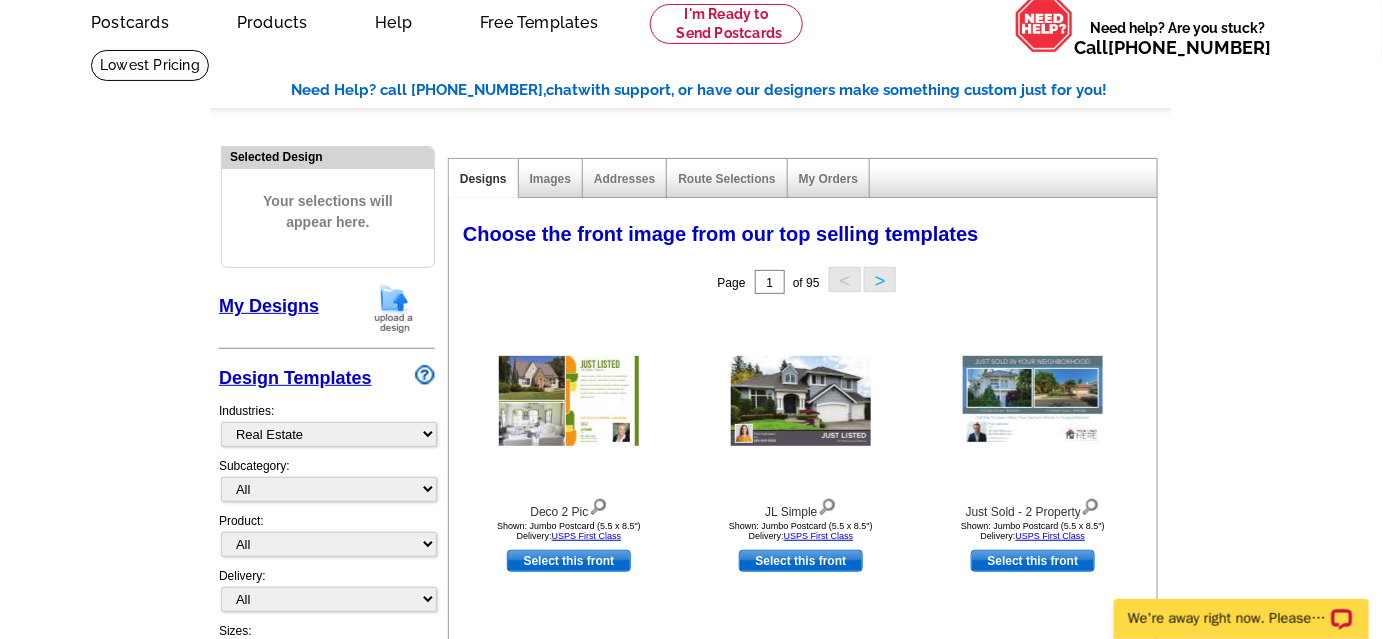 scroll, scrollTop: 90, scrollLeft: 0, axis: vertical 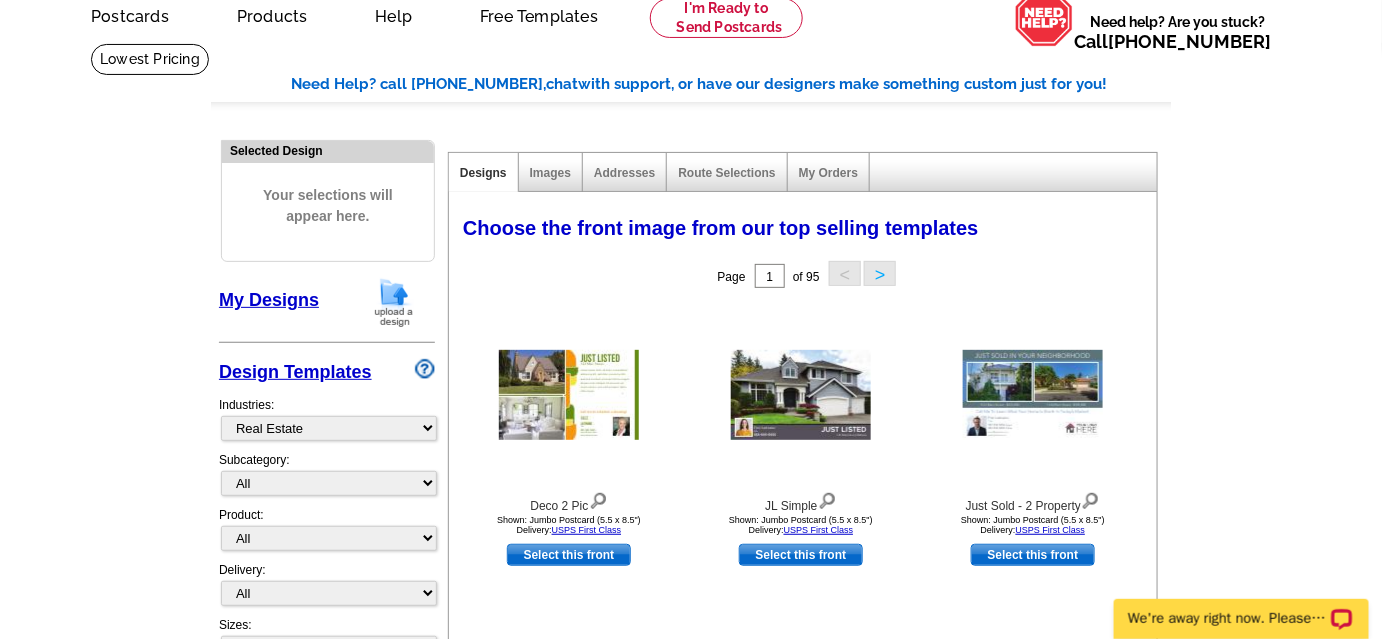 click on ">" at bounding box center [880, 273] 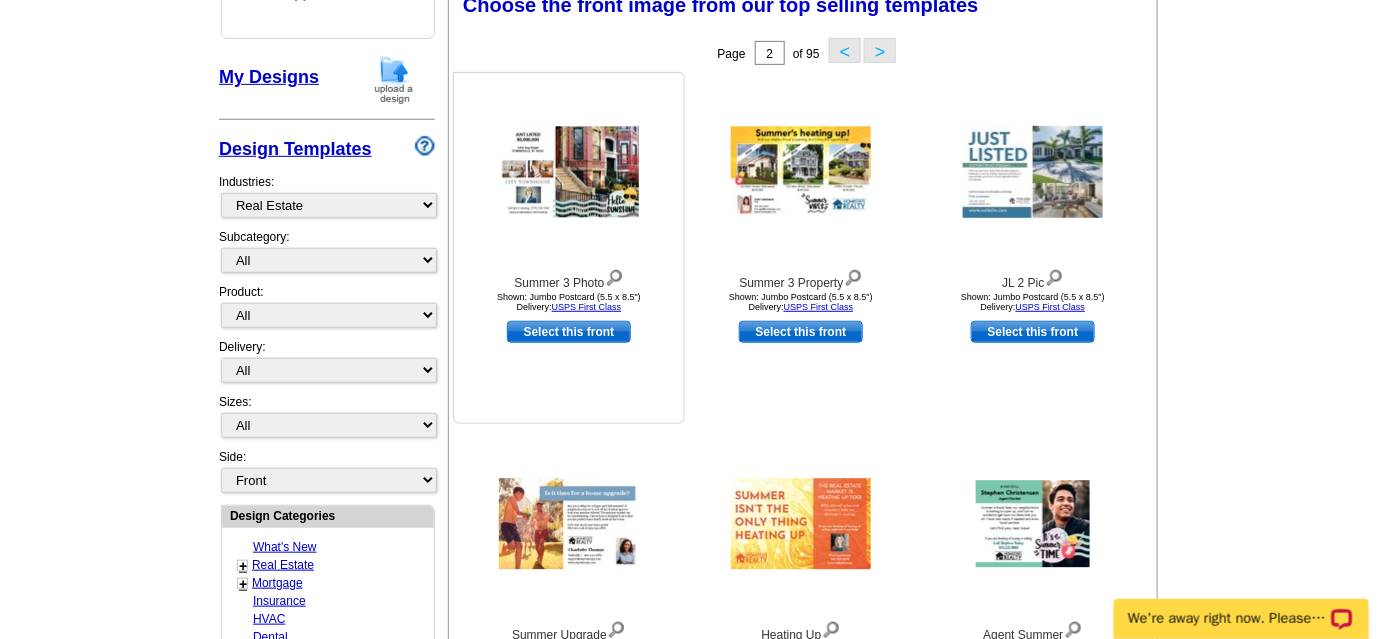 scroll, scrollTop: 318, scrollLeft: 0, axis: vertical 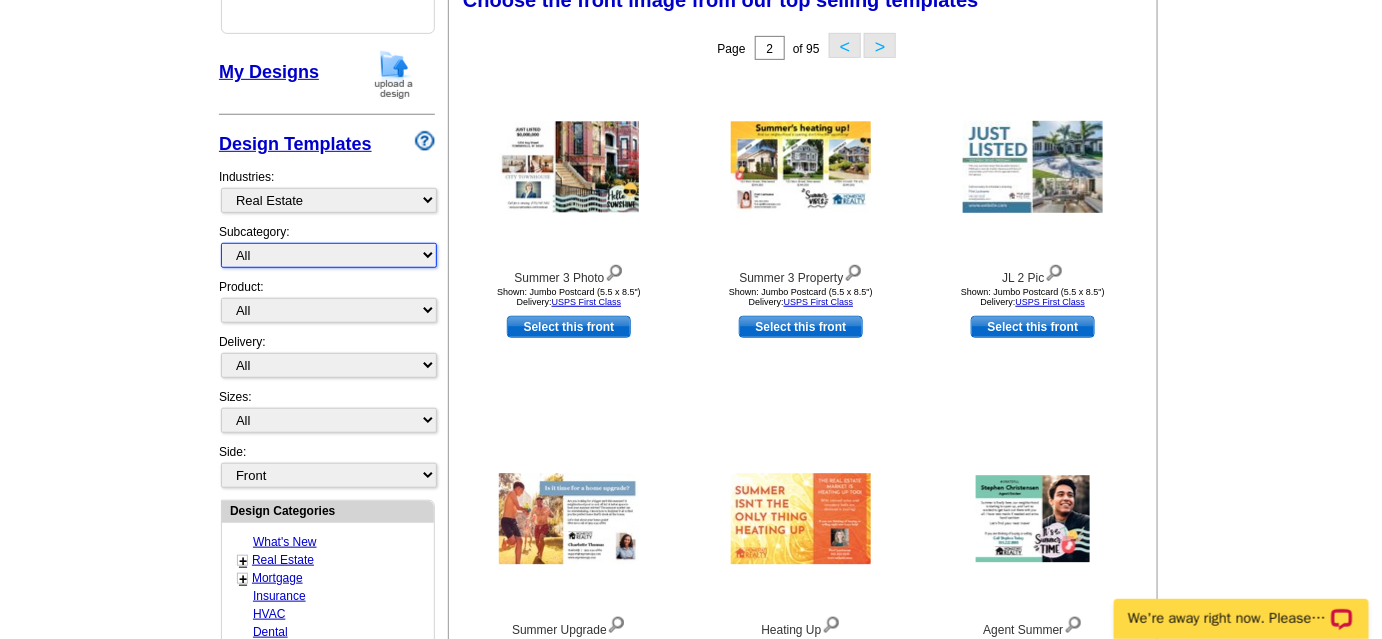 click on "All RE/MAX® Referrals [PERSON_NAME]® Berkshire Hathaway Home Services Century 21 Commercial Real Estate QR Code Cards 1st Time Home Buyer Distressed Homeowners Social Networking Farming Just Listed Just Sold Open House Market Report" at bounding box center (329, 255) 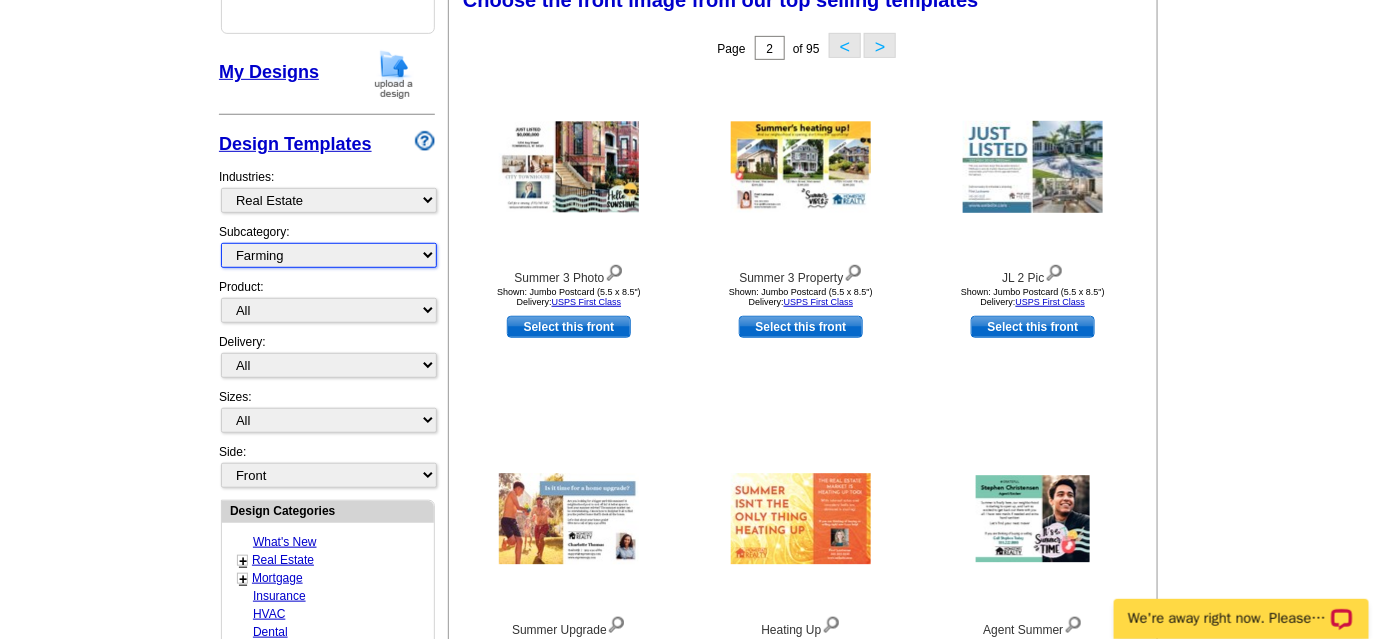 click on "All RE/MAX® Referrals [PERSON_NAME]® Berkshire Hathaway Home Services Century 21 Commercial Real Estate QR Code Cards 1st Time Home Buyer Distressed Homeowners Social Networking Farming Just Listed Just Sold Open House Market Report" at bounding box center [329, 255] 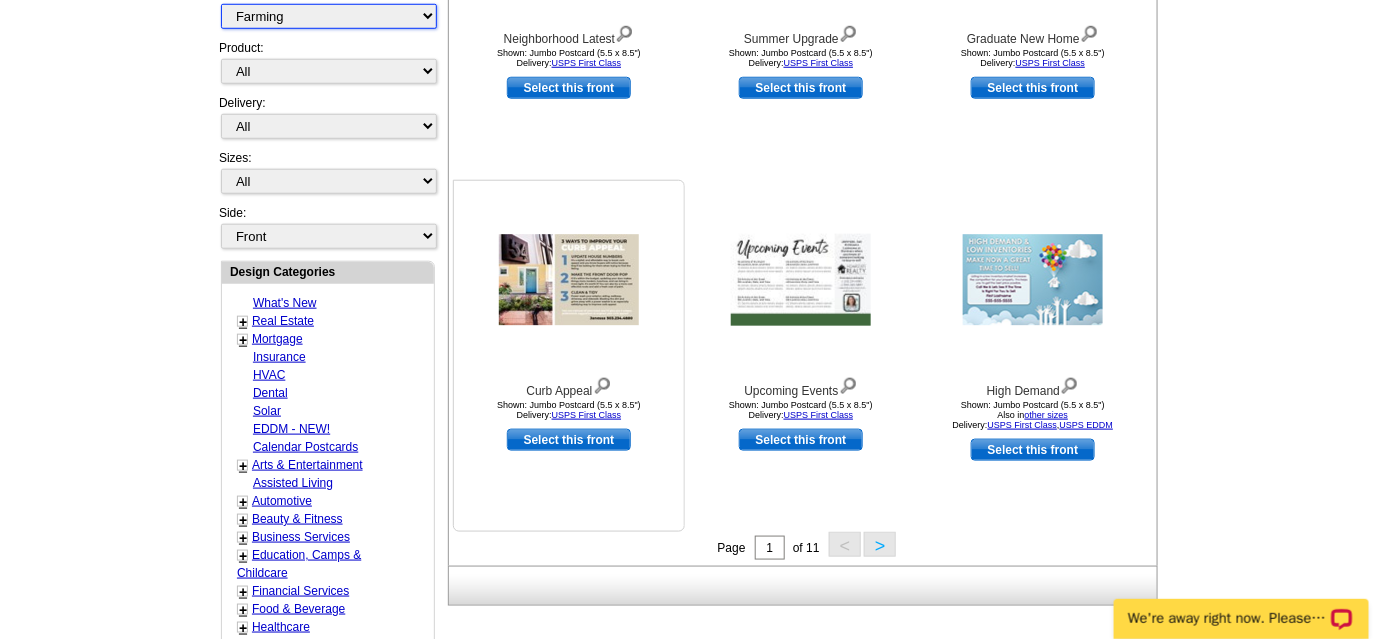 scroll, scrollTop: 568, scrollLeft: 0, axis: vertical 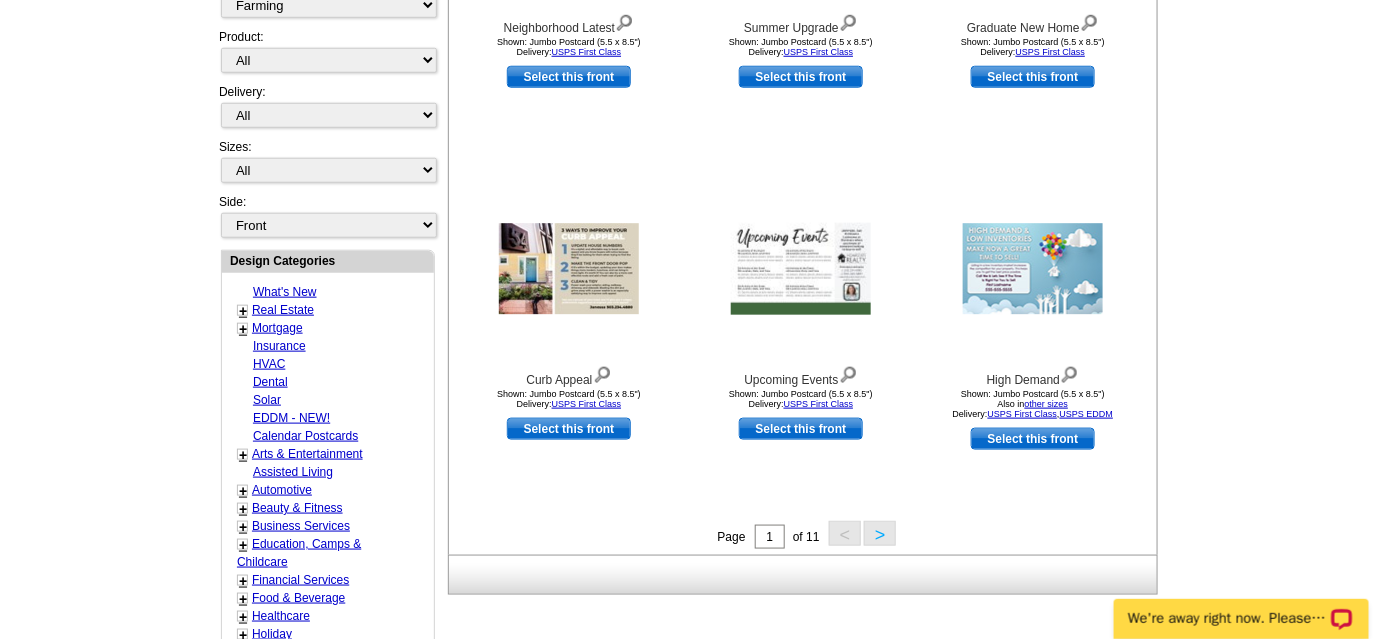 click on ">" at bounding box center (880, 533) 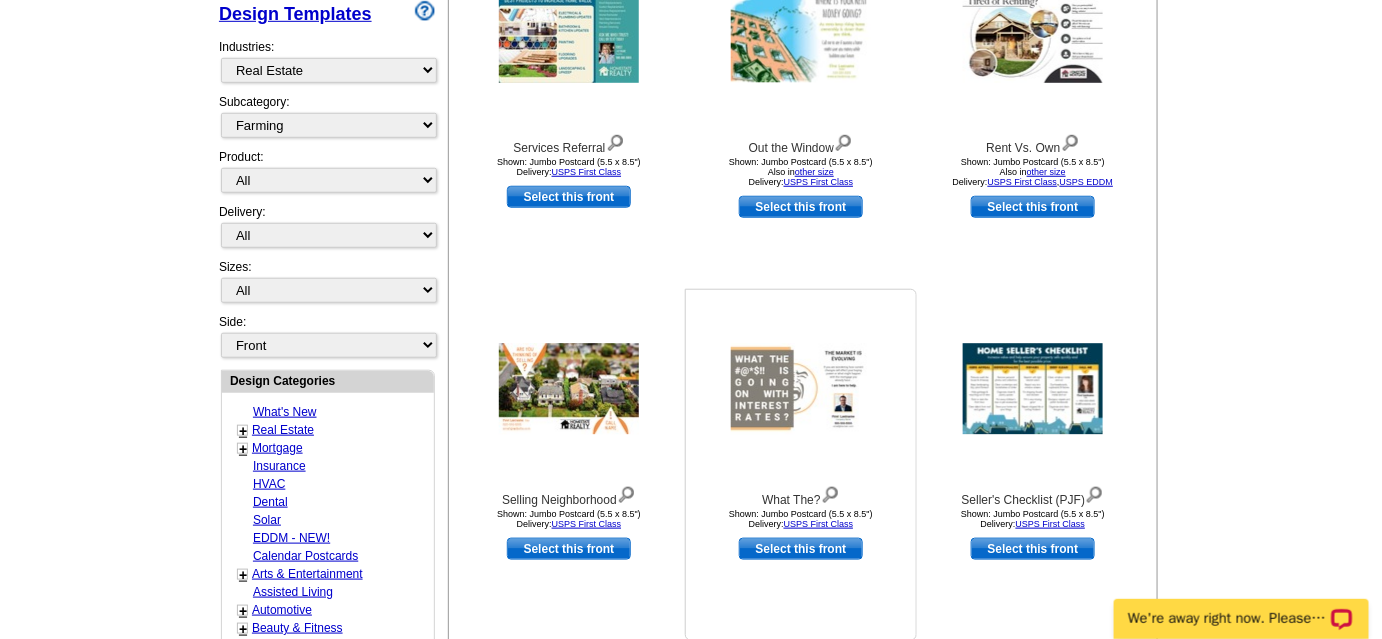 scroll, scrollTop: 454, scrollLeft: 0, axis: vertical 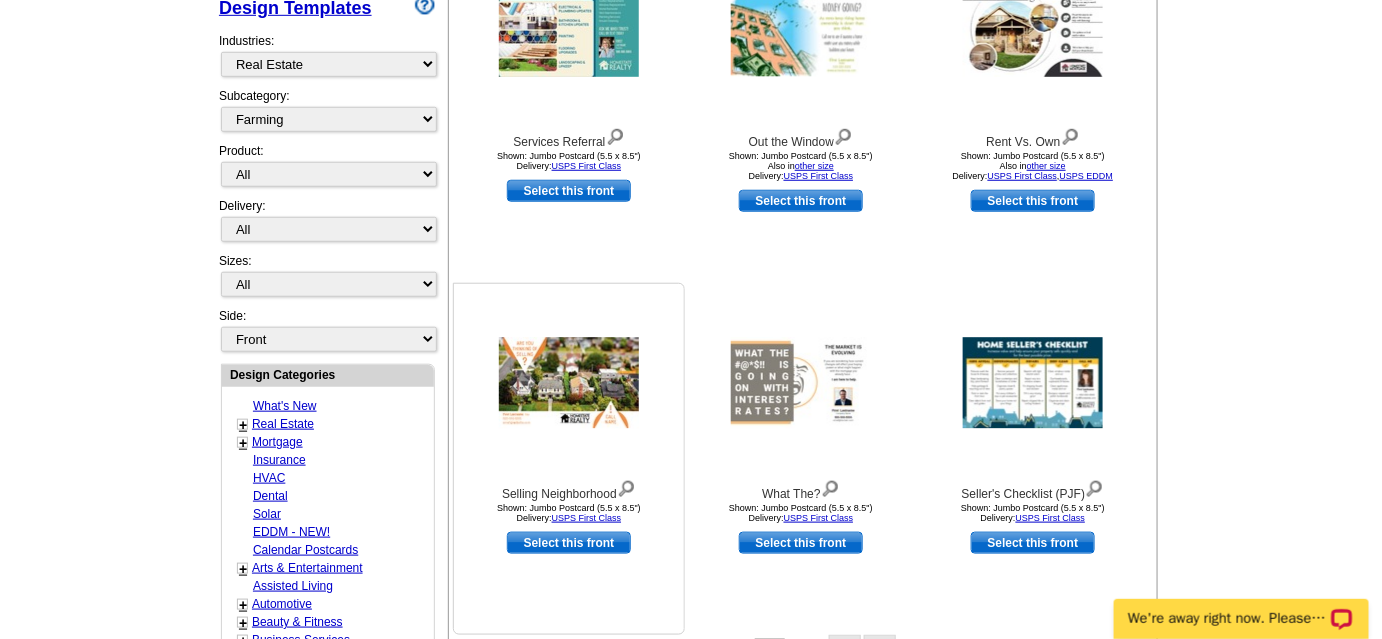 click on "Select this front" at bounding box center (569, 543) 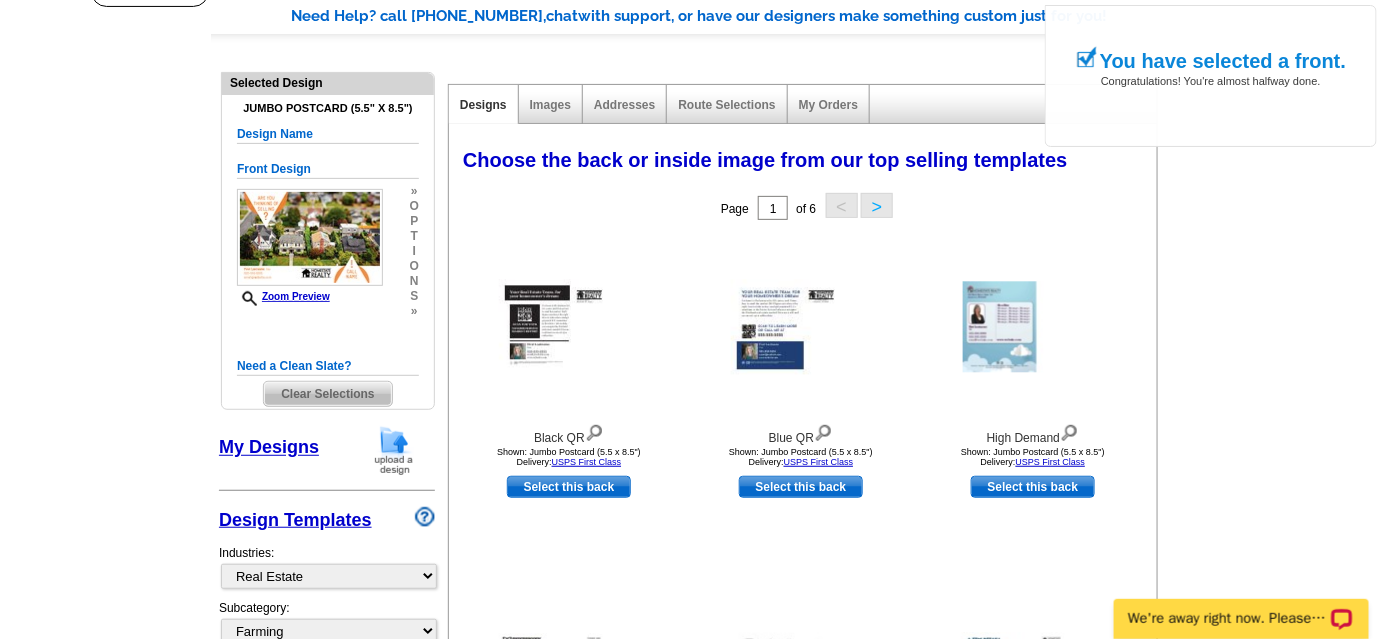 scroll, scrollTop: 159, scrollLeft: 0, axis: vertical 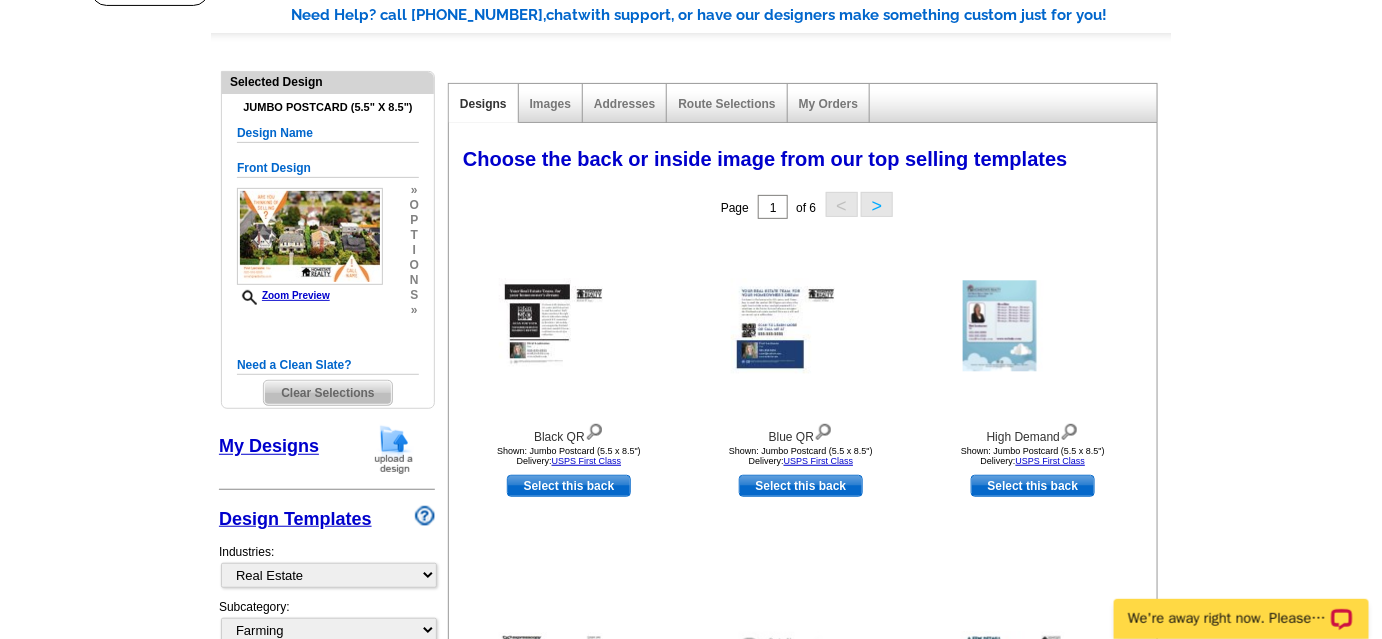 click on "Clear Selections" at bounding box center (327, 393) 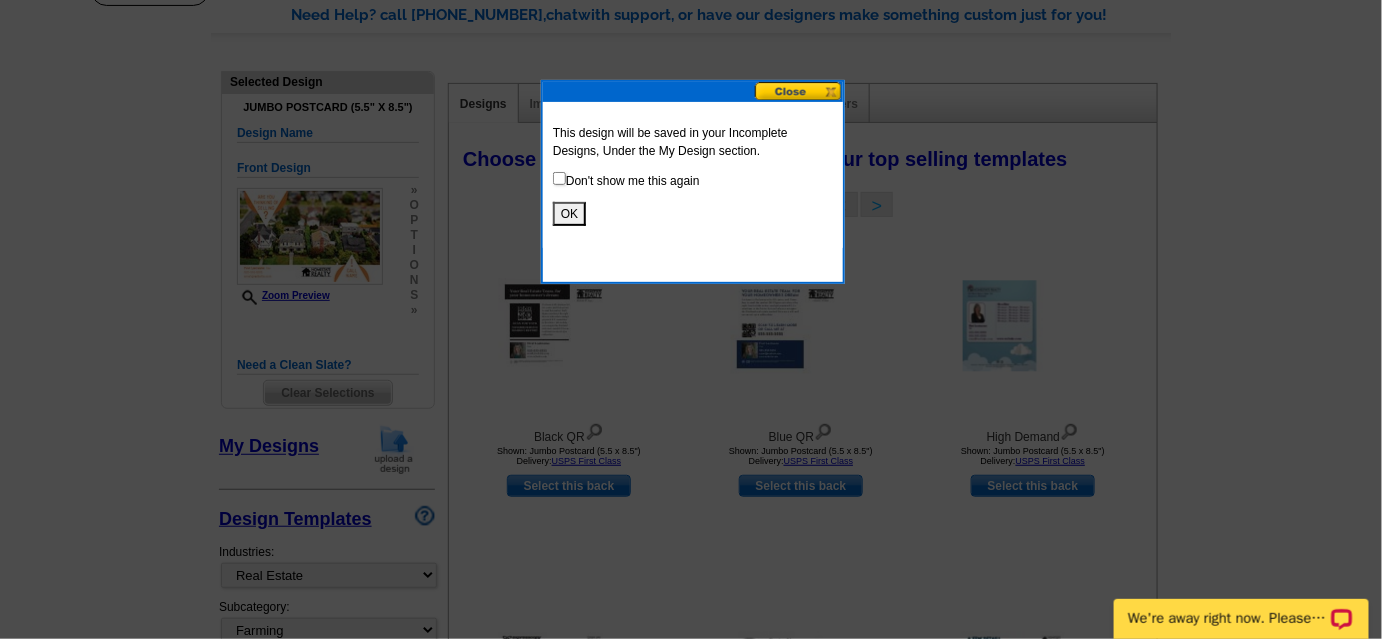 click on "OK" at bounding box center (569, 214) 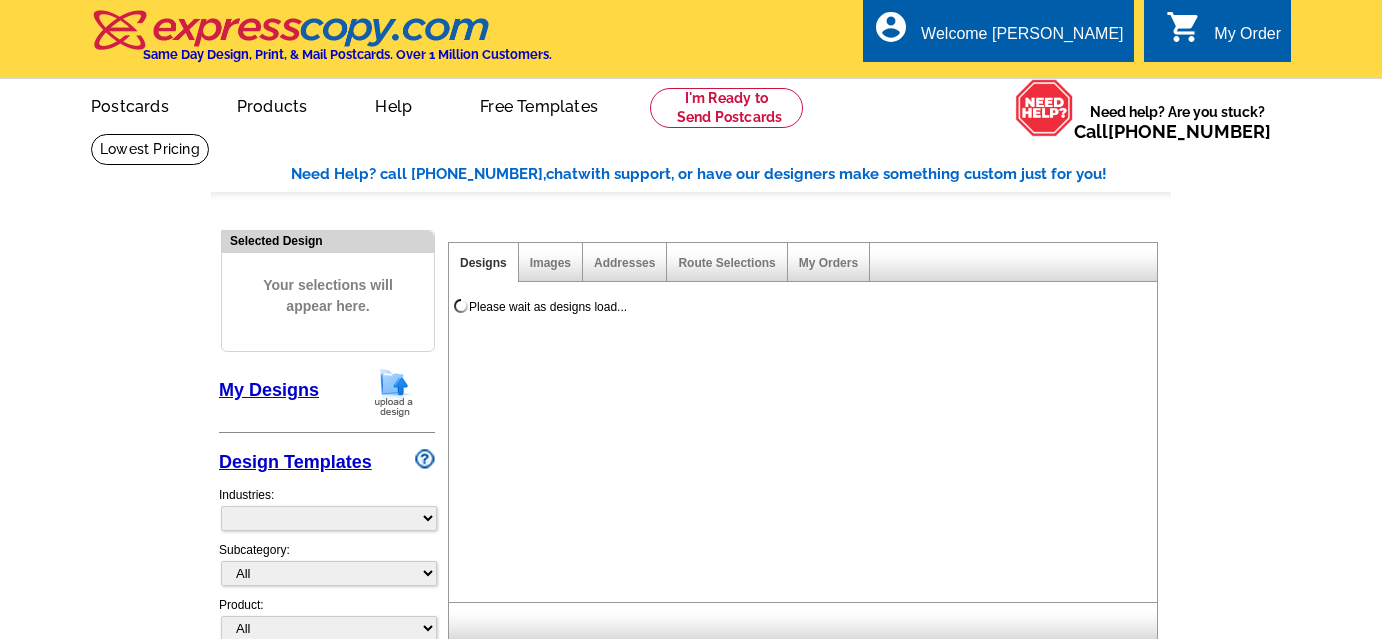 scroll, scrollTop: 0, scrollLeft: 0, axis: both 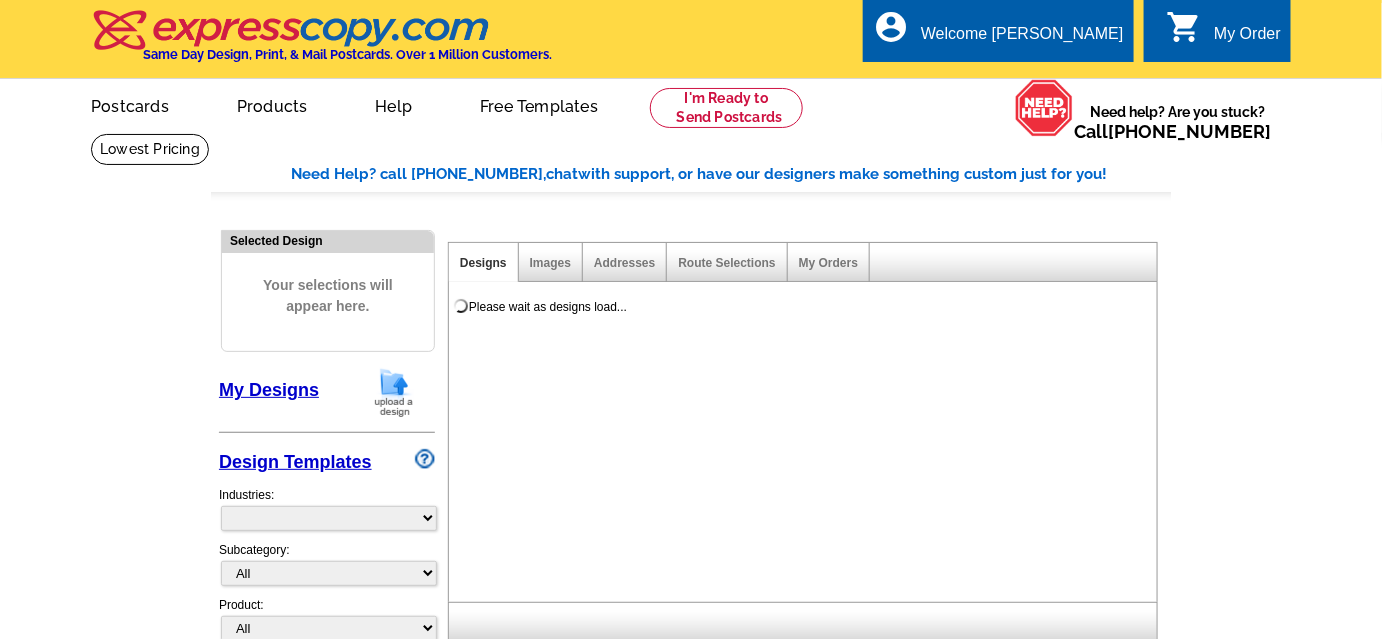 select on "785" 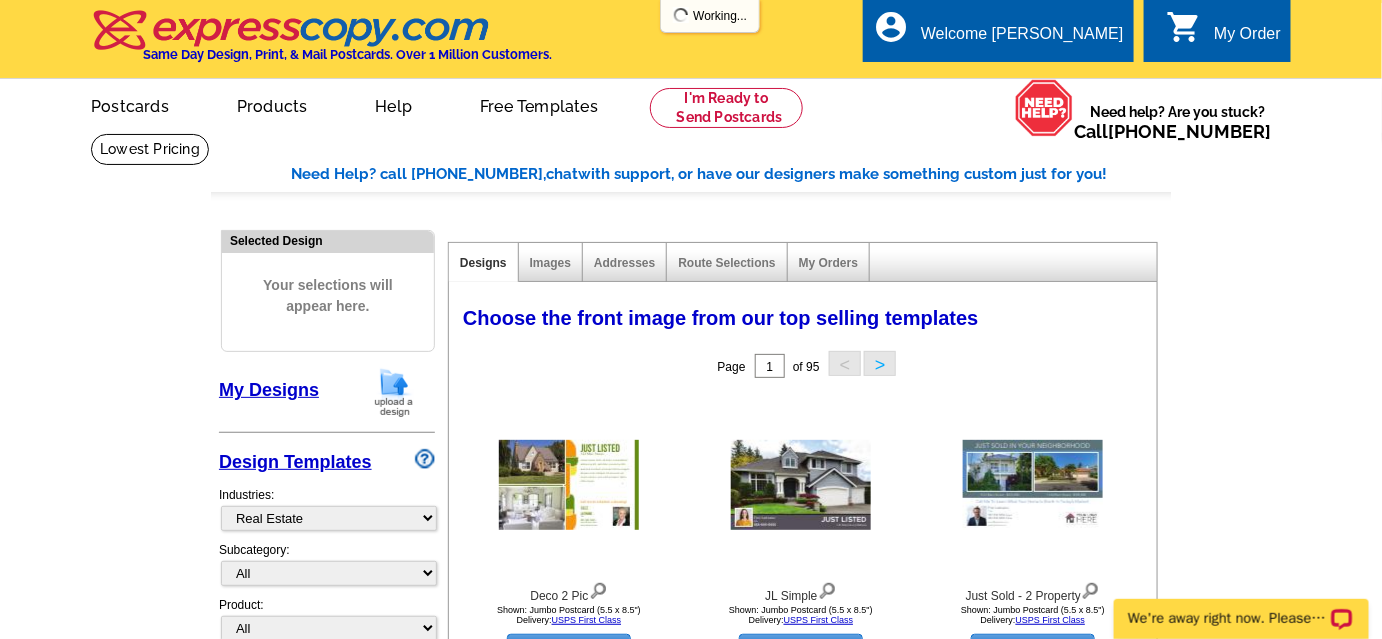scroll, scrollTop: 0, scrollLeft: 0, axis: both 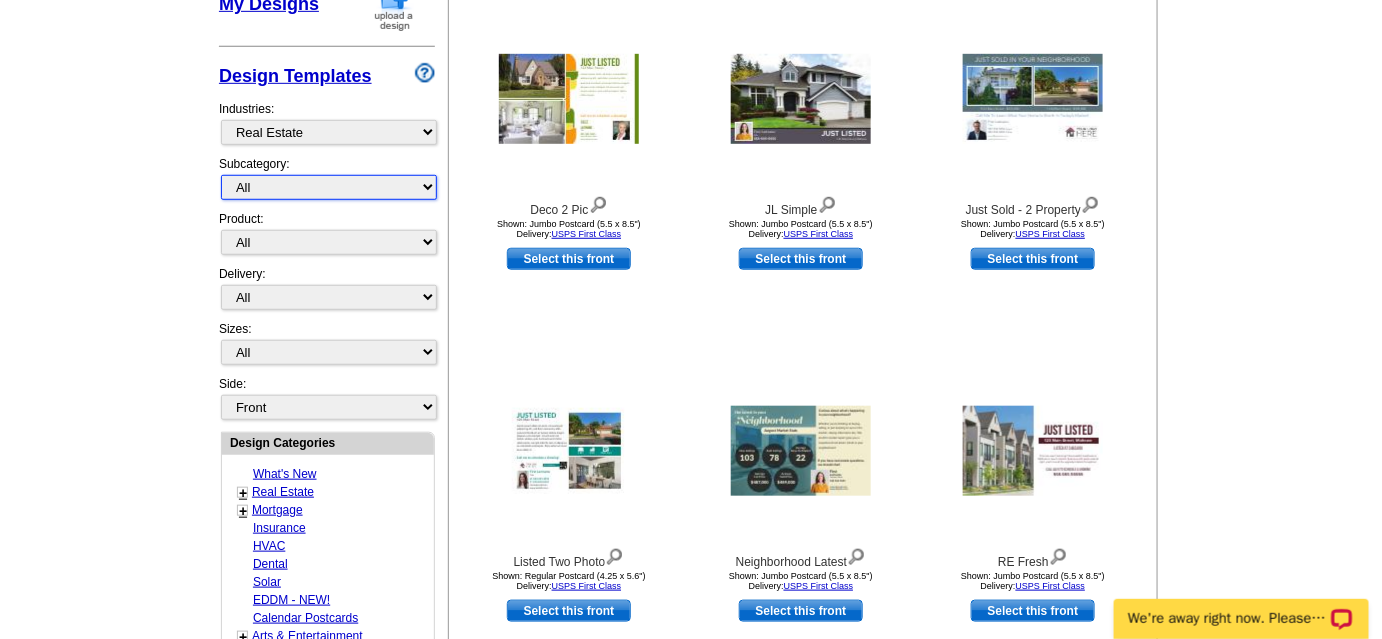 click on "All RE/MAX® Referrals Keller Williams® Berkshire Hathaway Home Services Century 21 Commercial Real Estate QR Code Cards 1st Time Home Buyer Distressed Homeowners Social Networking Farming Just Listed Just Sold Open House Market Report" at bounding box center [329, 187] 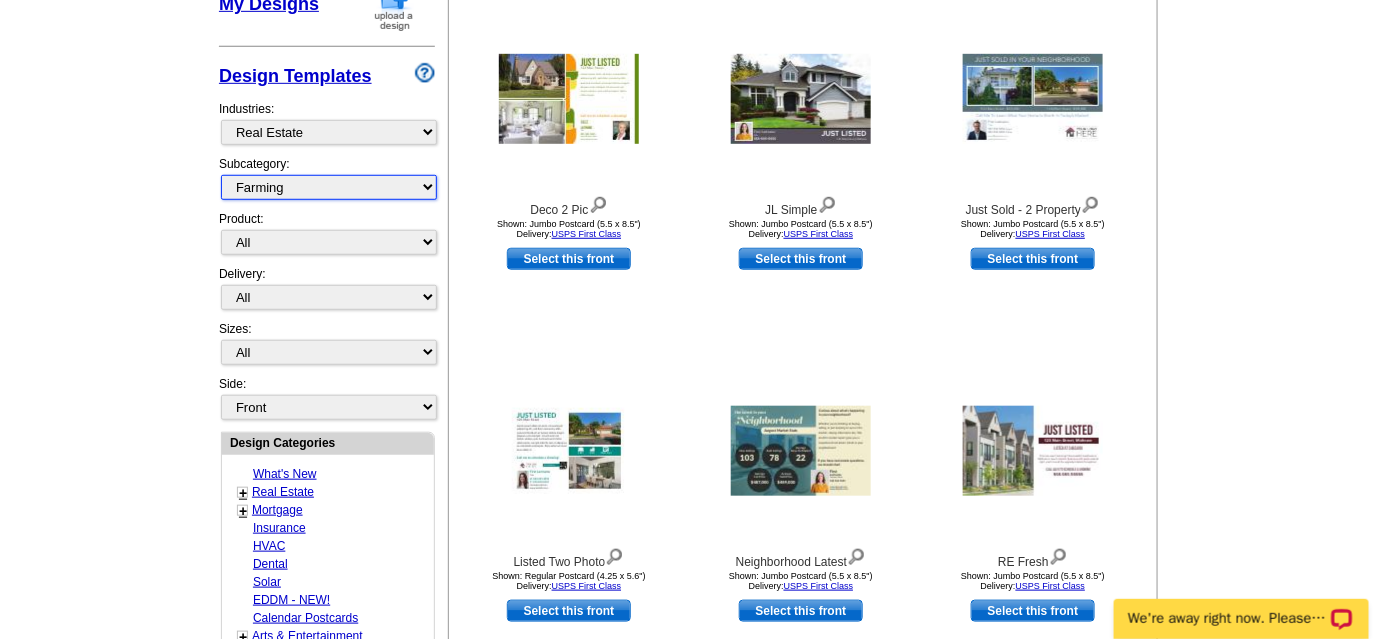 click on "All RE/MAX® Referrals Keller Williams® Berkshire Hathaway Home Services Century 21 Commercial Real Estate QR Code Cards 1st Time Home Buyer Distressed Homeowners Social Networking Farming Just Listed Just Sold Open House Market Report" at bounding box center (329, 187) 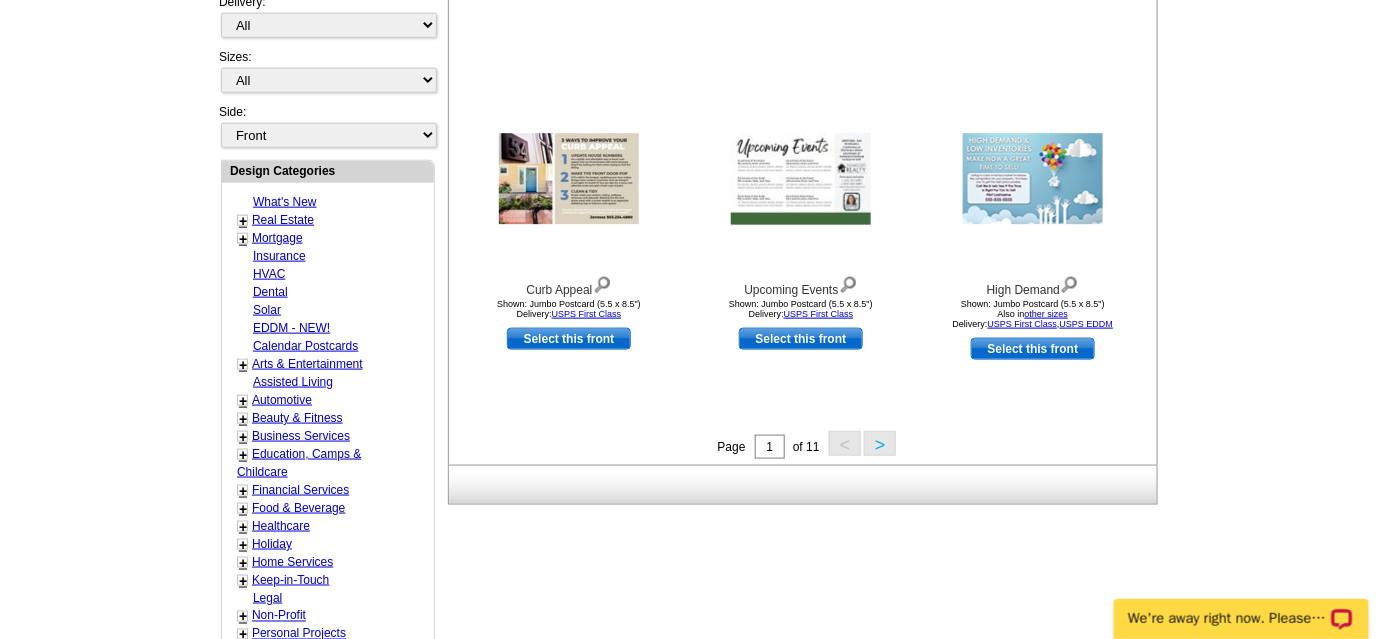 scroll, scrollTop: 659, scrollLeft: 0, axis: vertical 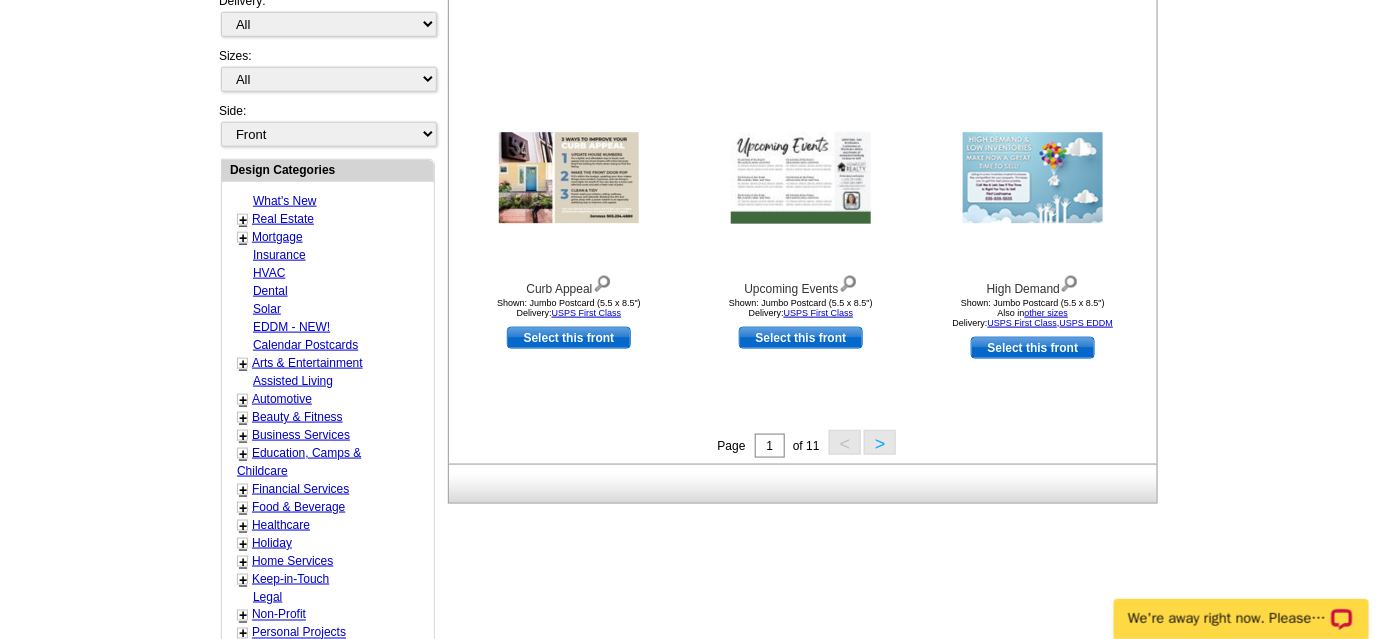click on ">" at bounding box center (880, 442) 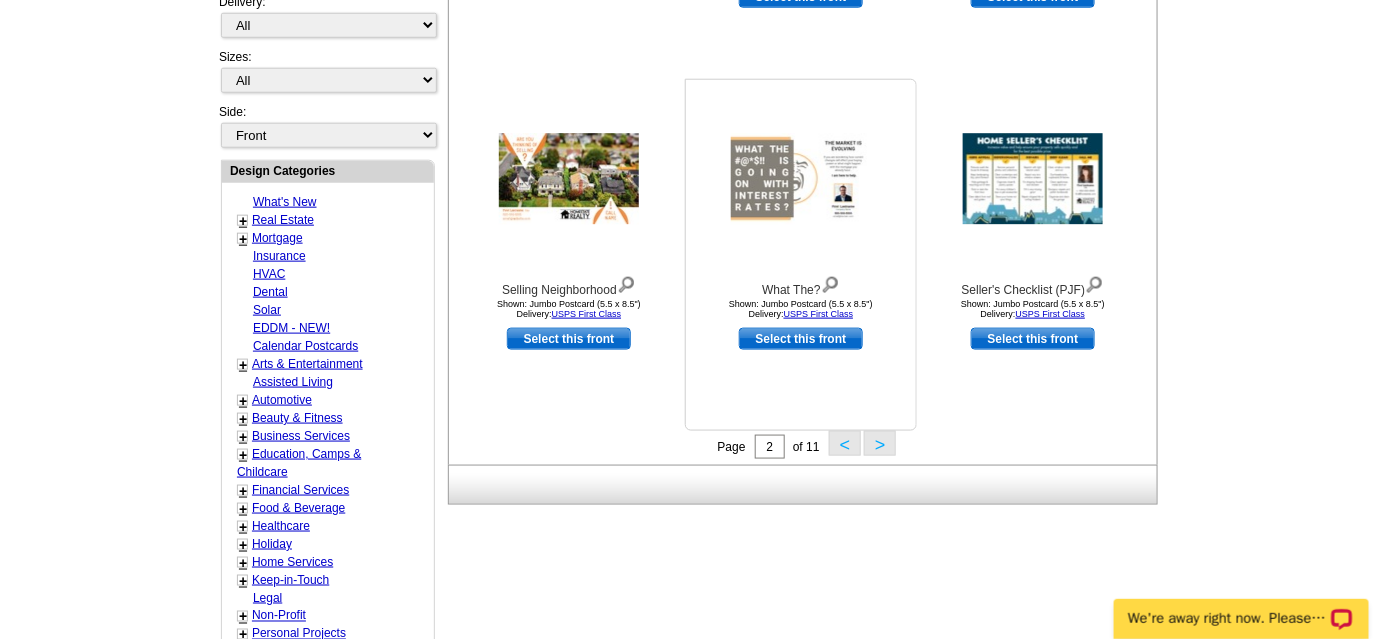 scroll, scrollTop: 659, scrollLeft: 0, axis: vertical 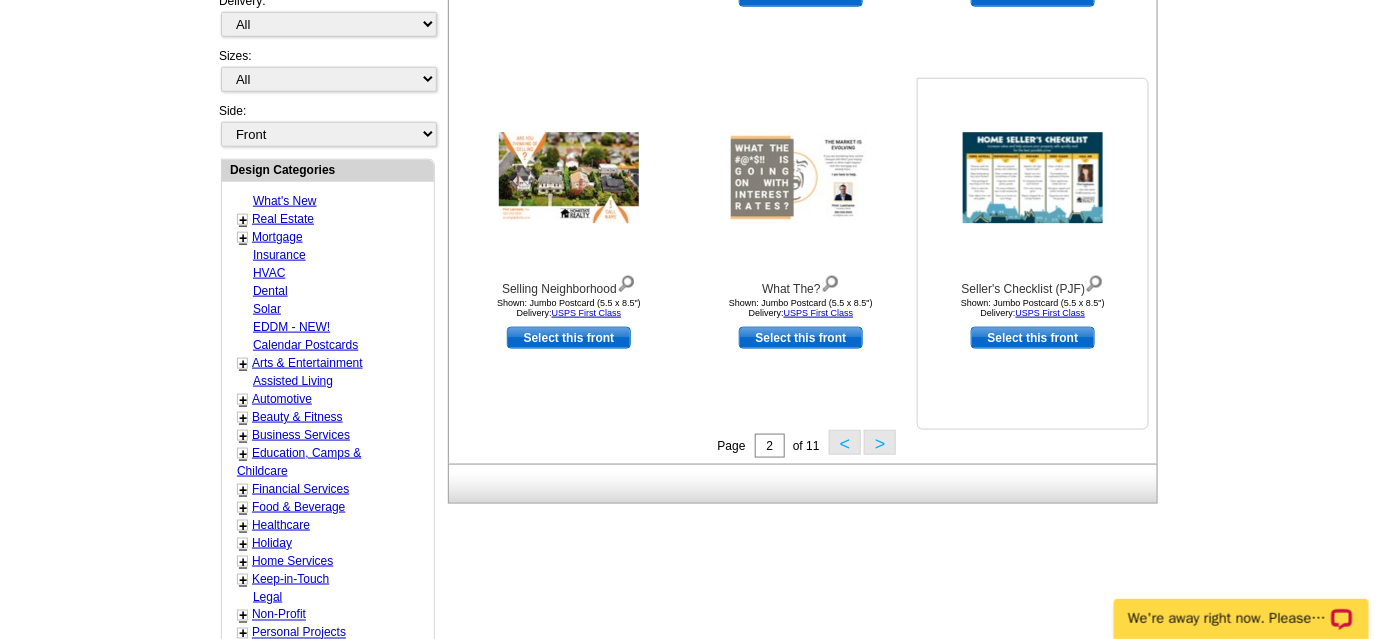 click on "Select this front" at bounding box center (1033, 338) 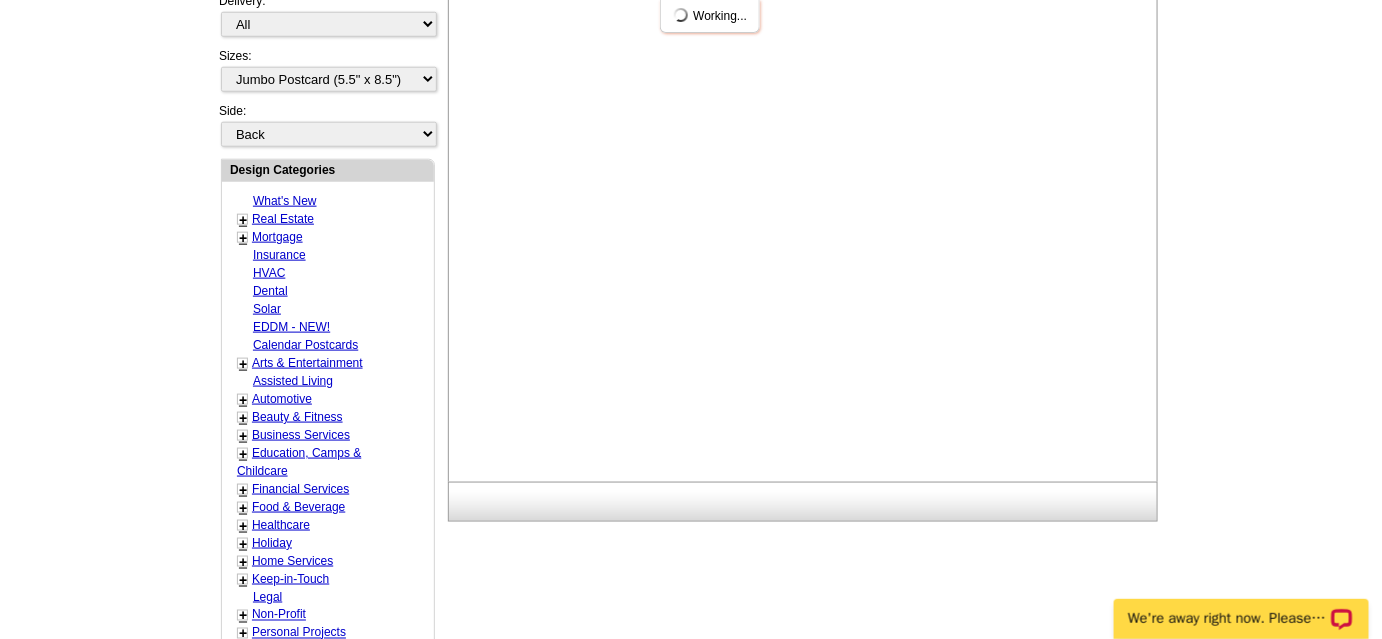 scroll, scrollTop: 0, scrollLeft: 0, axis: both 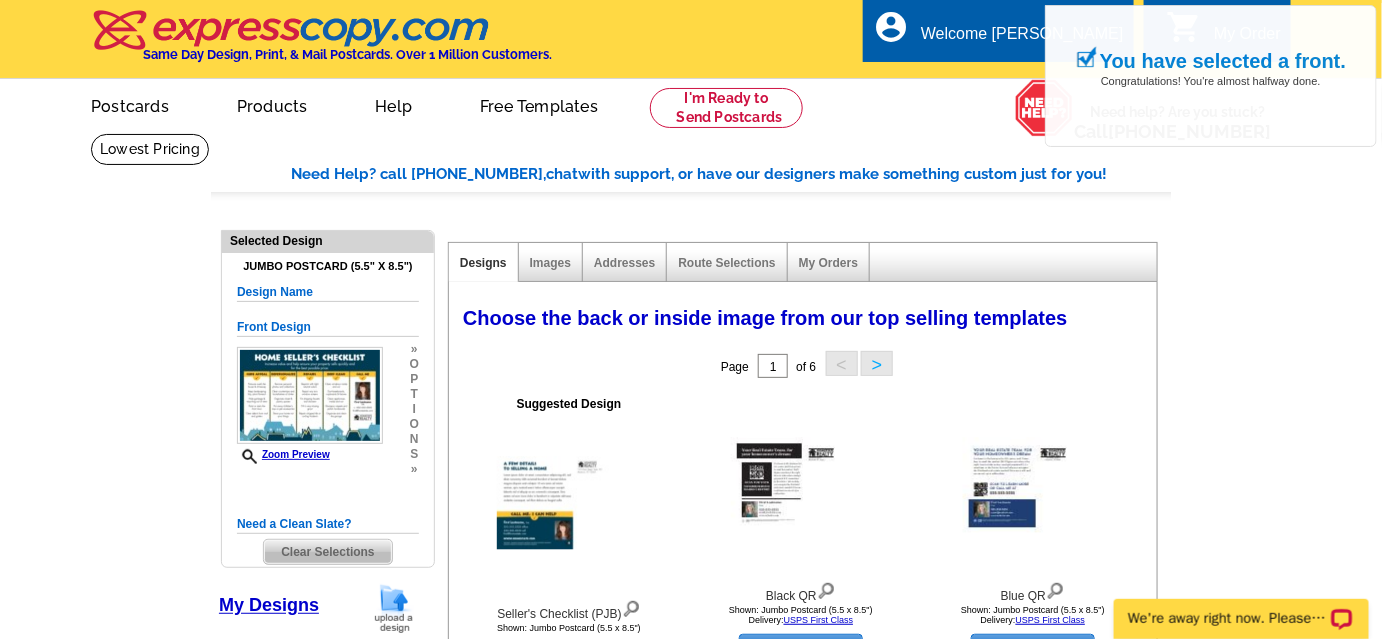 click on "Clear Selections" at bounding box center (327, 552) 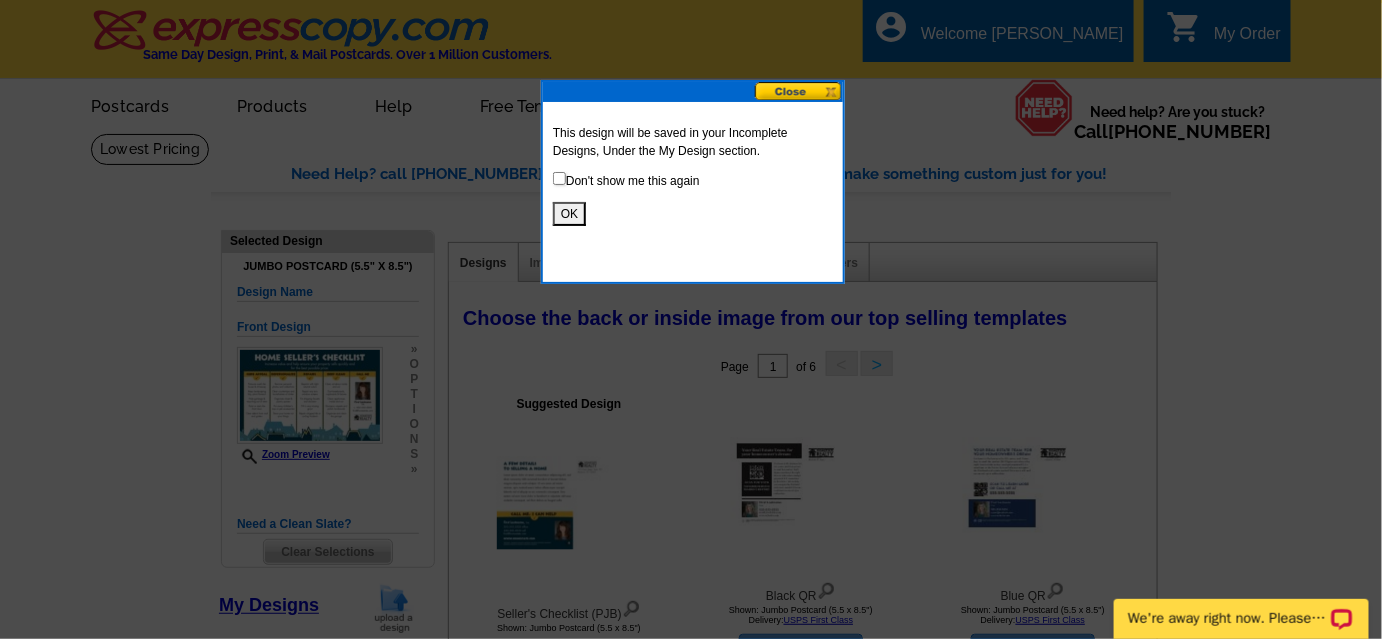 click on "OK" at bounding box center [569, 214] 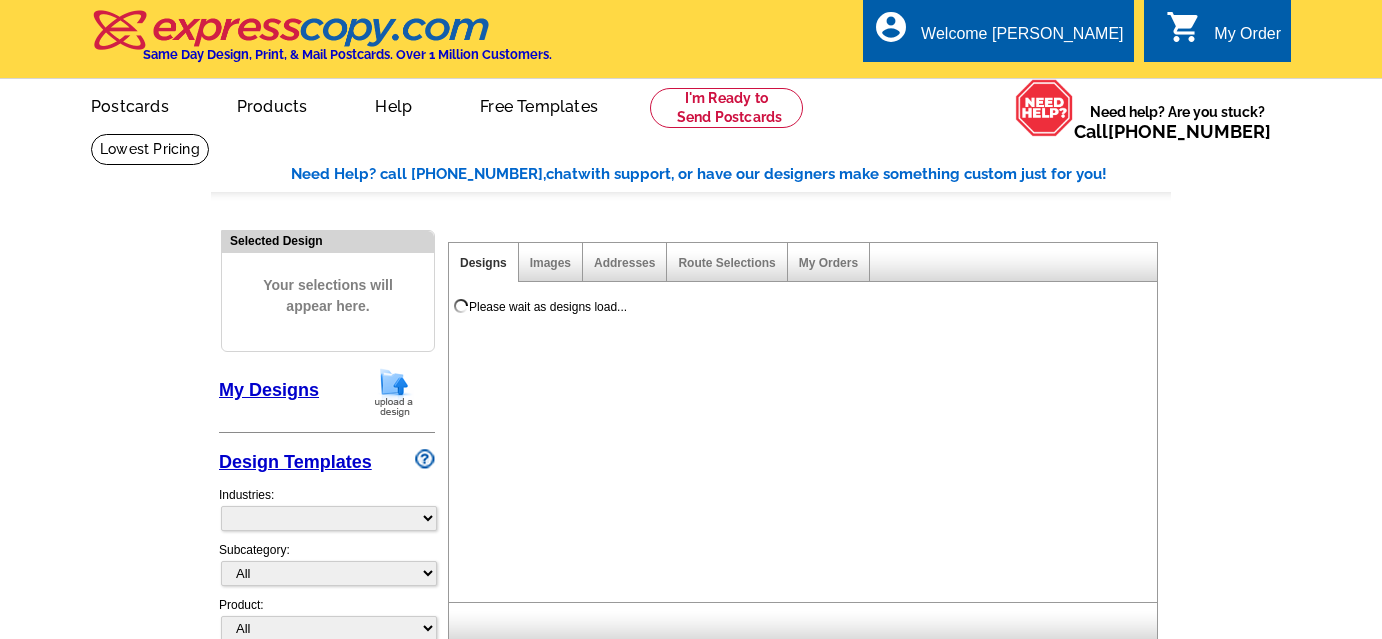 scroll, scrollTop: 0, scrollLeft: 0, axis: both 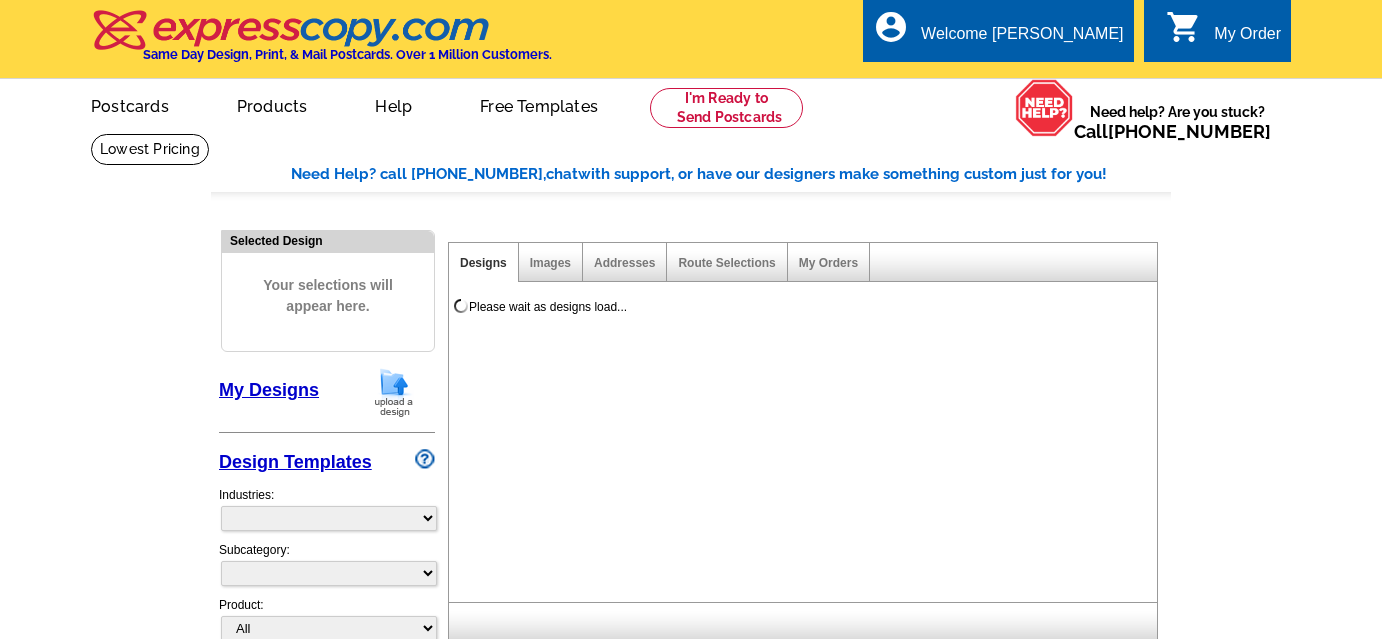 select 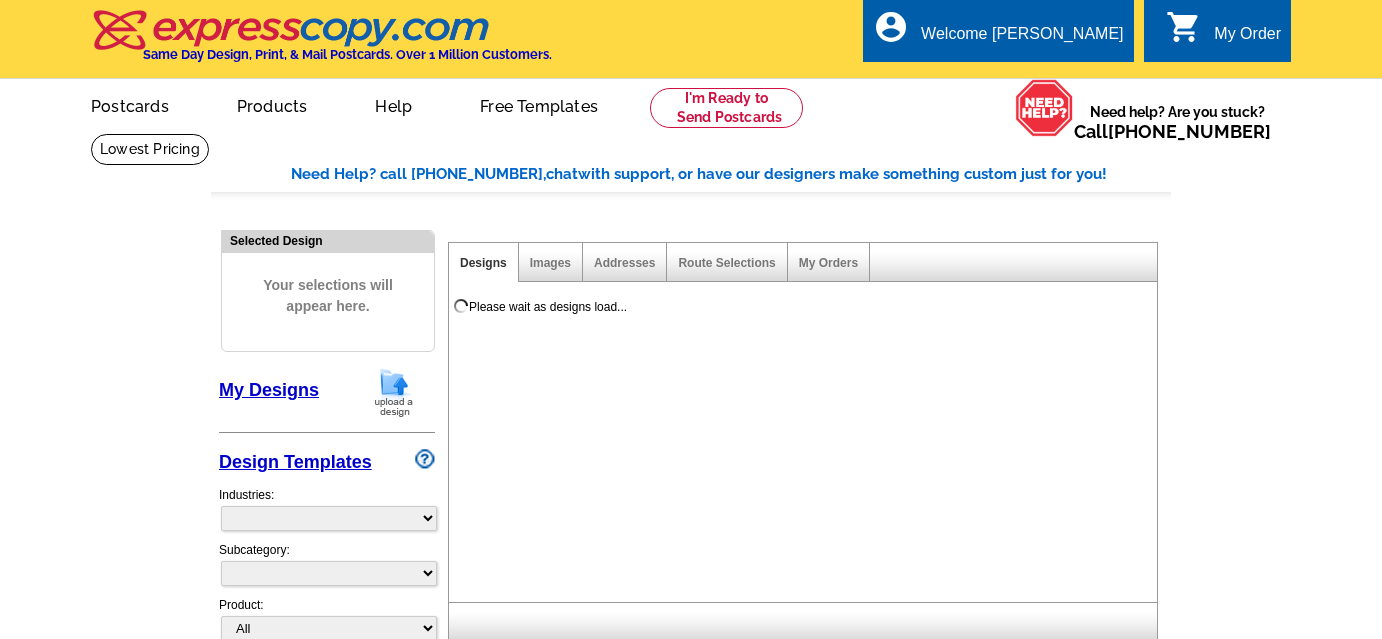 select on "2" 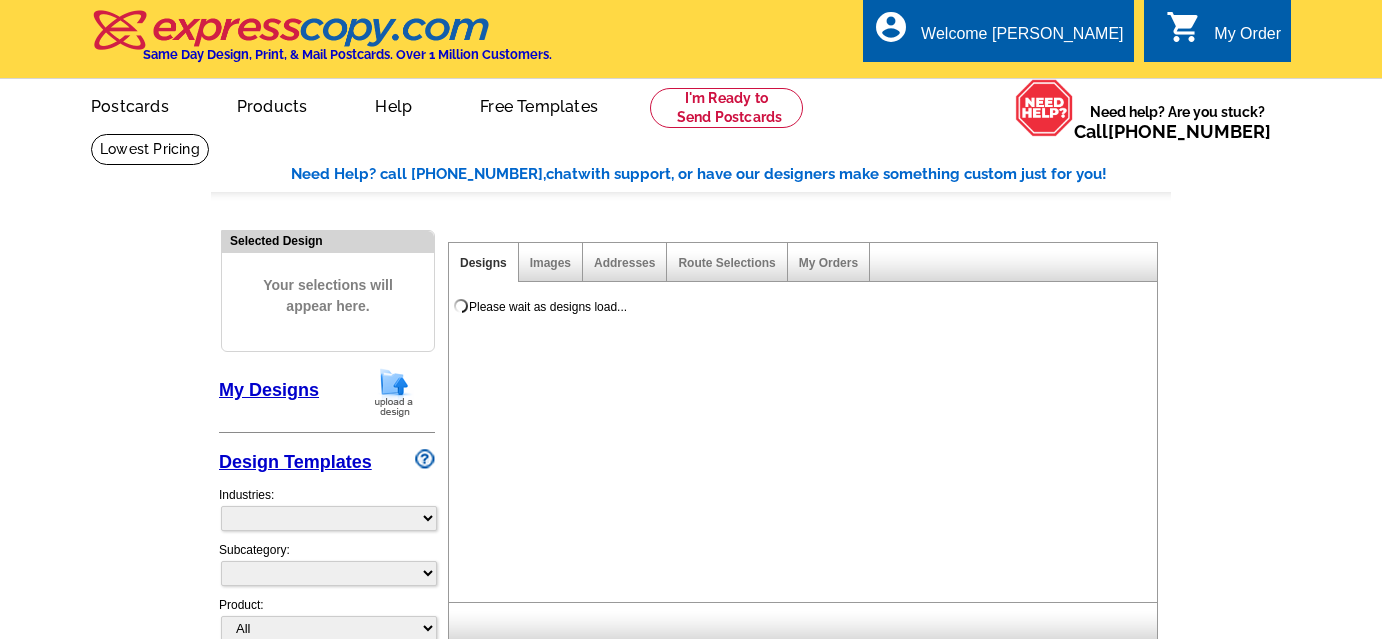 select on "back" 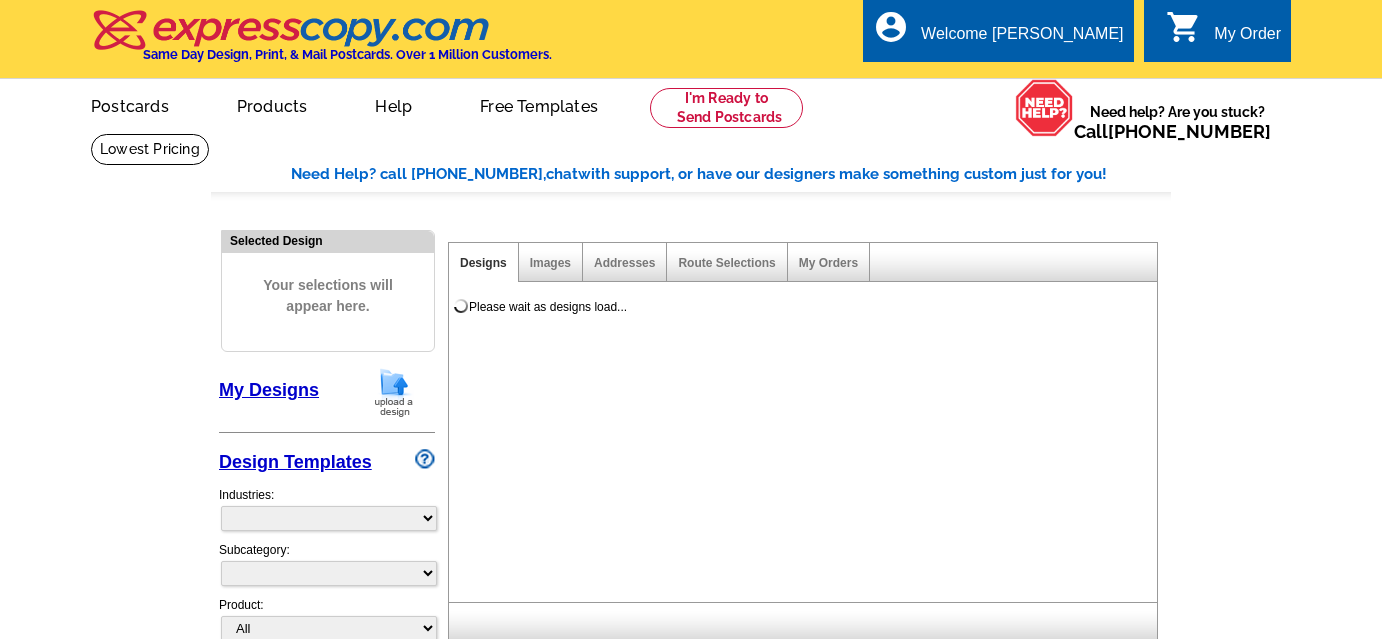 scroll, scrollTop: 0, scrollLeft: 0, axis: both 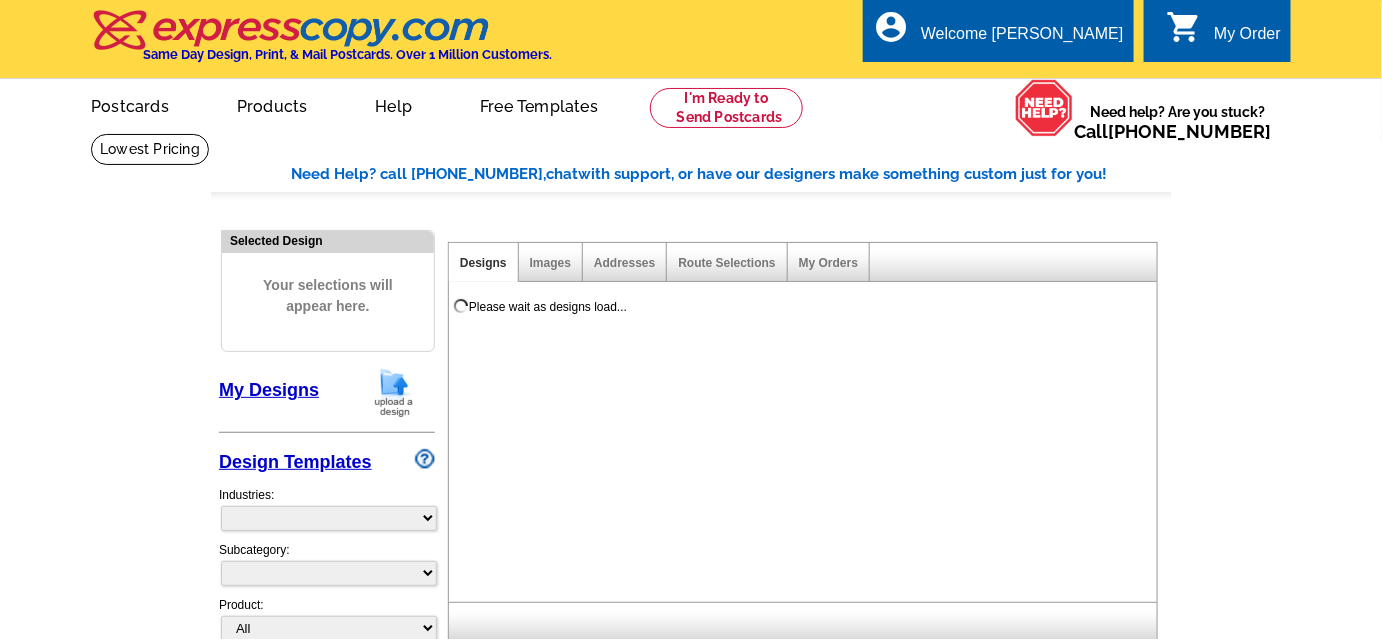select on "785" 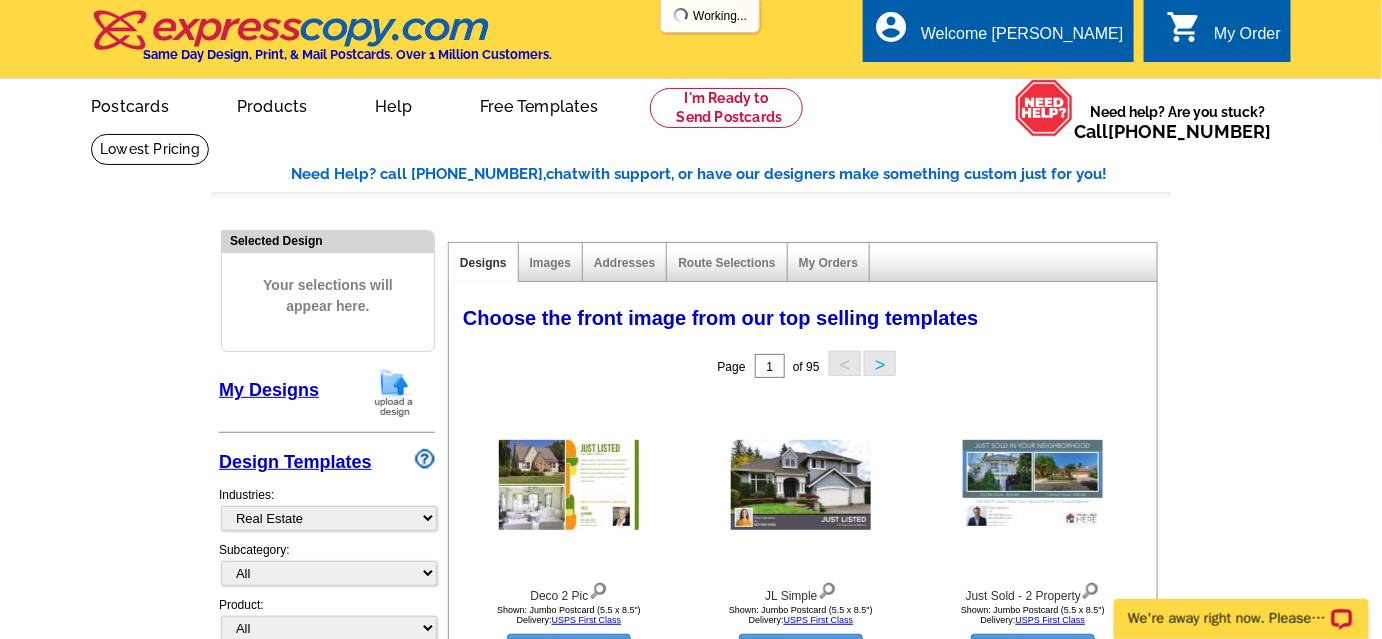 scroll, scrollTop: 0, scrollLeft: 0, axis: both 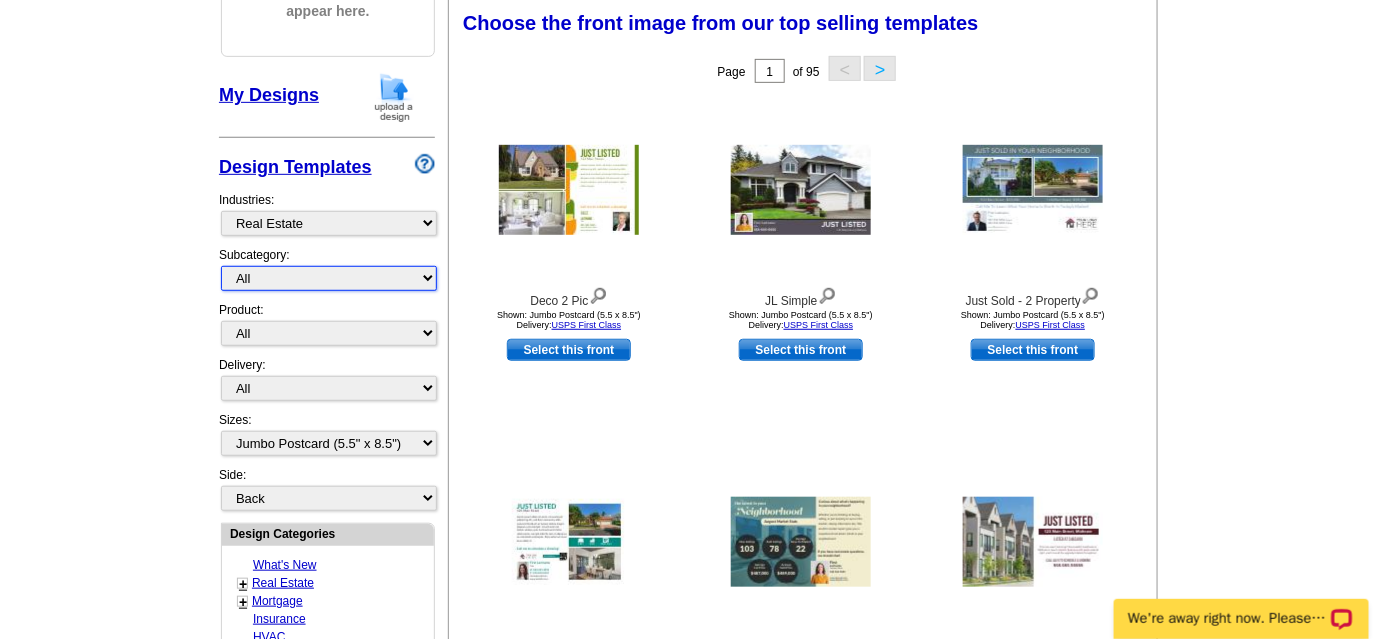 click on "All RE/MAX® Referrals [PERSON_NAME]® Berkshire Hathaway Home Services Century 21 Commercial Real Estate QR Code Cards 1st Time Home Buyer Distressed Homeowners Social Networking Farming Just Listed Just Sold Open House Market Report" at bounding box center (329, 278) 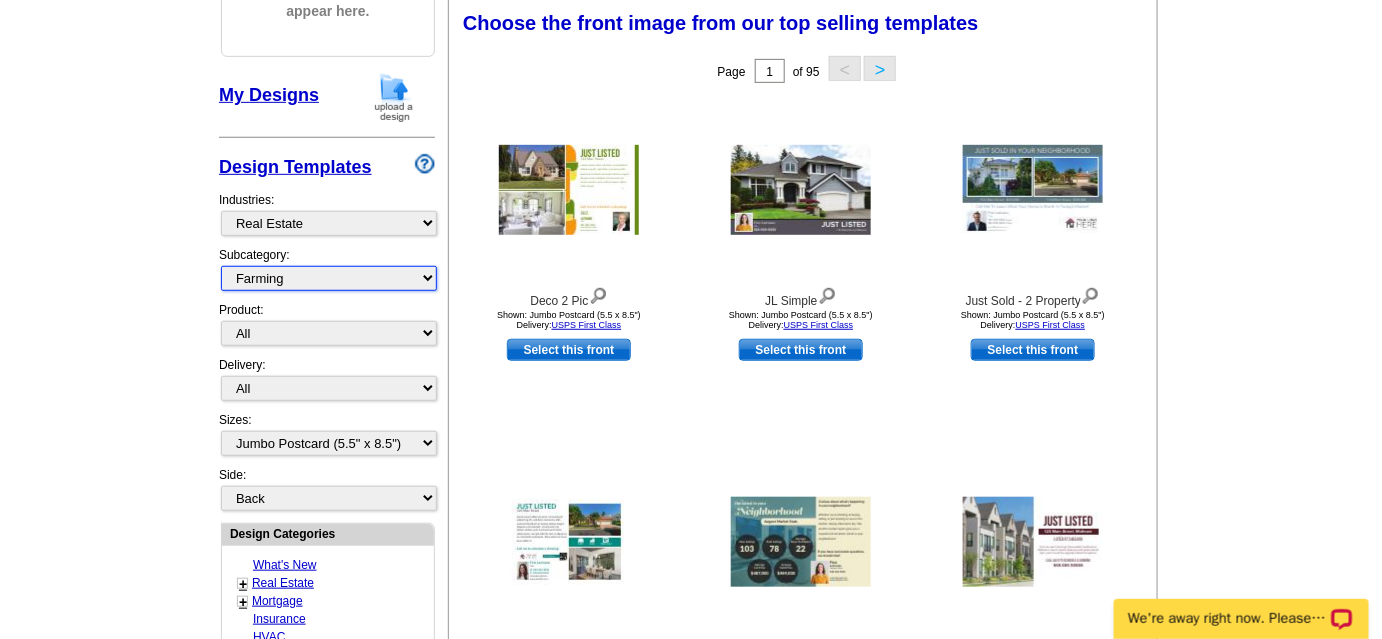 click on "All RE/MAX® Referrals [PERSON_NAME]® Berkshire Hathaway Home Services Century 21 Commercial Real Estate QR Code Cards 1st Time Home Buyer Distressed Homeowners Social Networking Farming Just Listed Just Sold Open House Market Report" at bounding box center (329, 278) 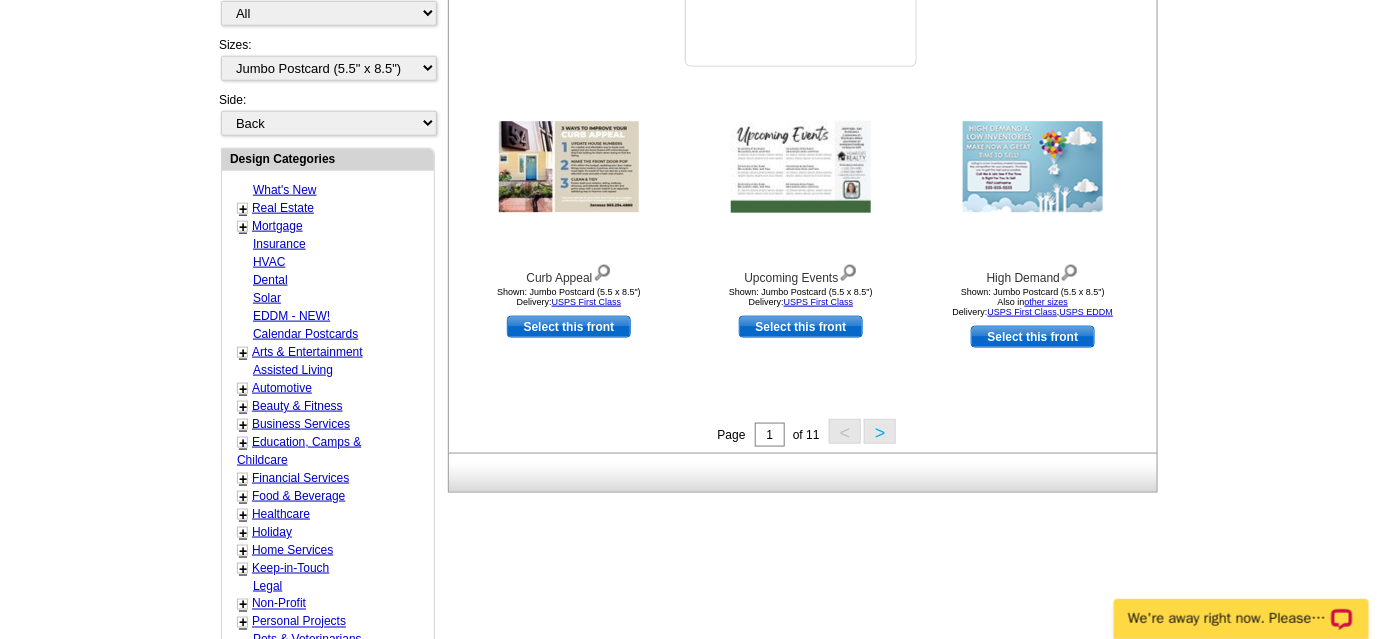 scroll, scrollTop: 704, scrollLeft: 0, axis: vertical 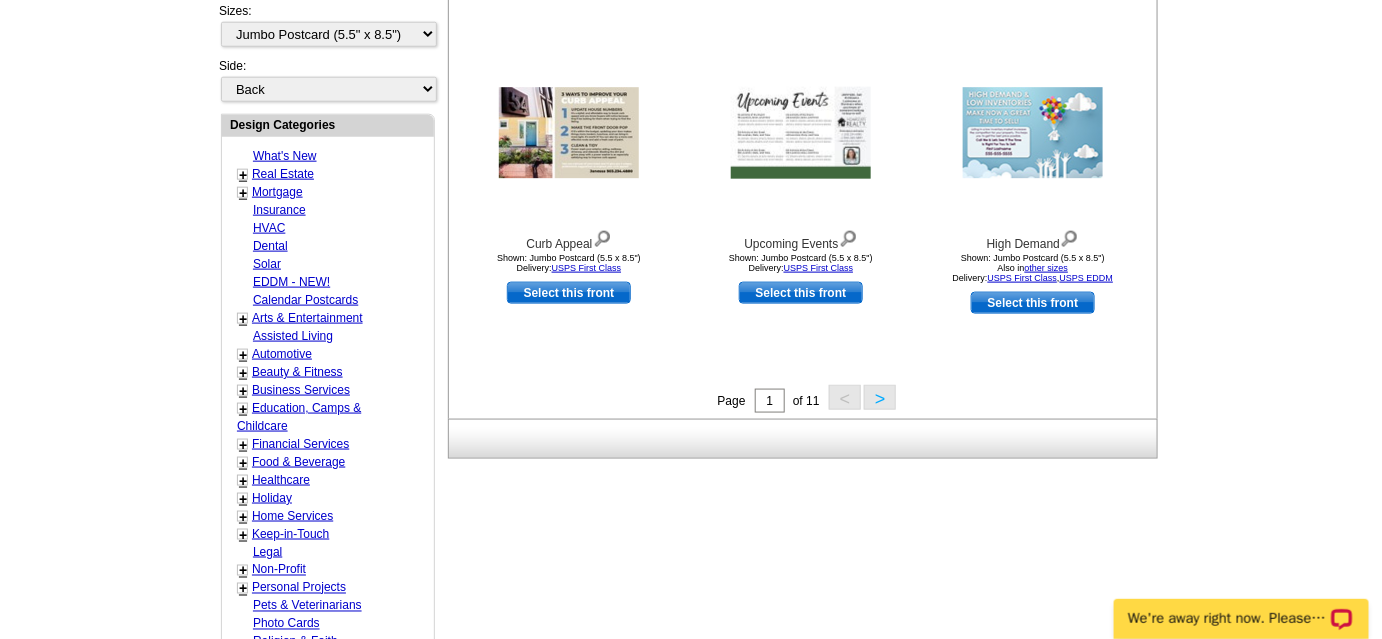click on ">" at bounding box center (880, 397) 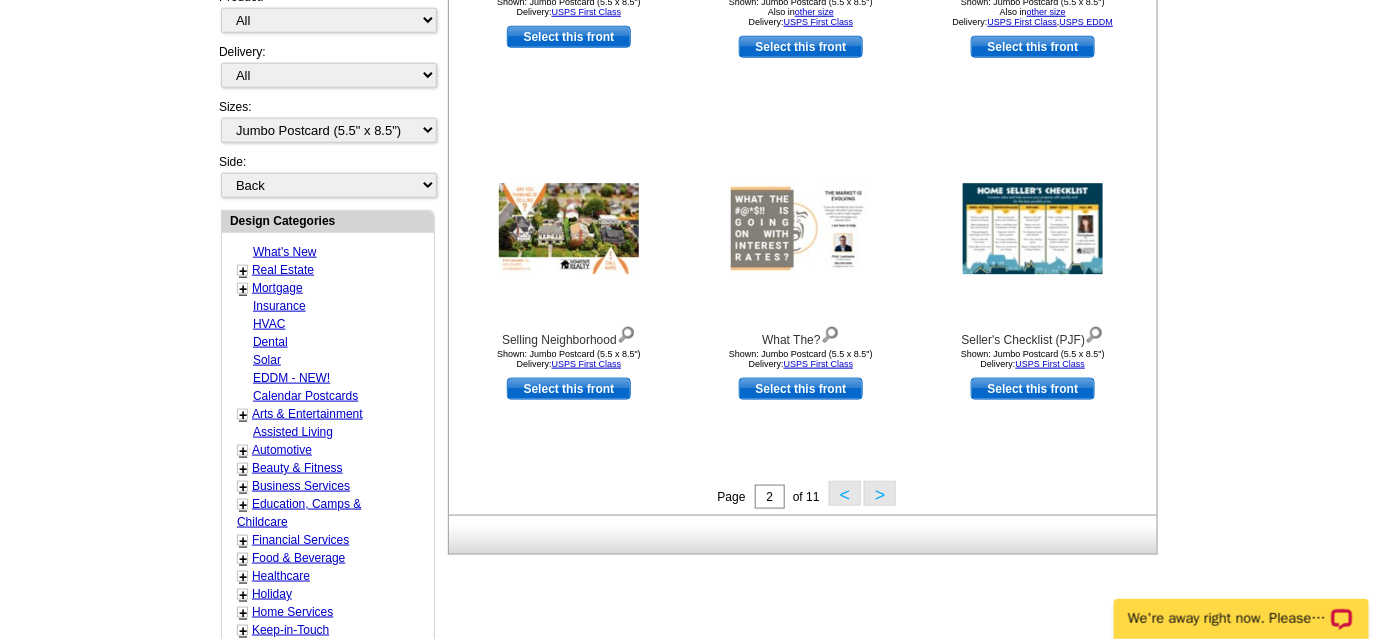 scroll, scrollTop: 613, scrollLeft: 0, axis: vertical 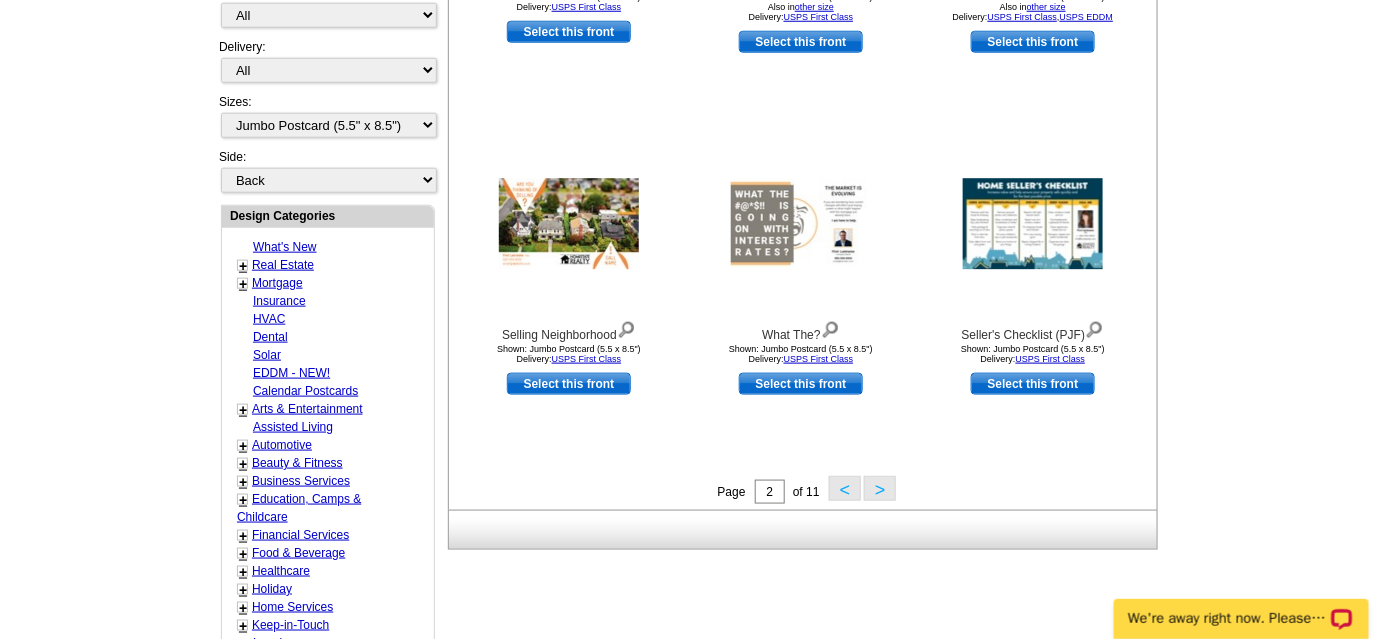 click on ">" at bounding box center (880, 488) 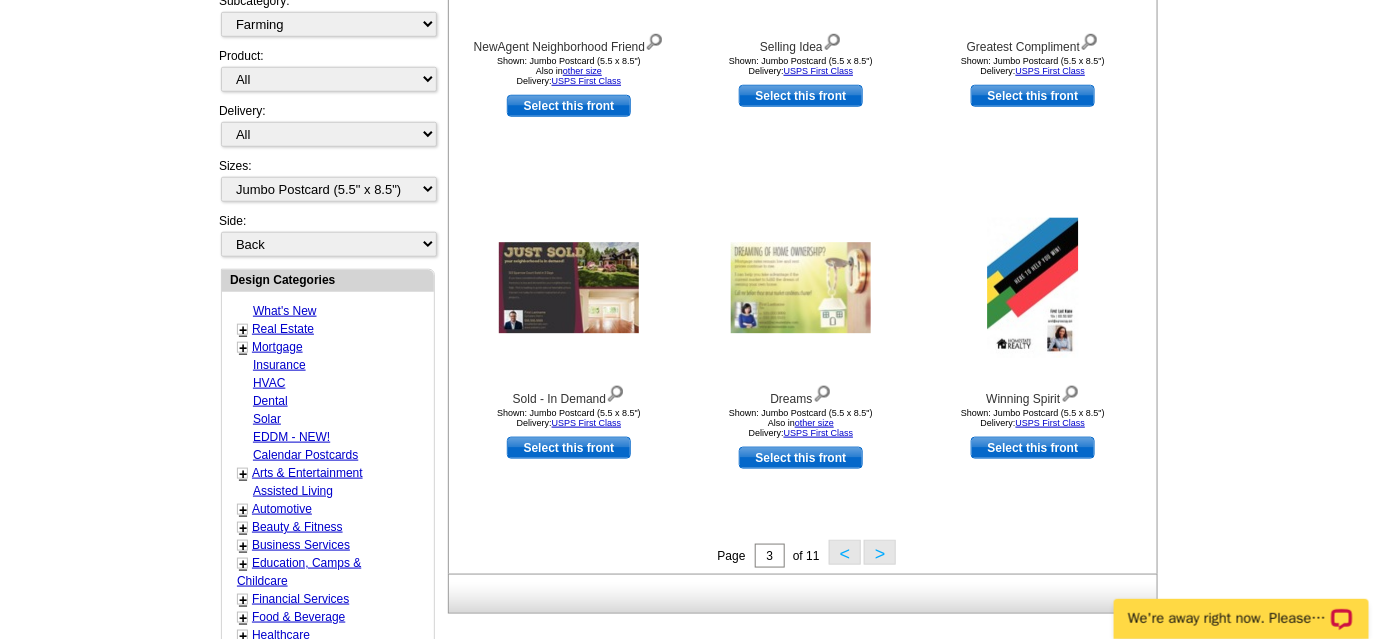 scroll, scrollTop: 590, scrollLeft: 0, axis: vertical 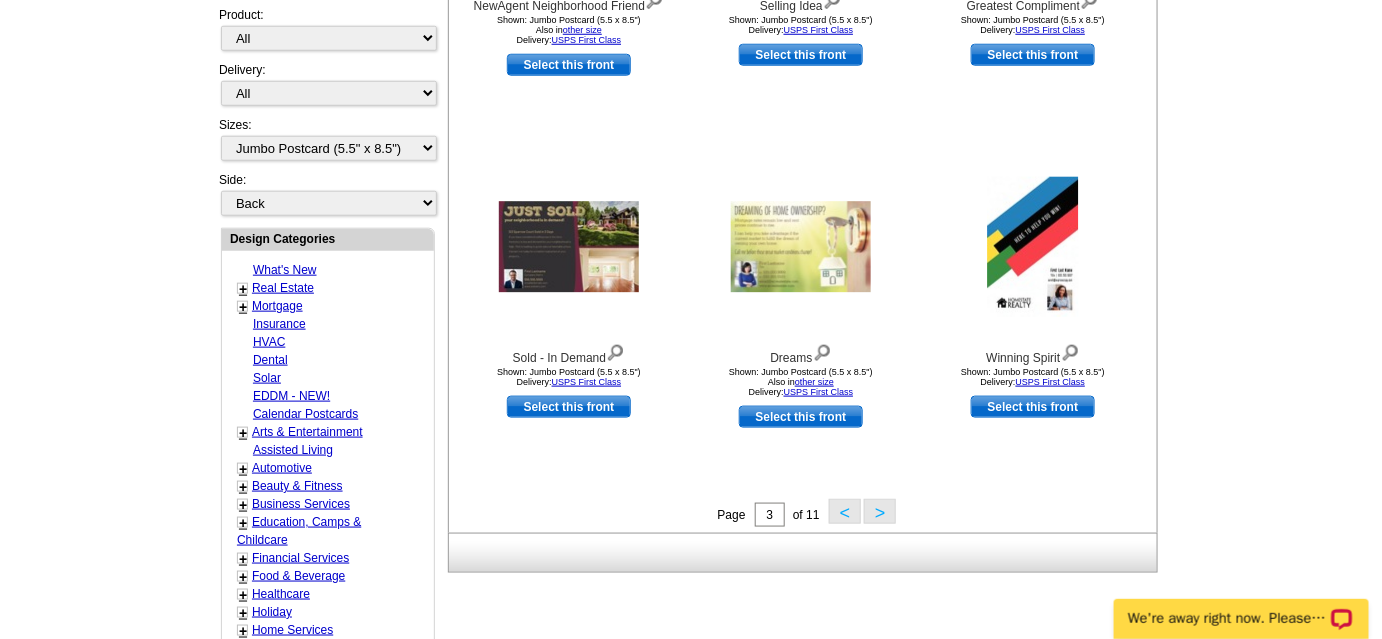 click on ">" at bounding box center (880, 511) 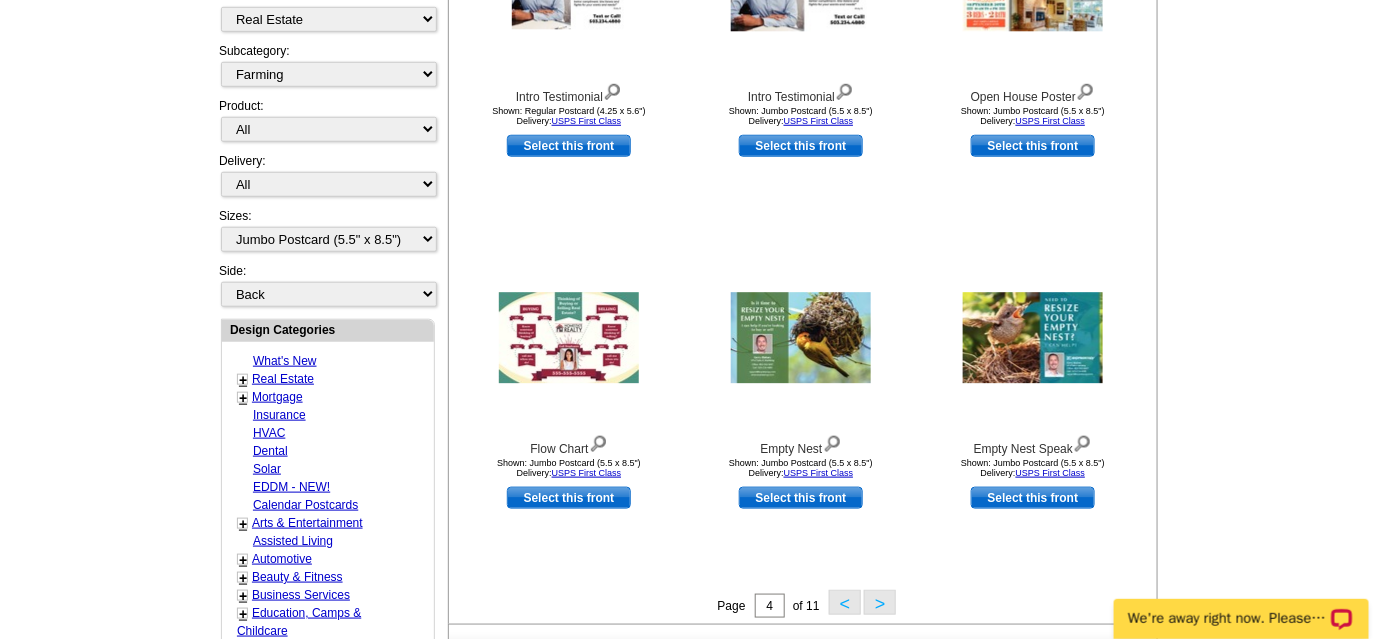 scroll, scrollTop: 500, scrollLeft: 0, axis: vertical 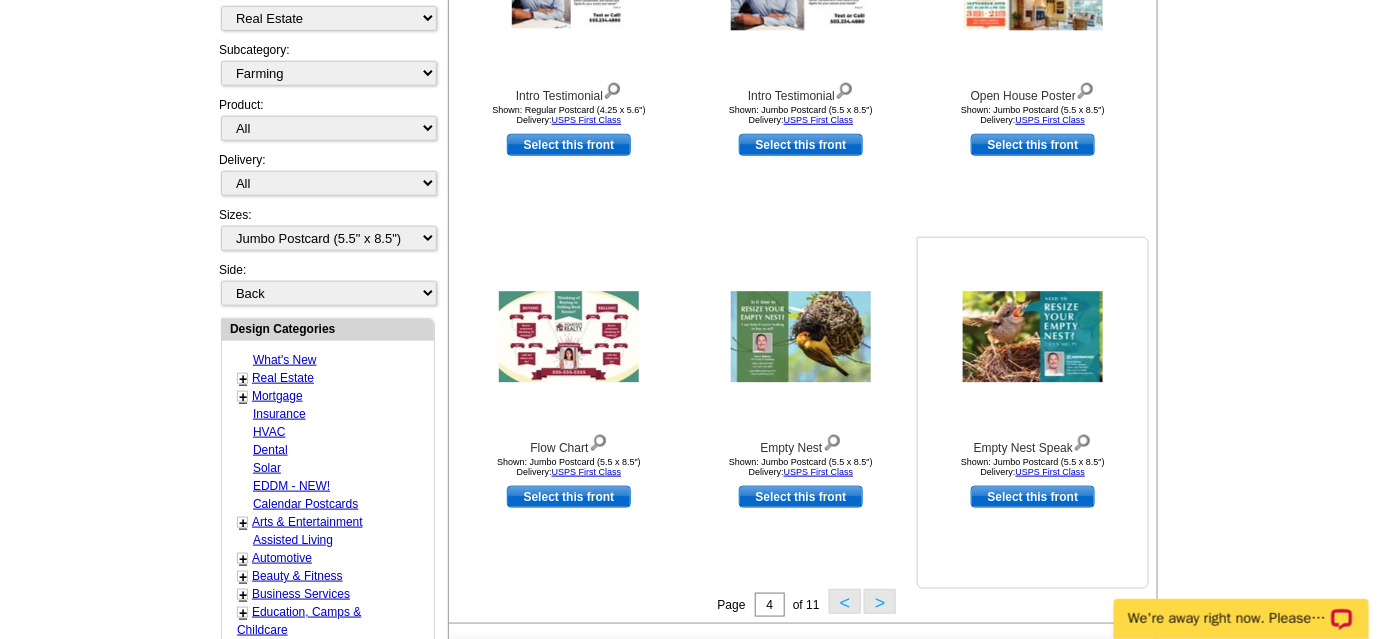 click on "Select this front" at bounding box center (1033, 497) 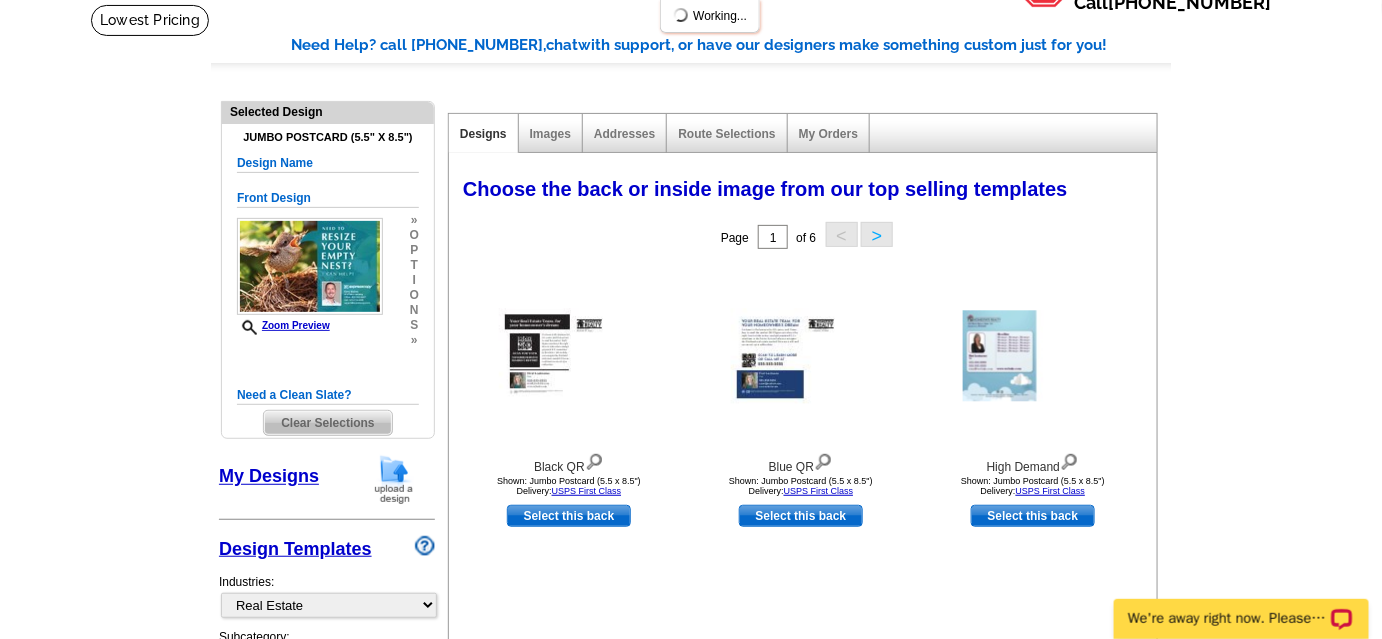 scroll, scrollTop: 136, scrollLeft: 0, axis: vertical 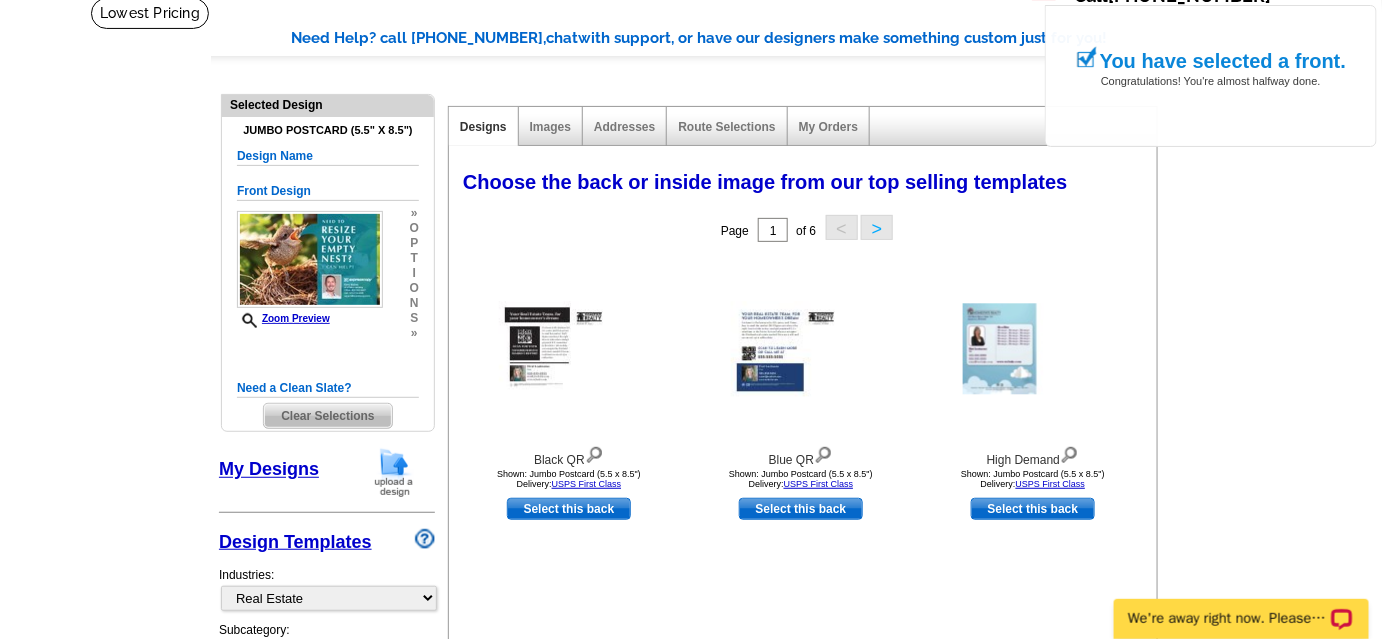 click on "Clear Selections" at bounding box center (327, 416) 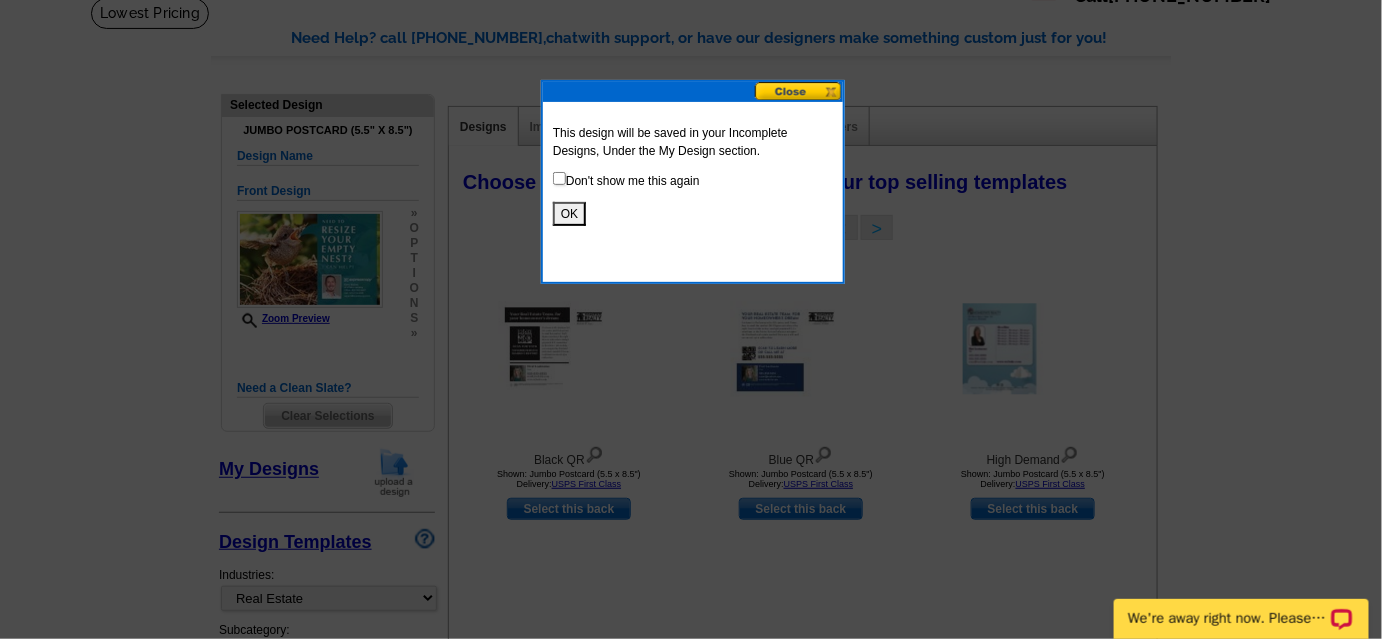 click on "OK" at bounding box center (569, 214) 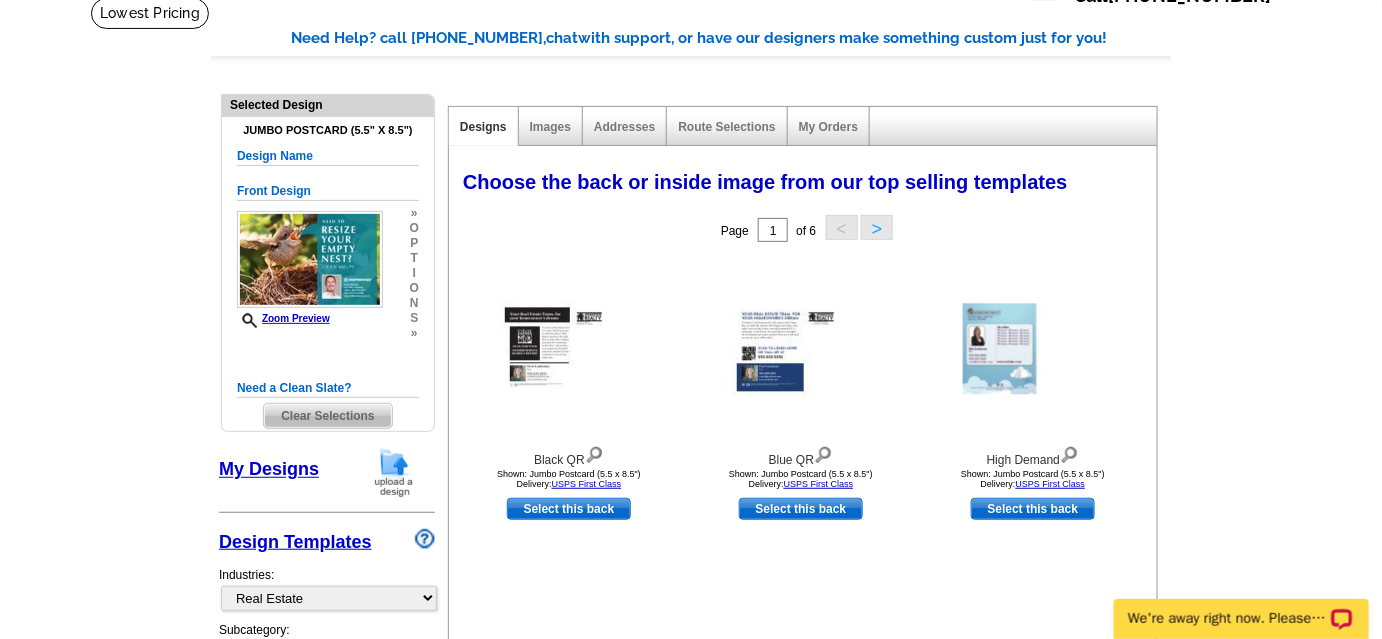 scroll, scrollTop: 159, scrollLeft: 0, axis: vertical 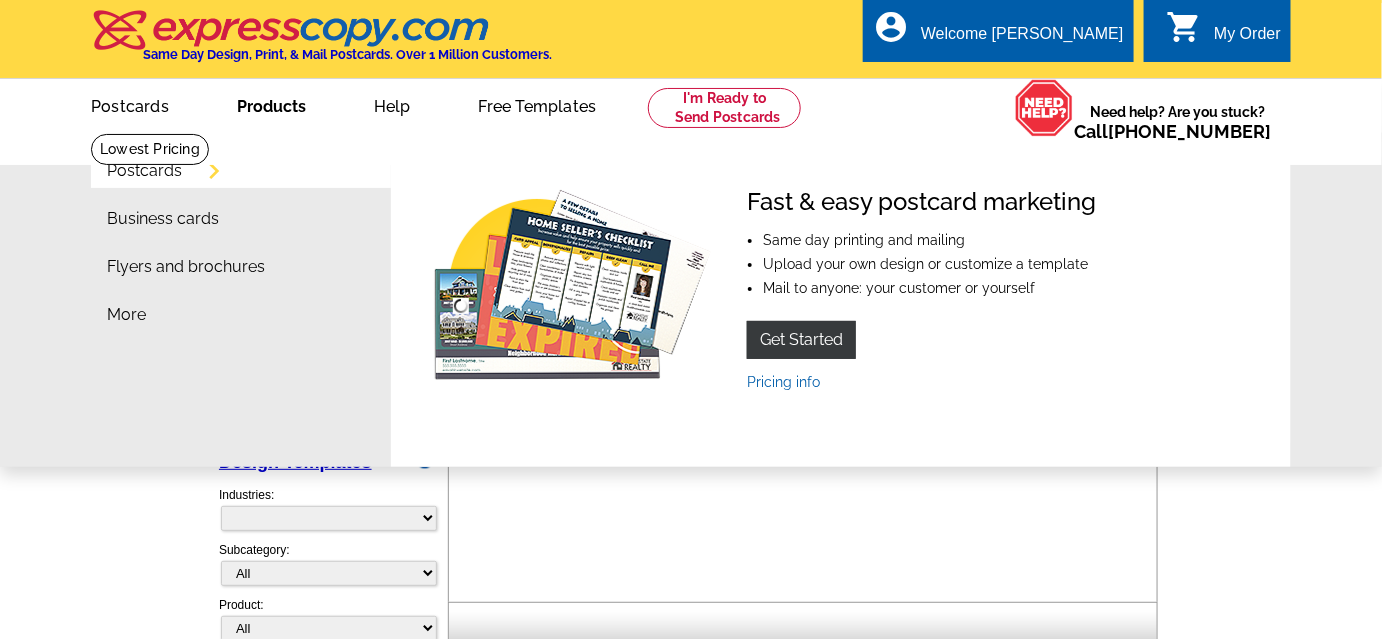 select on "785" 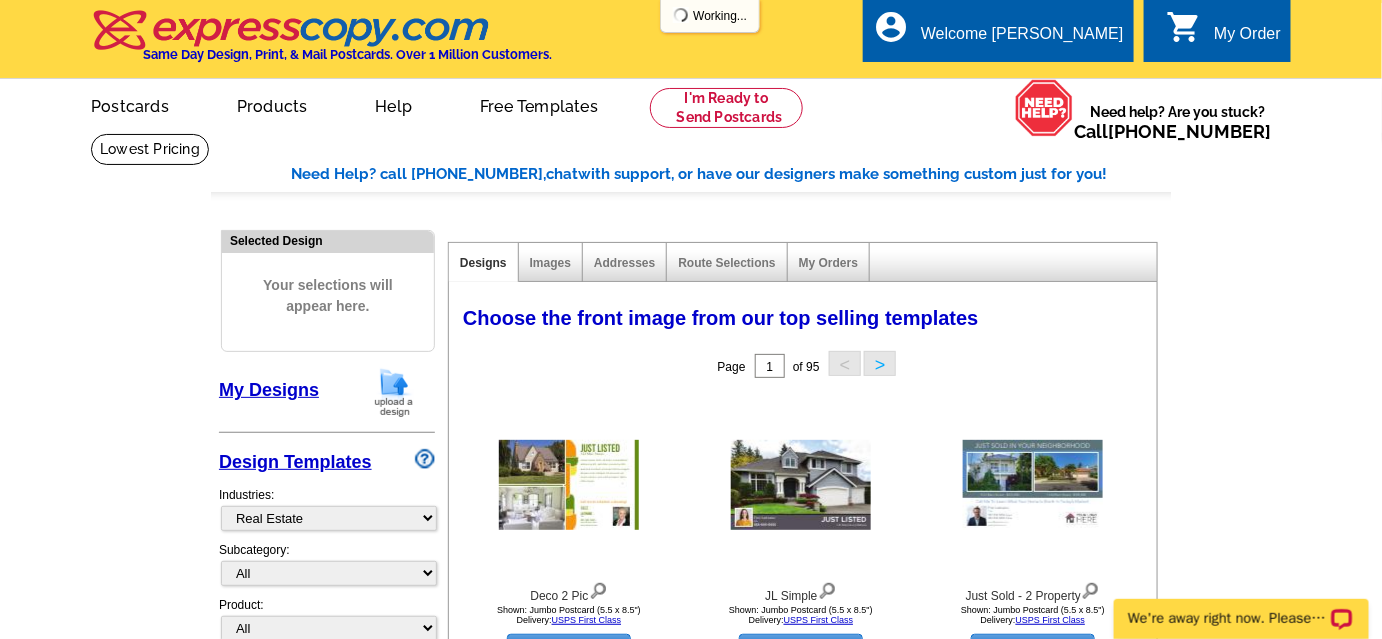 scroll, scrollTop: 0, scrollLeft: 0, axis: both 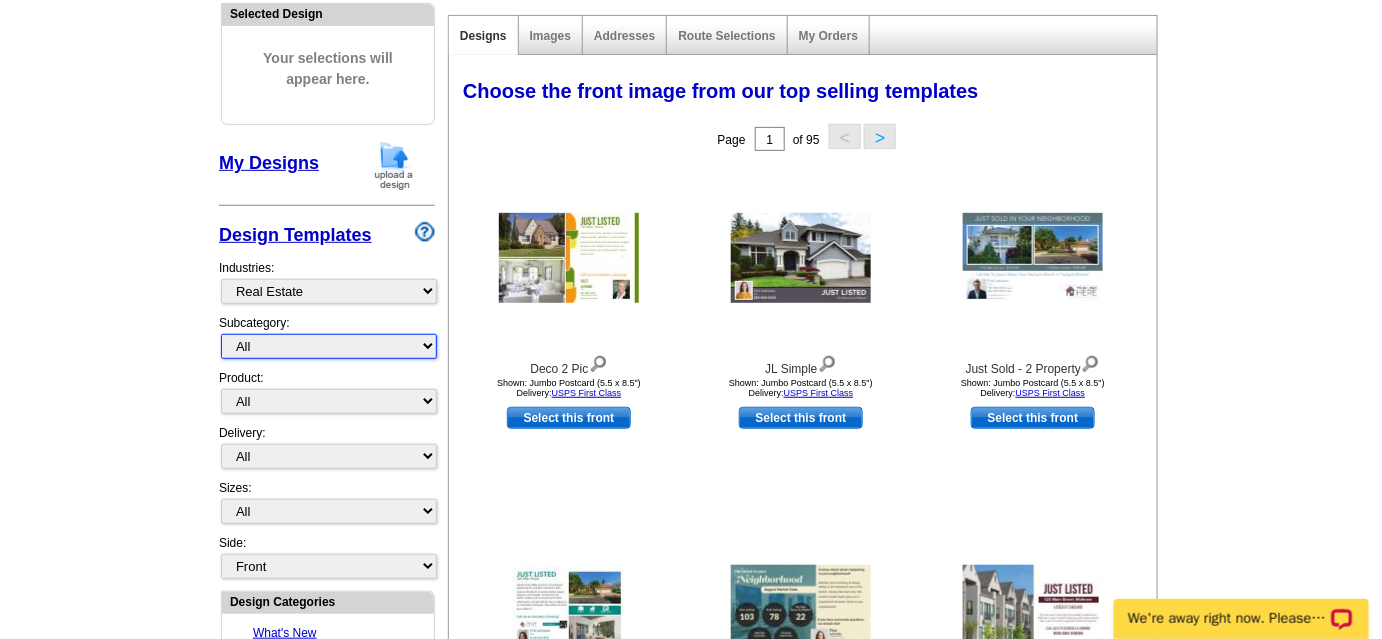 click on "All RE/MAX® Referrals [PERSON_NAME]® Berkshire Hathaway Home Services Century 21 Commercial Real Estate QR Code Cards 1st Time Home Buyer Distressed Homeowners Social Networking Farming Just Listed Just Sold Open House Market Report" at bounding box center [329, 346] 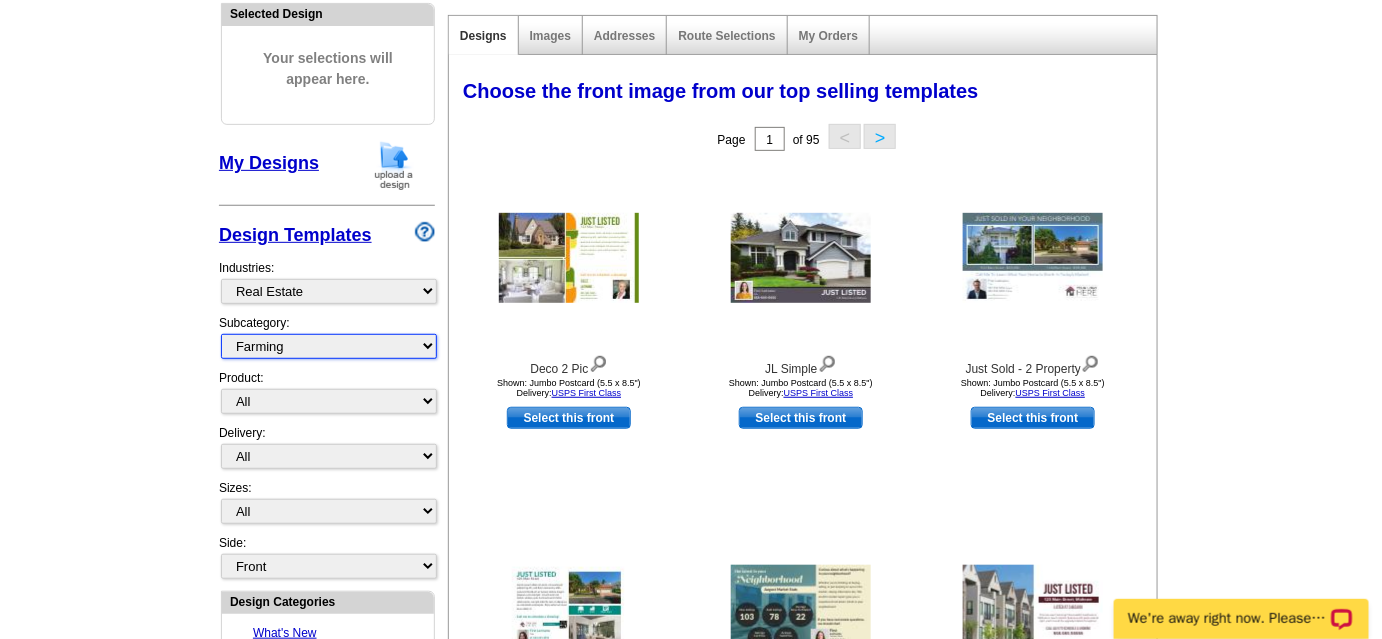click on "All RE/MAX® Referrals [PERSON_NAME]® Berkshire Hathaway Home Services Century 21 Commercial Real Estate QR Code Cards 1st Time Home Buyer Distressed Homeowners Social Networking Farming Just Listed Just Sold Open House Market Report" at bounding box center [329, 346] 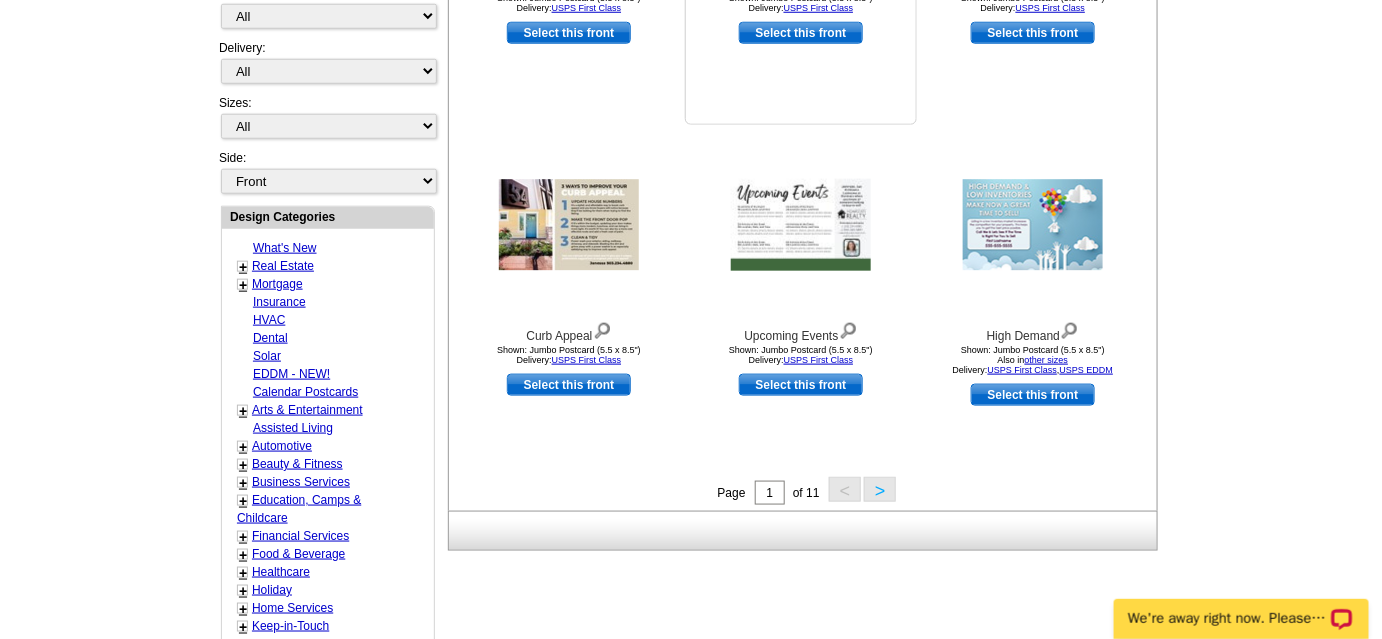 scroll, scrollTop: 613, scrollLeft: 0, axis: vertical 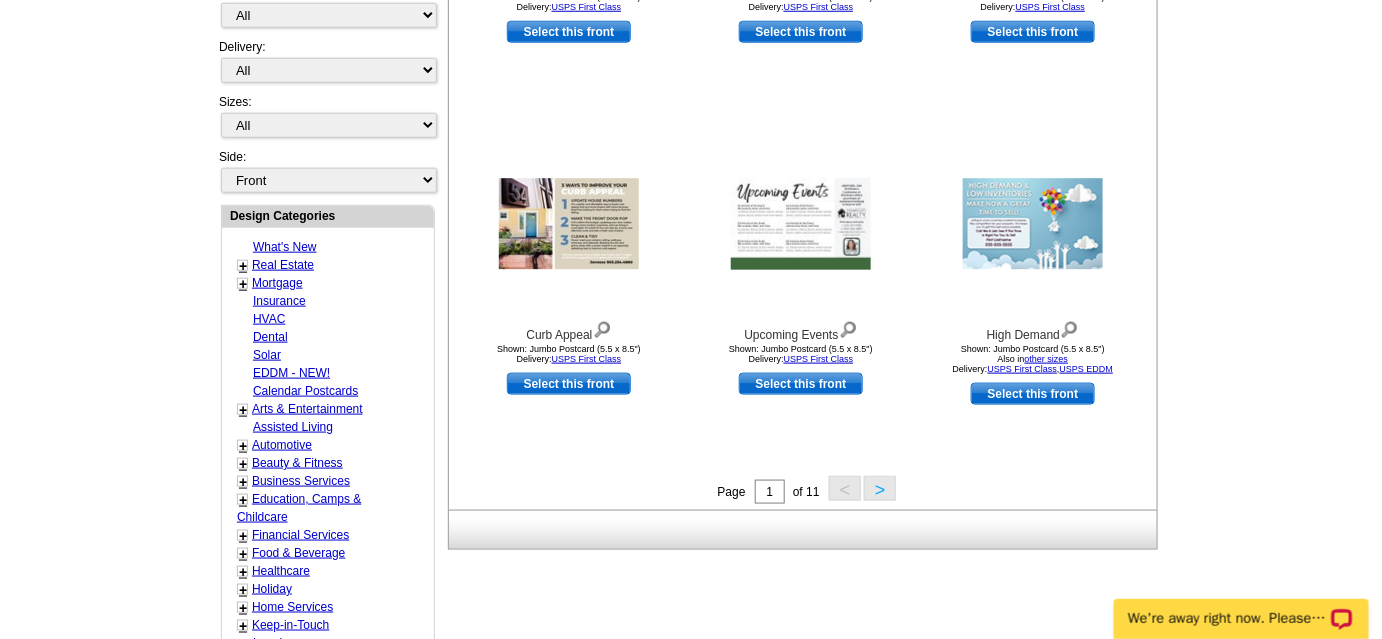 click on ">" at bounding box center [880, 488] 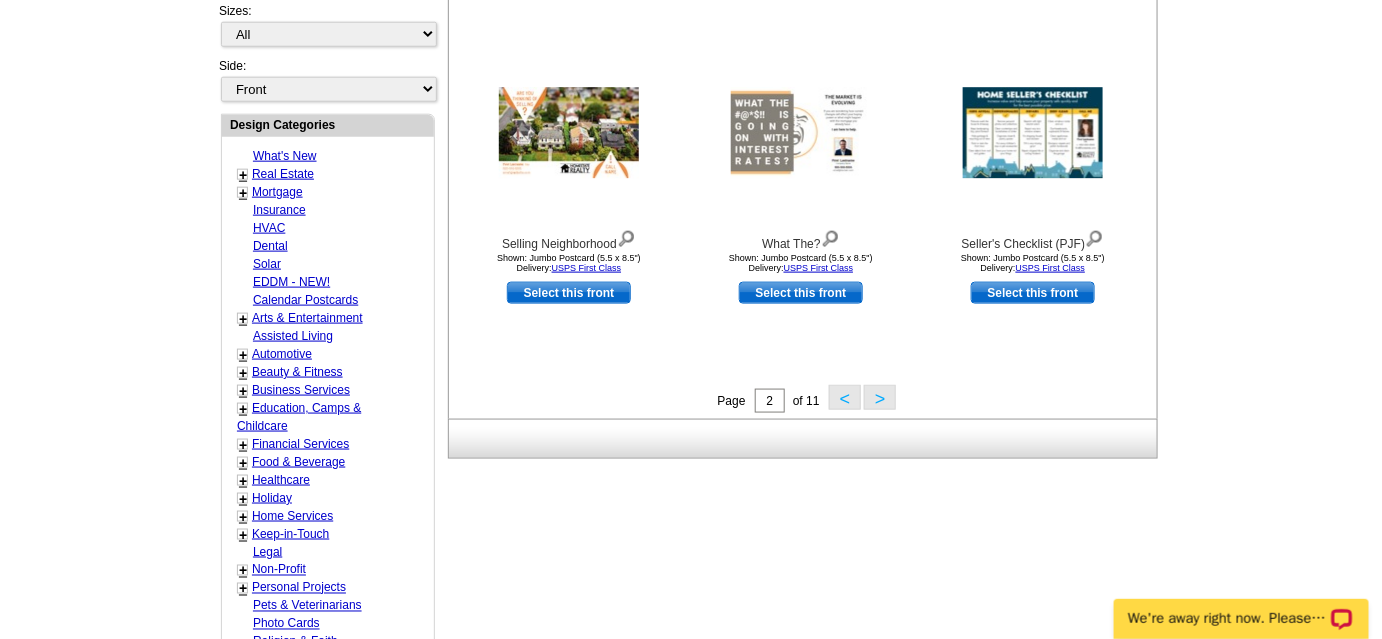 scroll, scrollTop: 704, scrollLeft: 0, axis: vertical 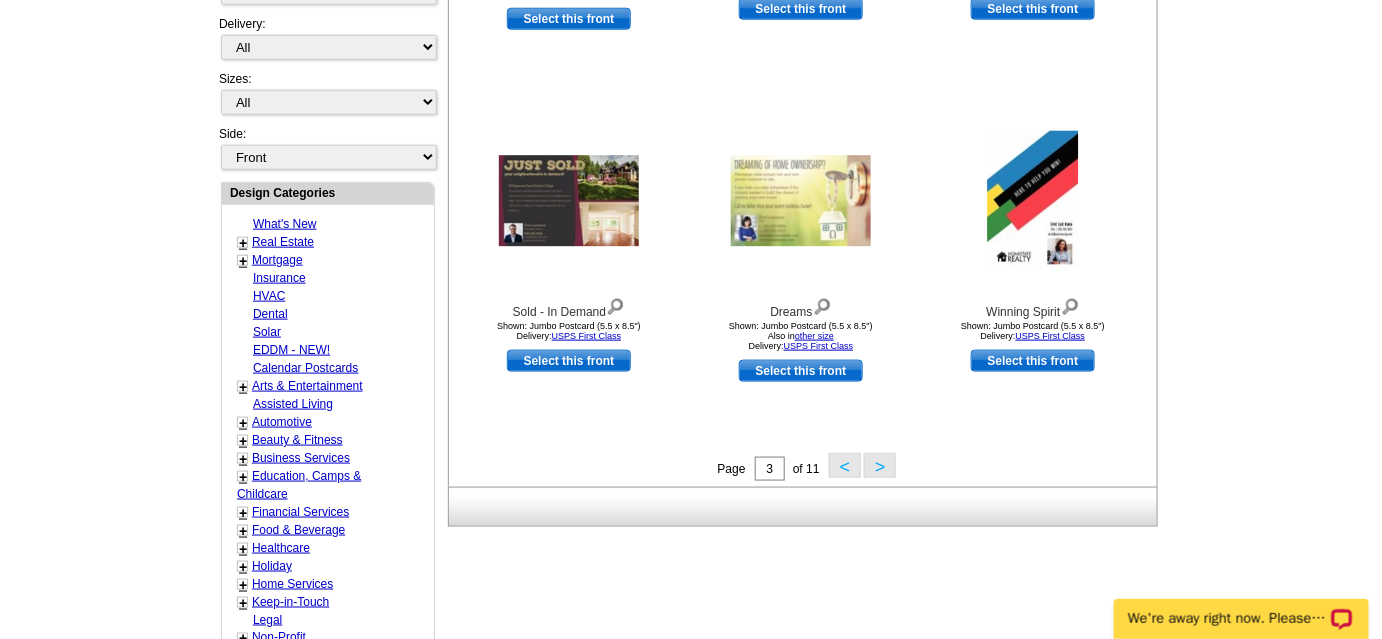 click on ">" at bounding box center (880, 465) 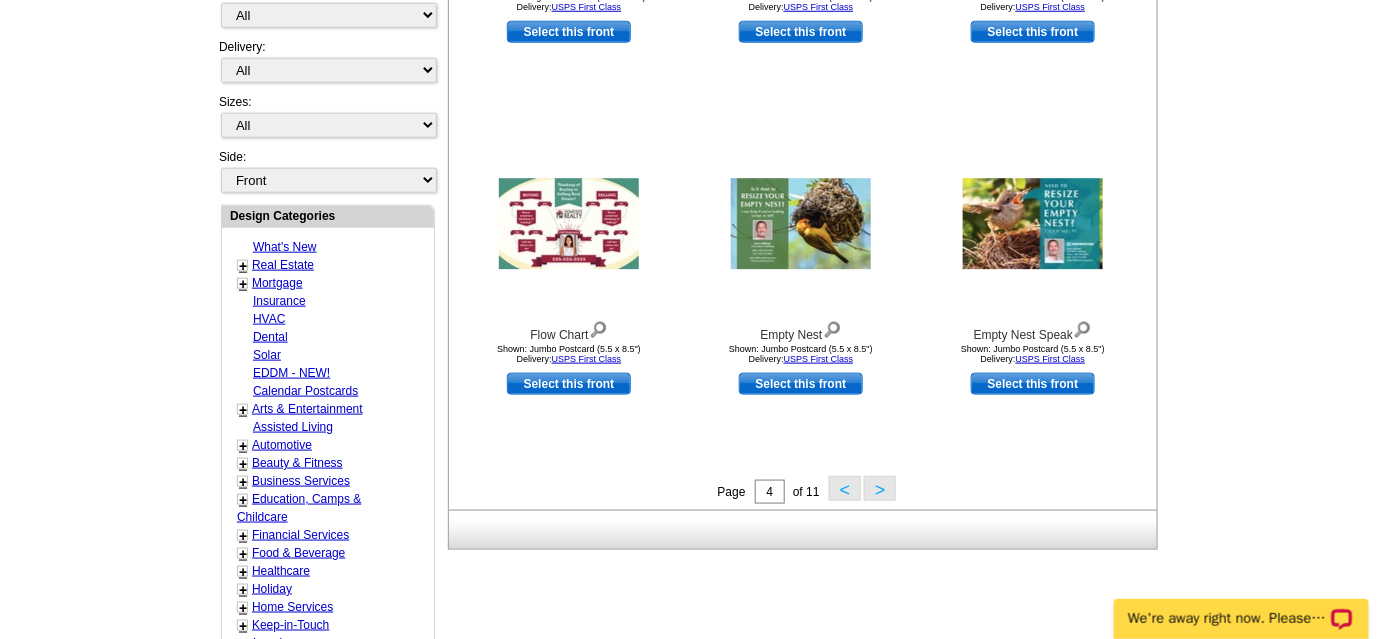 scroll, scrollTop: 613, scrollLeft: 0, axis: vertical 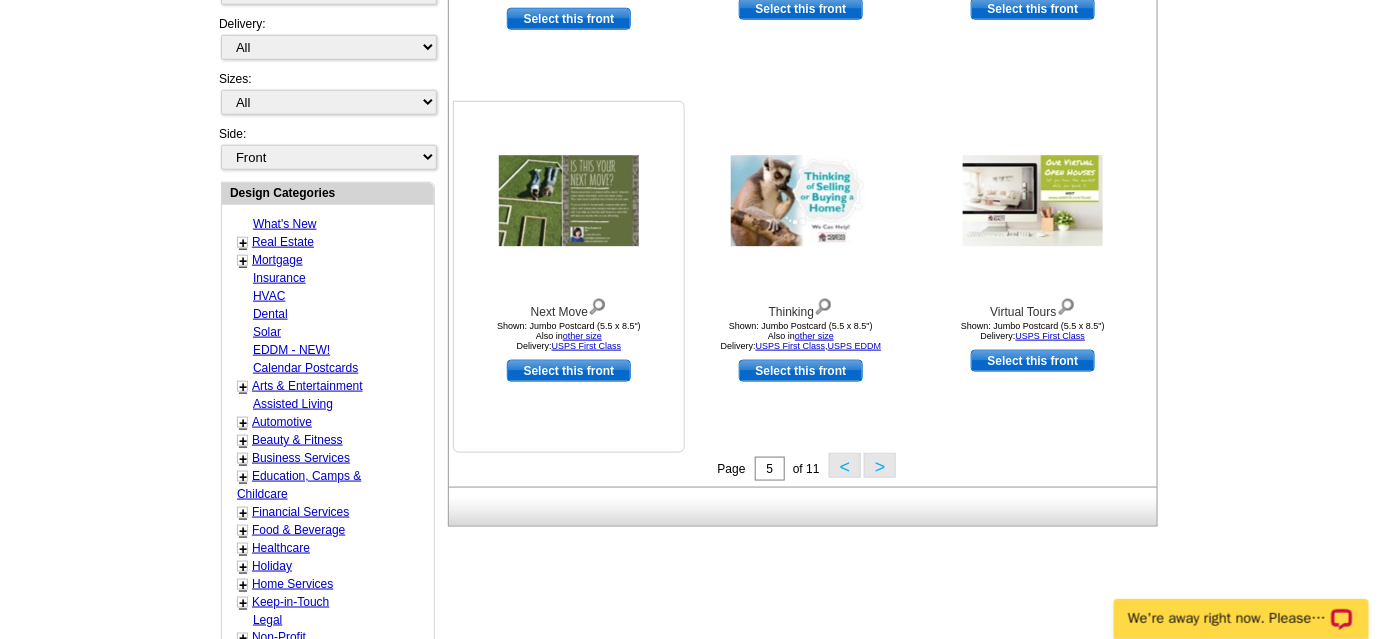 click at bounding box center (569, 201) 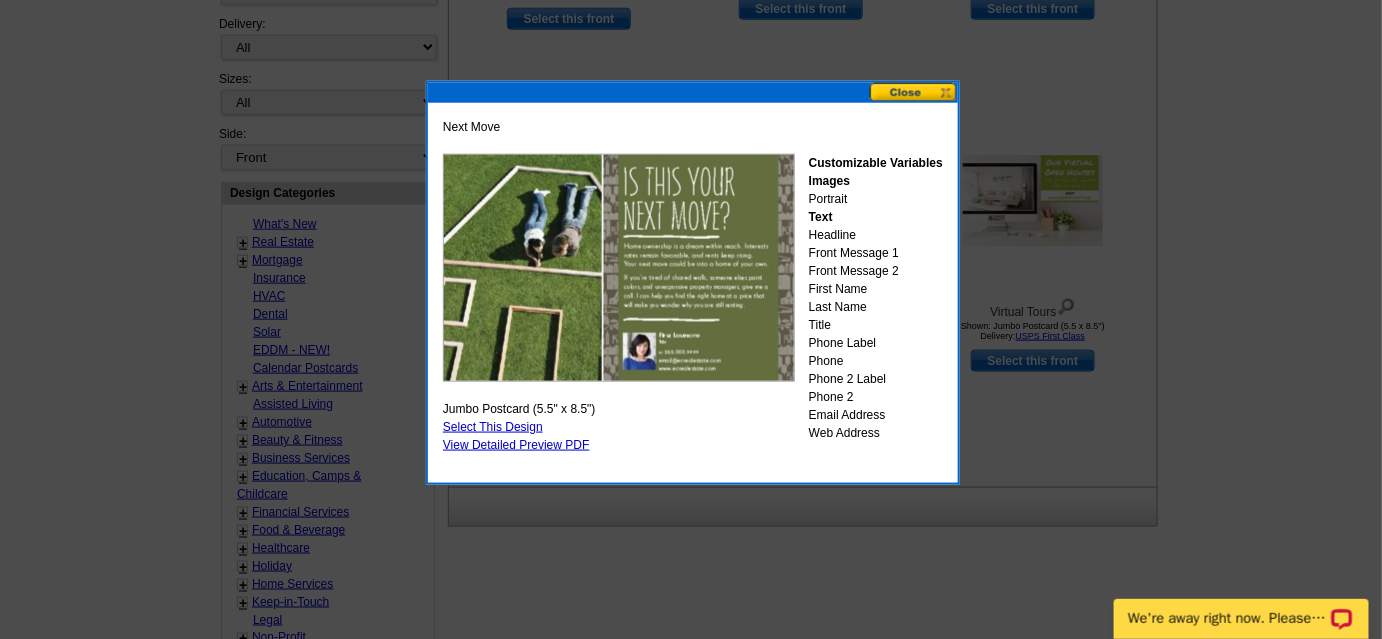 click at bounding box center (914, 92) 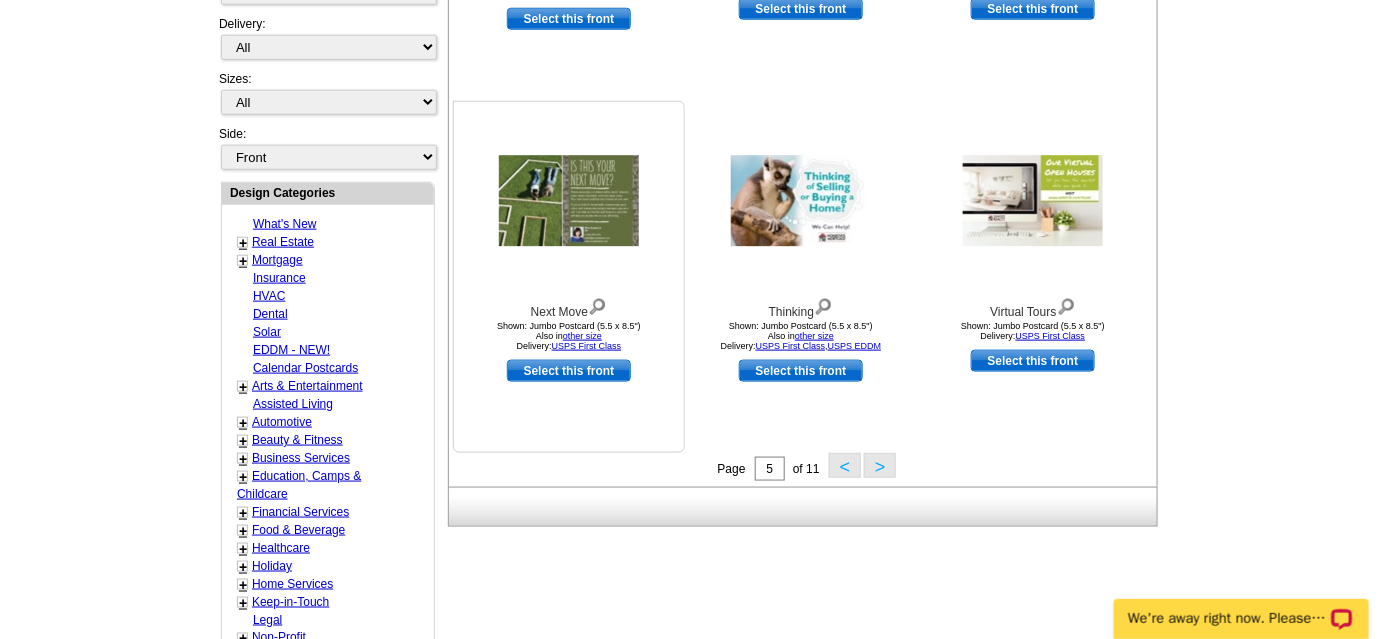 click on "Select this front" at bounding box center [569, 371] 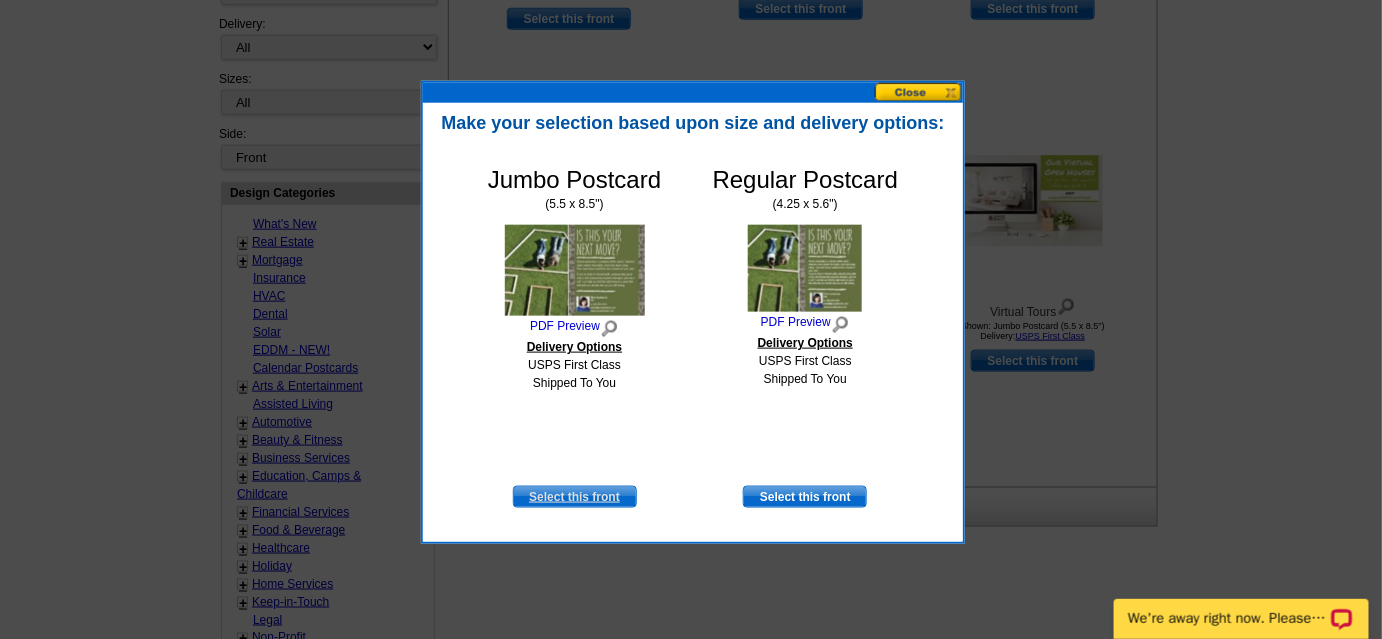 click on "Select this front" at bounding box center [575, 497] 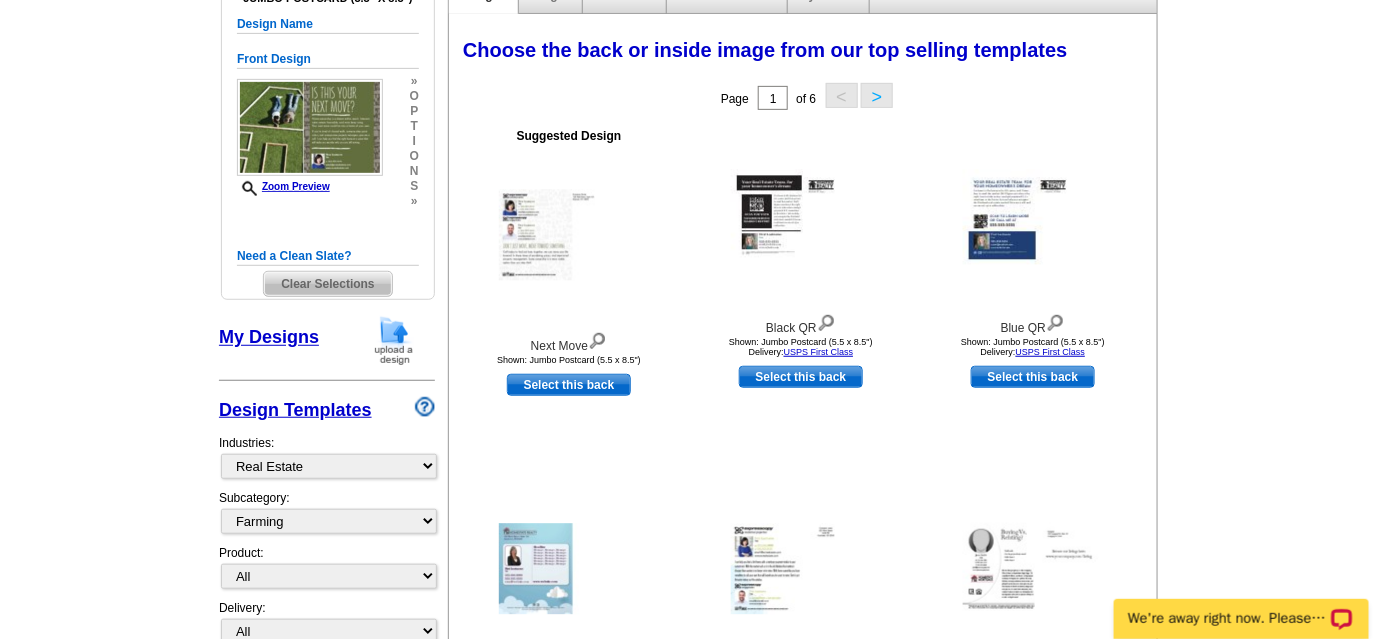scroll, scrollTop: 250, scrollLeft: 0, axis: vertical 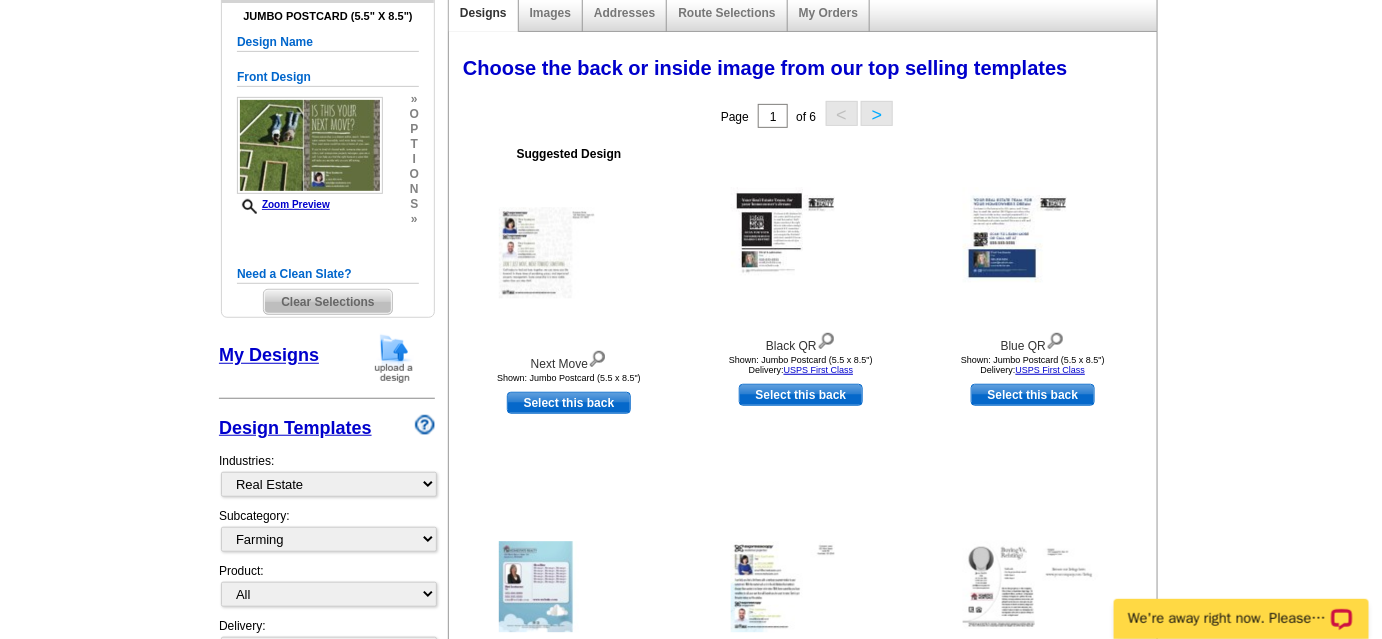 click on "Clear Selections" at bounding box center (327, 302) 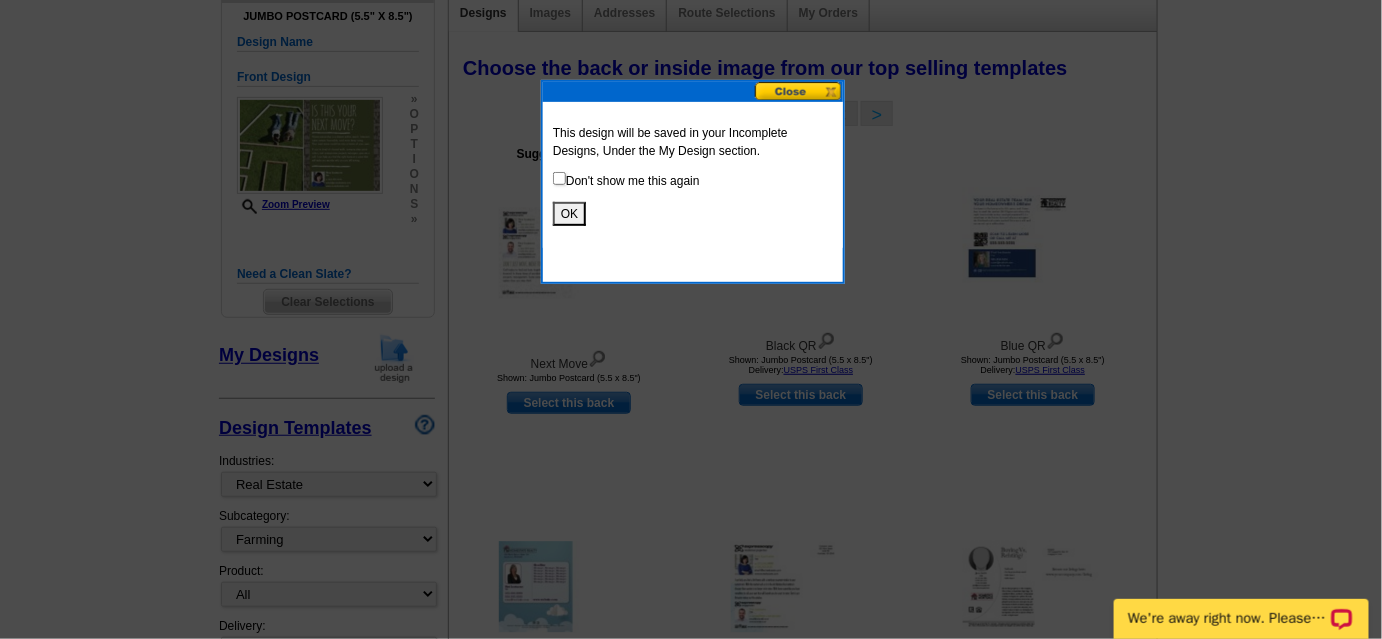 click on "OK" at bounding box center [569, 214] 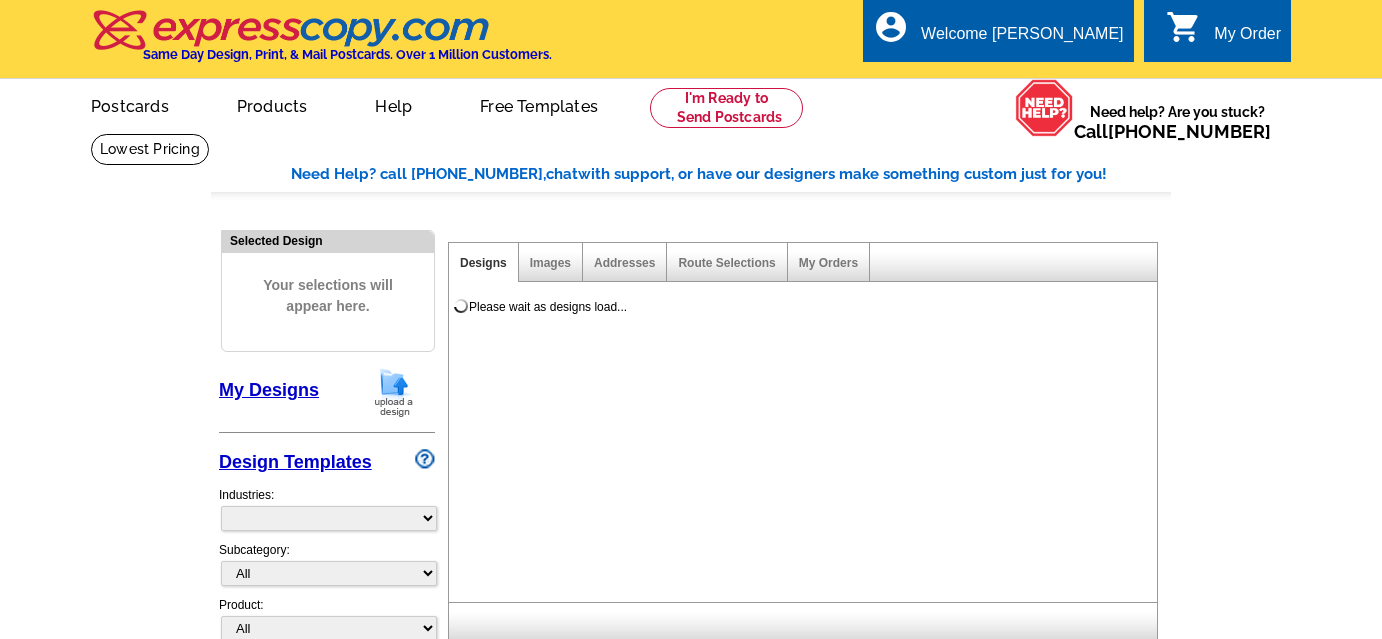 scroll, scrollTop: 0, scrollLeft: 0, axis: both 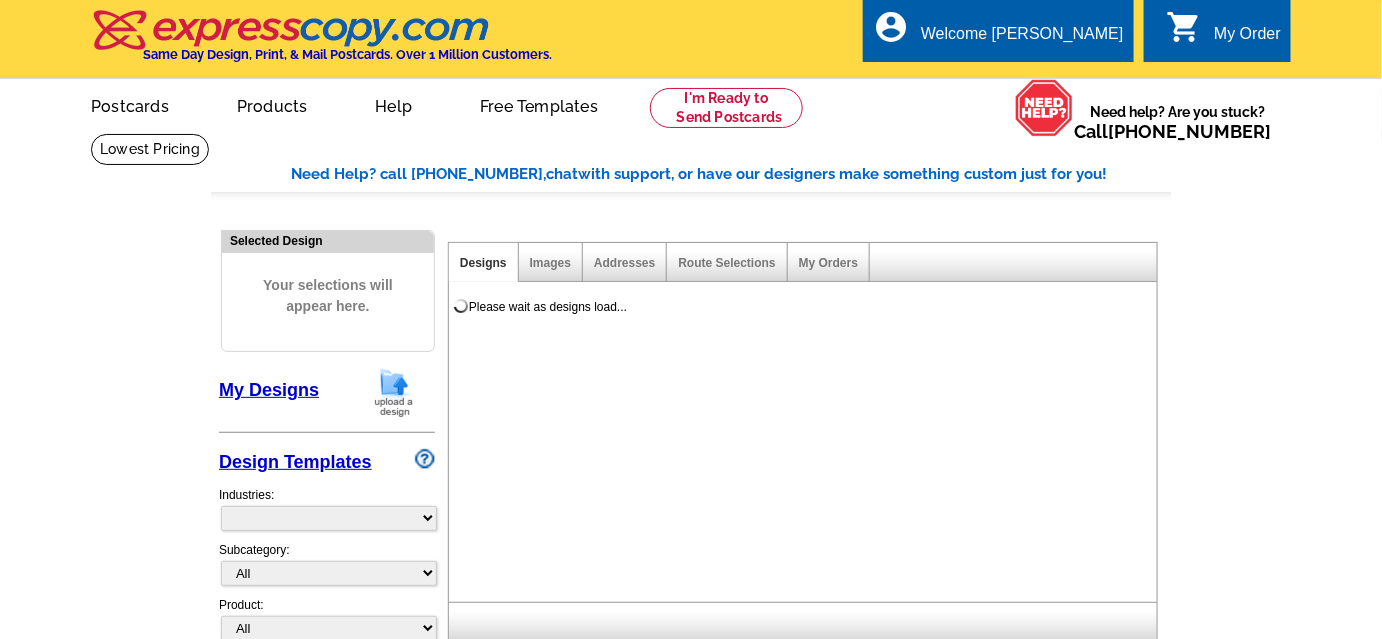 select on "785" 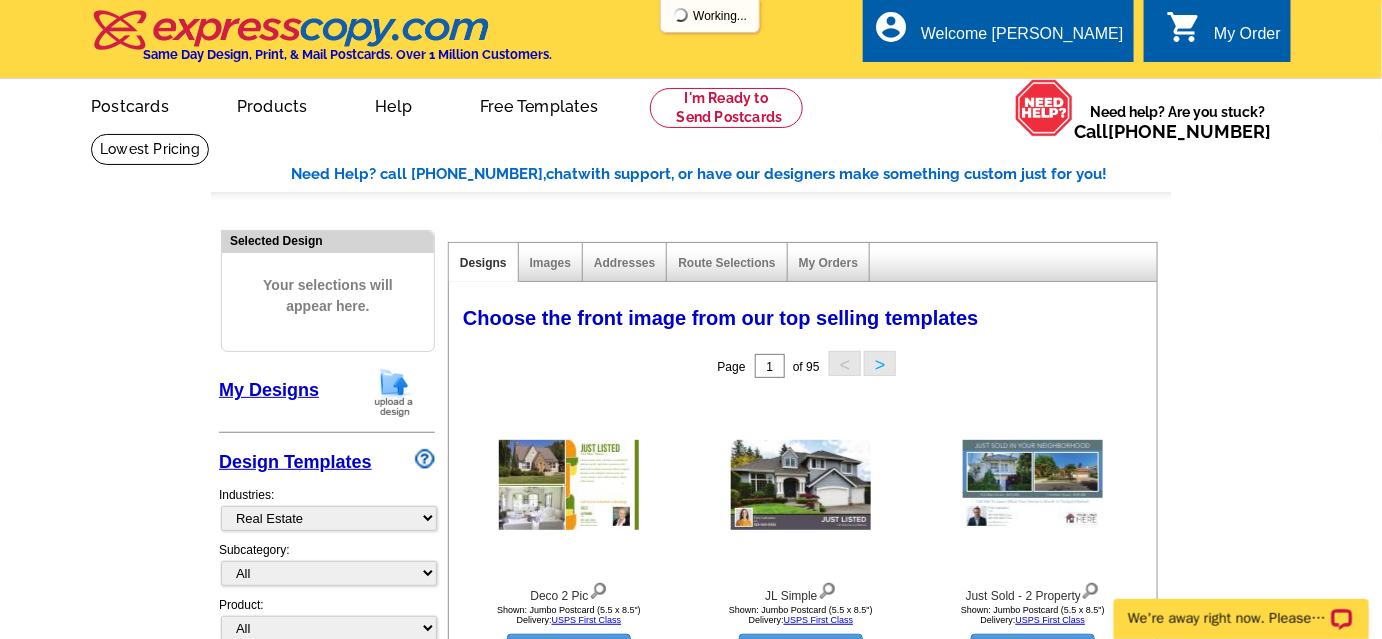 scroll, scrollTop: 0, scrollLeft: 0, axis: both 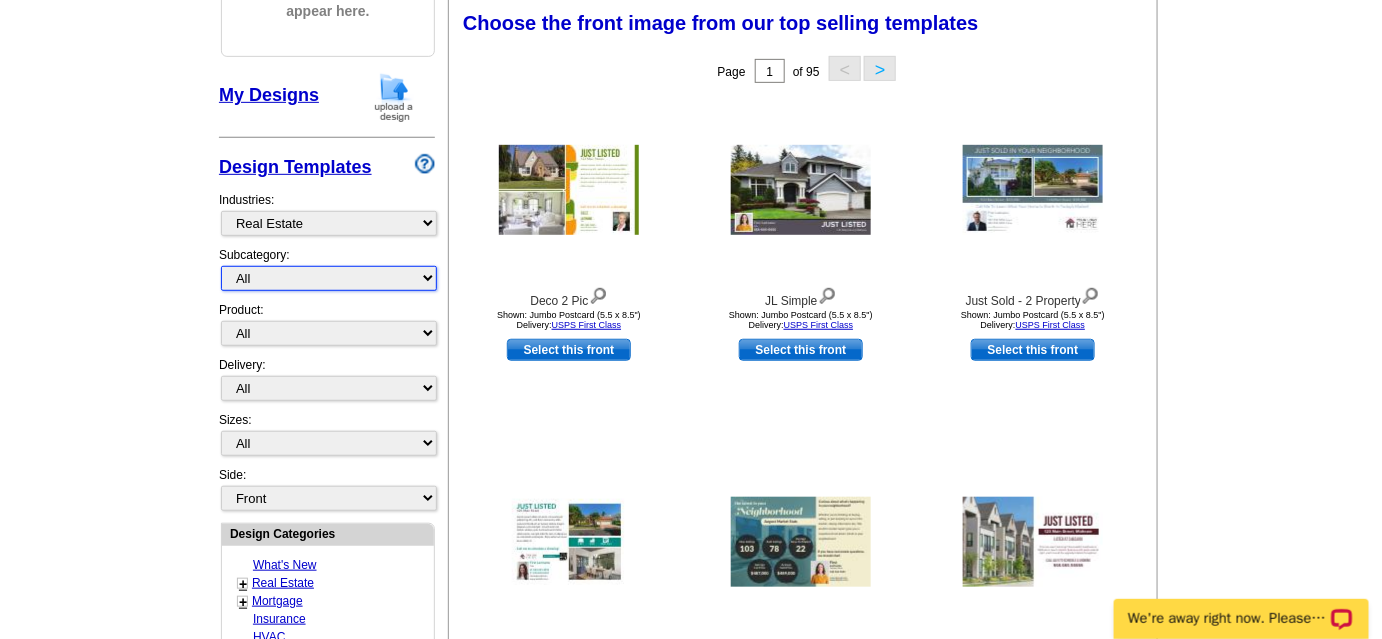 click on "All RE/MAX® Referrals [PERSON_NAME]® Berkshire Hathaway Home Services Century 21 Commercial Real Estate QR Code Cards 1st Time Home Buyer Distressed Homeowners Social Networking Farming Just Listed Just Sold Open House Market Report" at bounding box center (329, 278) 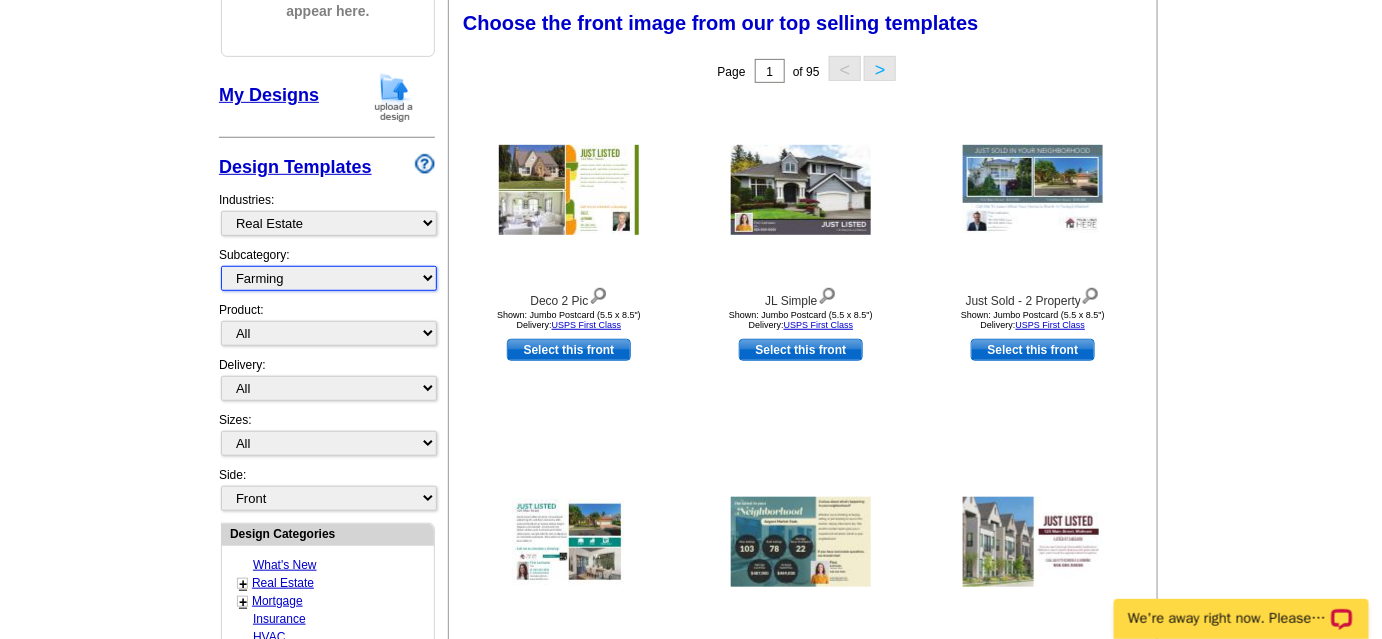 click on "All RE/MAX® Referrals [PERSON_NAME]® Berkshire Hathaway Home Services Century 21 Commercial Real Estate QR Code Cards 1st Time Home Buyer Distressed Homeowners Social Networking Farming Just Listed Just Sold Open House Market Report" at bounding box center (329, 278) 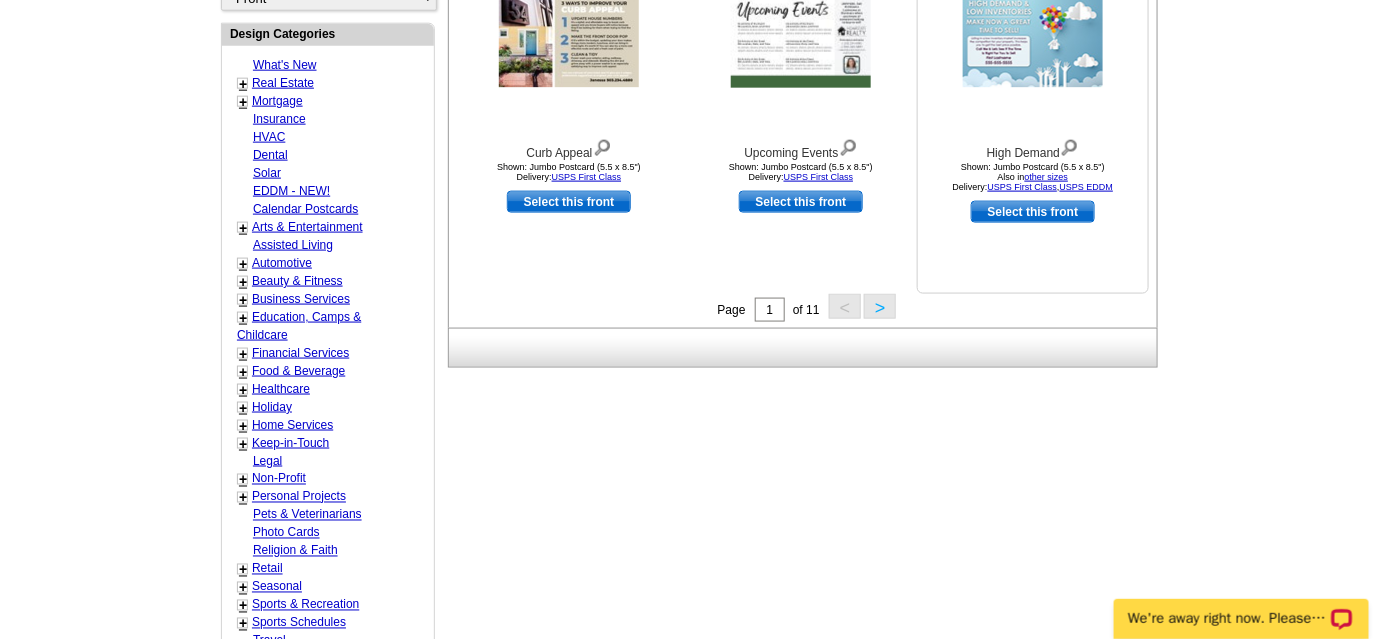 scroll, scrollTop: 863, scrollLeft: 0, axis: vertical 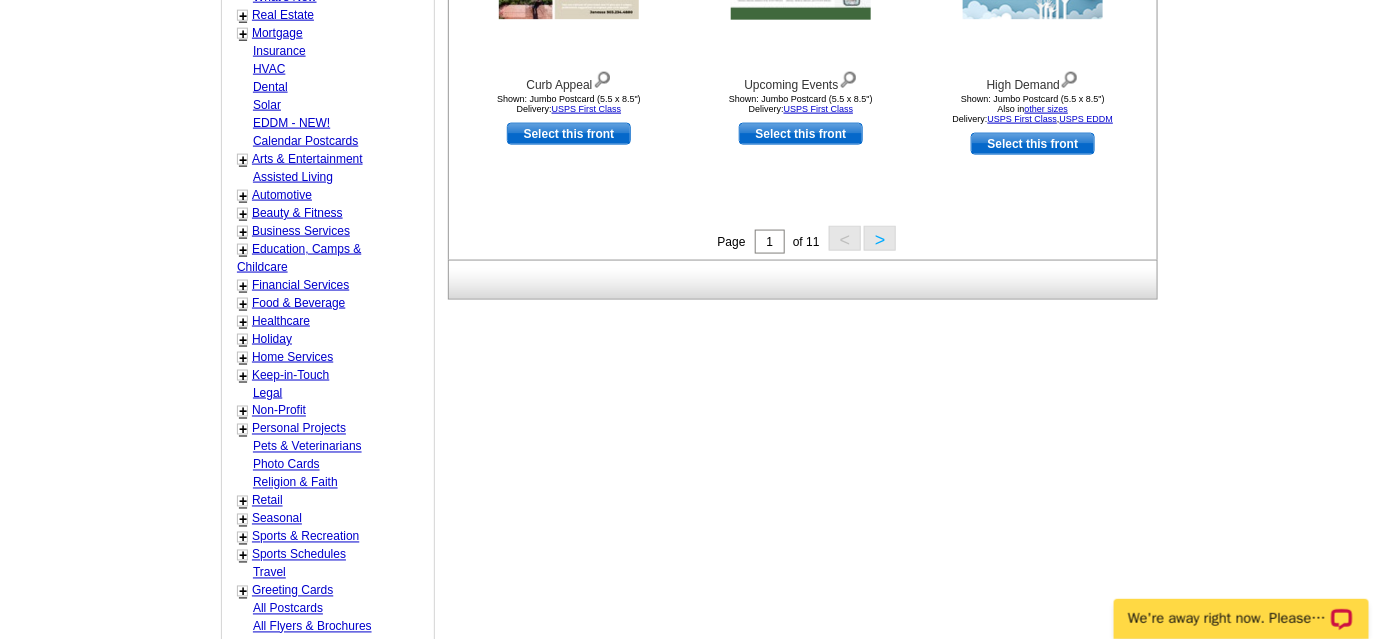 click on ">" at bounding box center [880, 238] 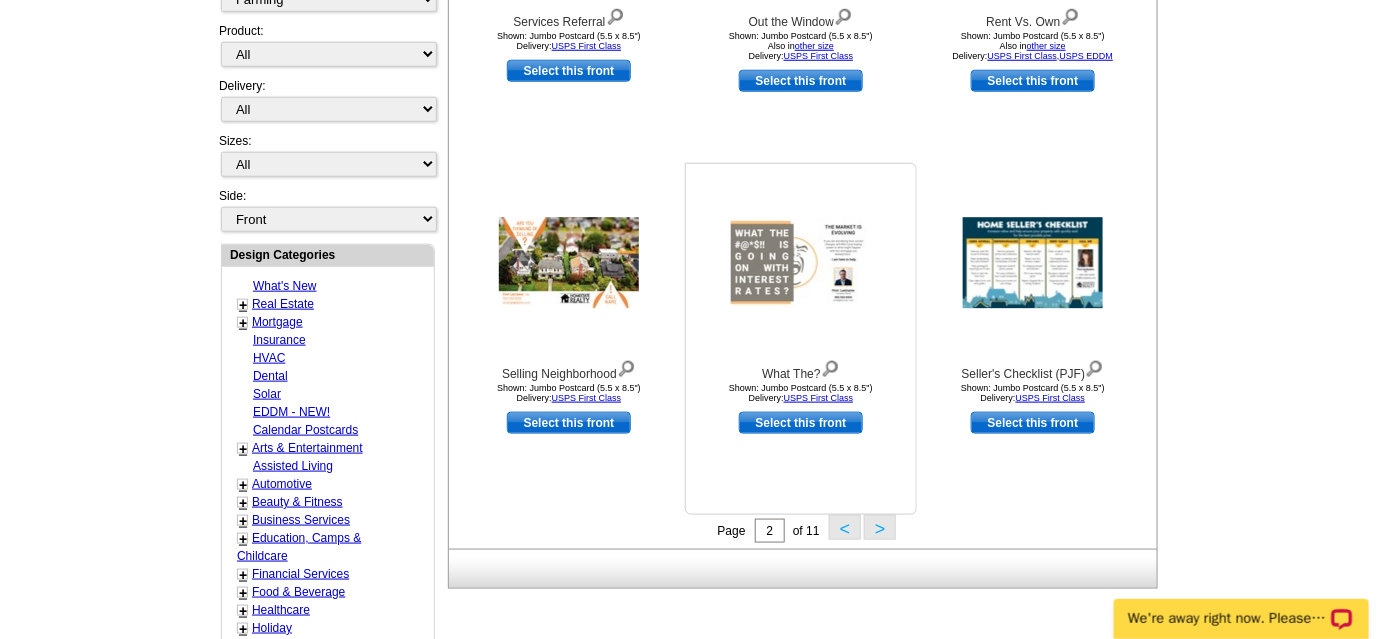 scroll, scrollTop: 591, scrollLeft: 0, axis: vertical 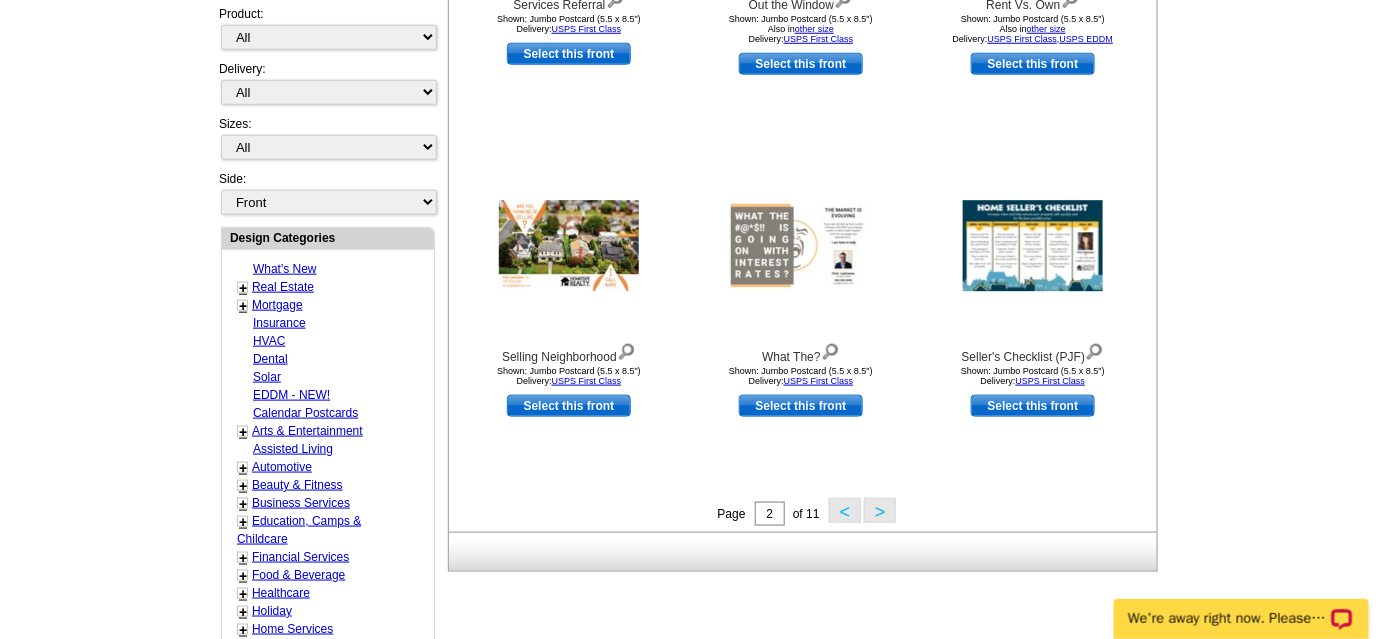 click on ">" at bounding box center [880, 510] 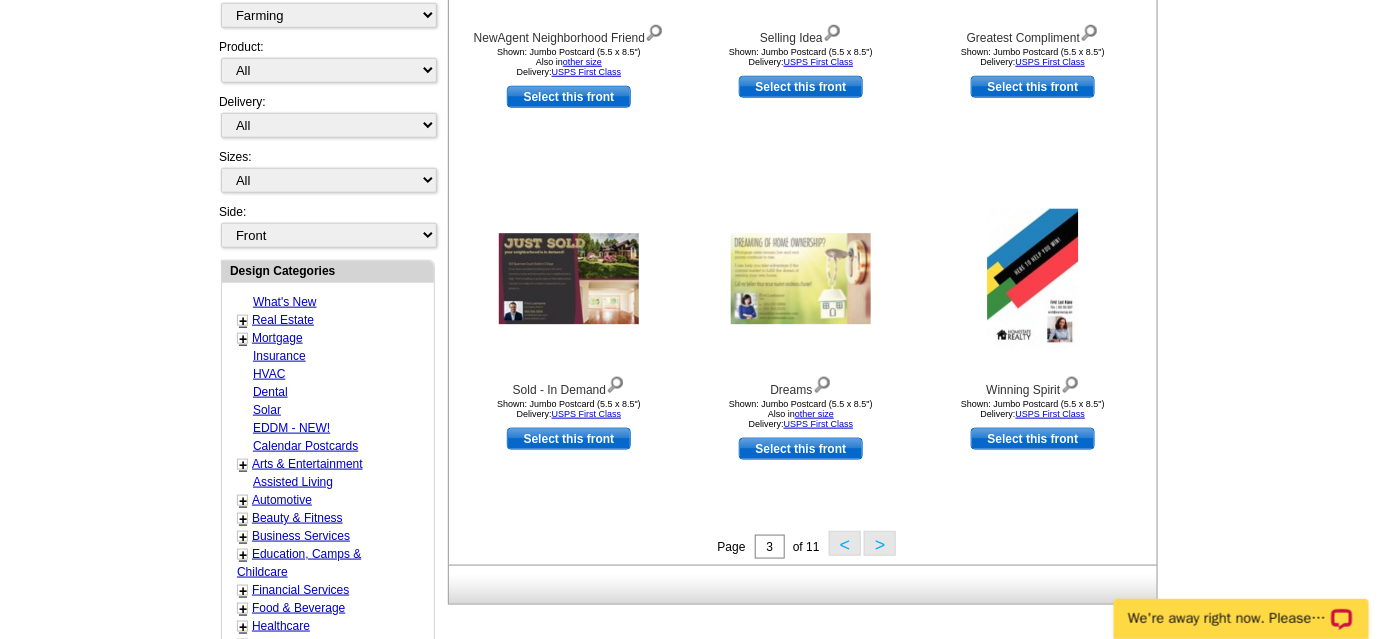 scroll, scrollTop: 602, scrollLeft: 0, axis: vertical 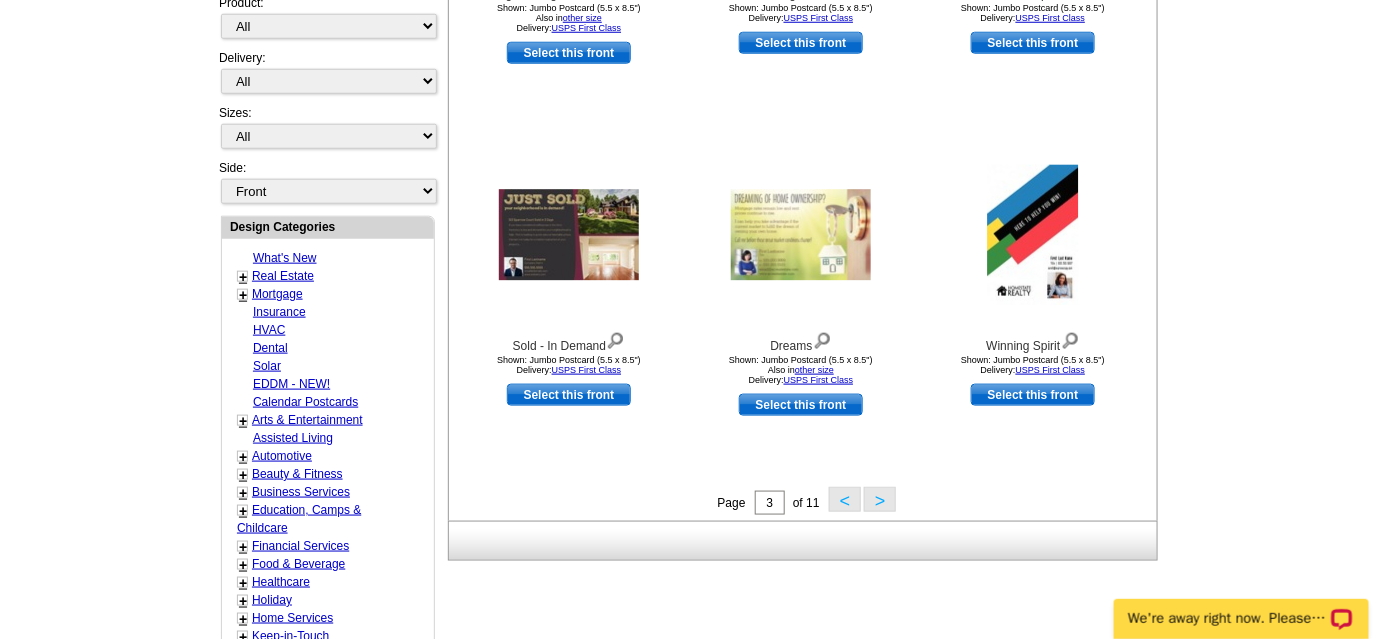 click on ">" at bounding box center (880, 499) 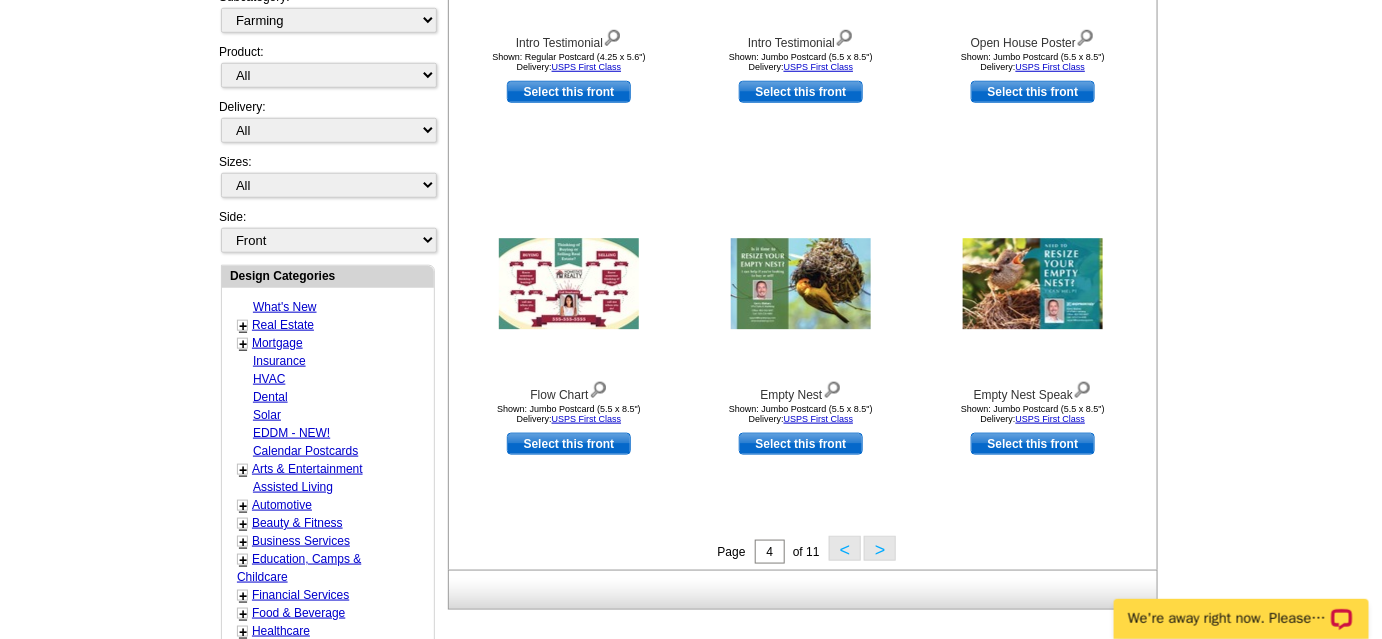 scroll, scrollTop: 554, scrollLeft: 0, axis: vertical 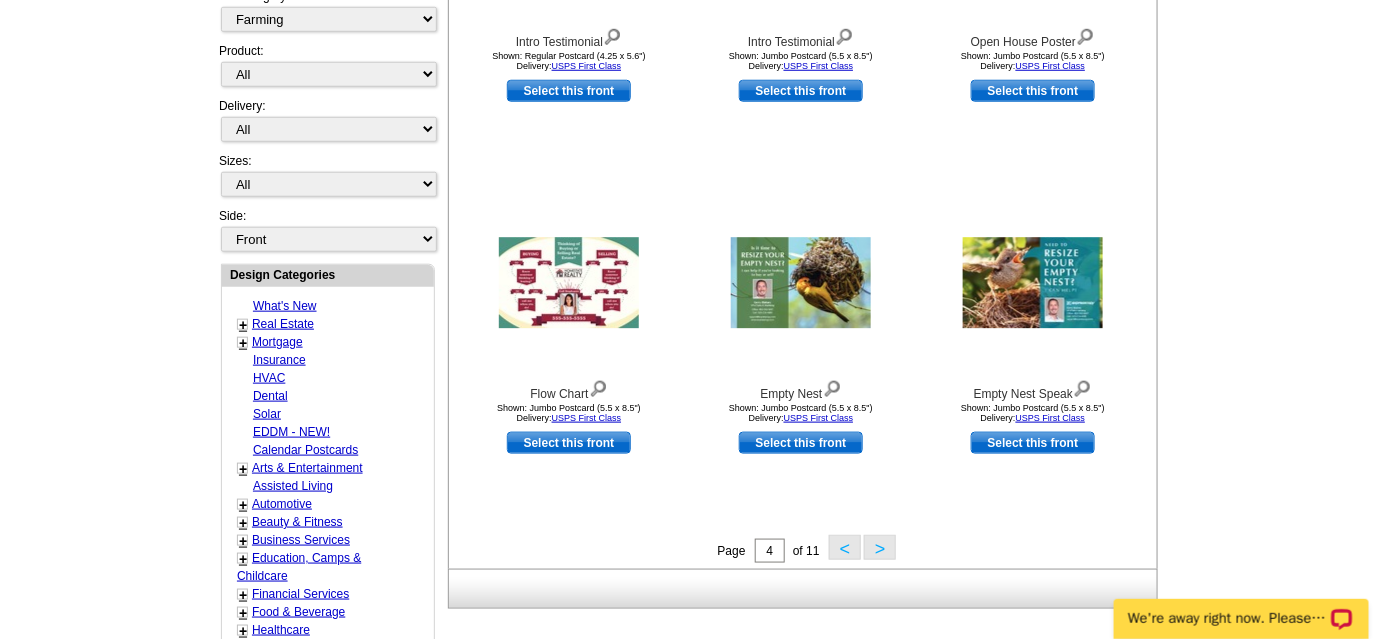 click on ">" at bounding box center [880, 547] 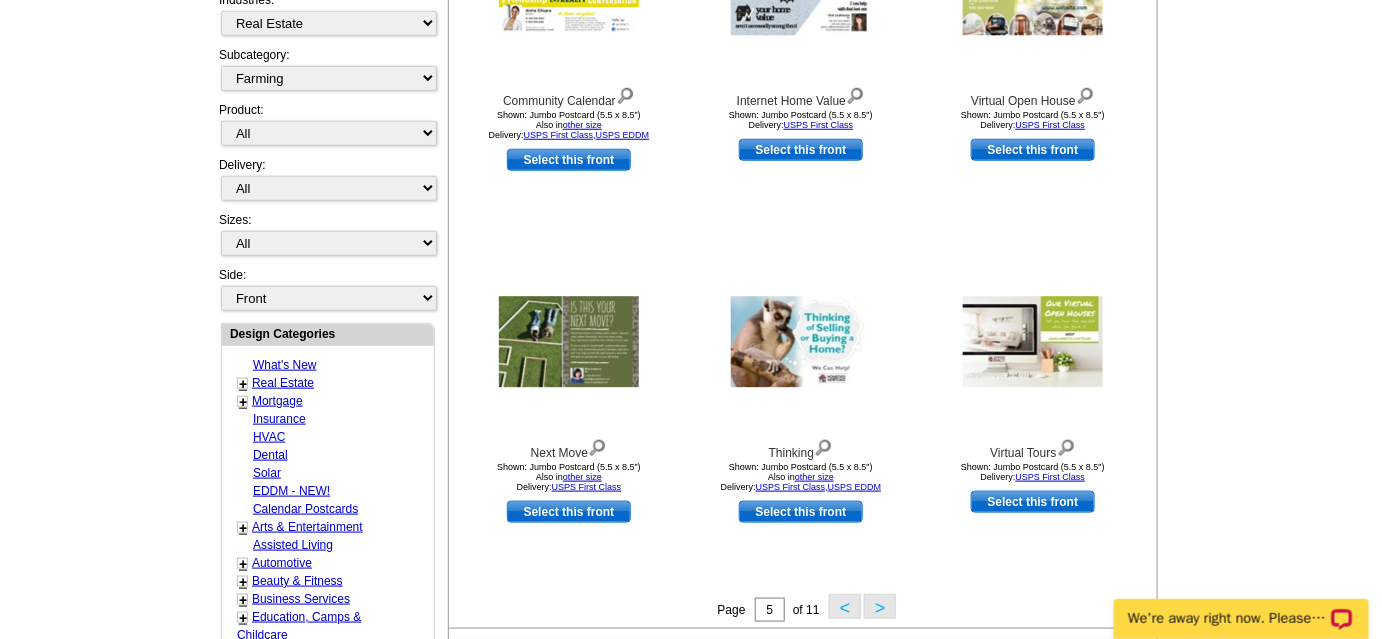 scroll, scrollTop: 545, scrollLeft: 0, axis: vertical 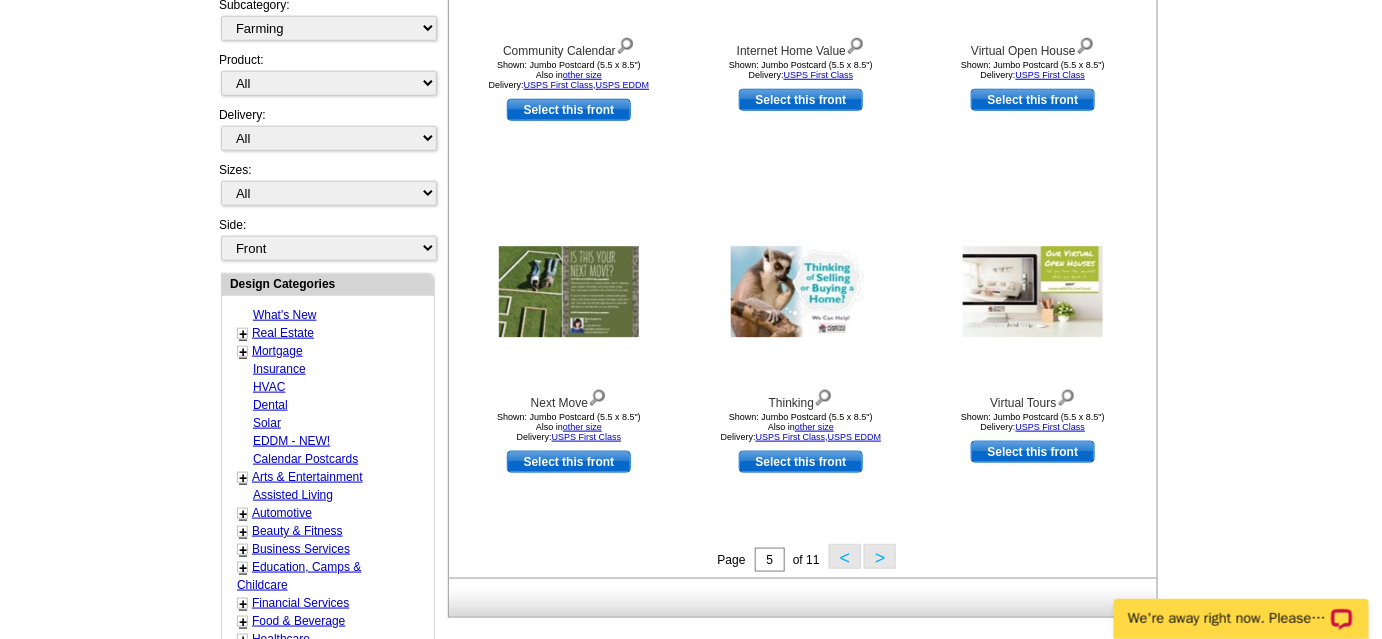 click on ">" at bounding box center (880, 556) 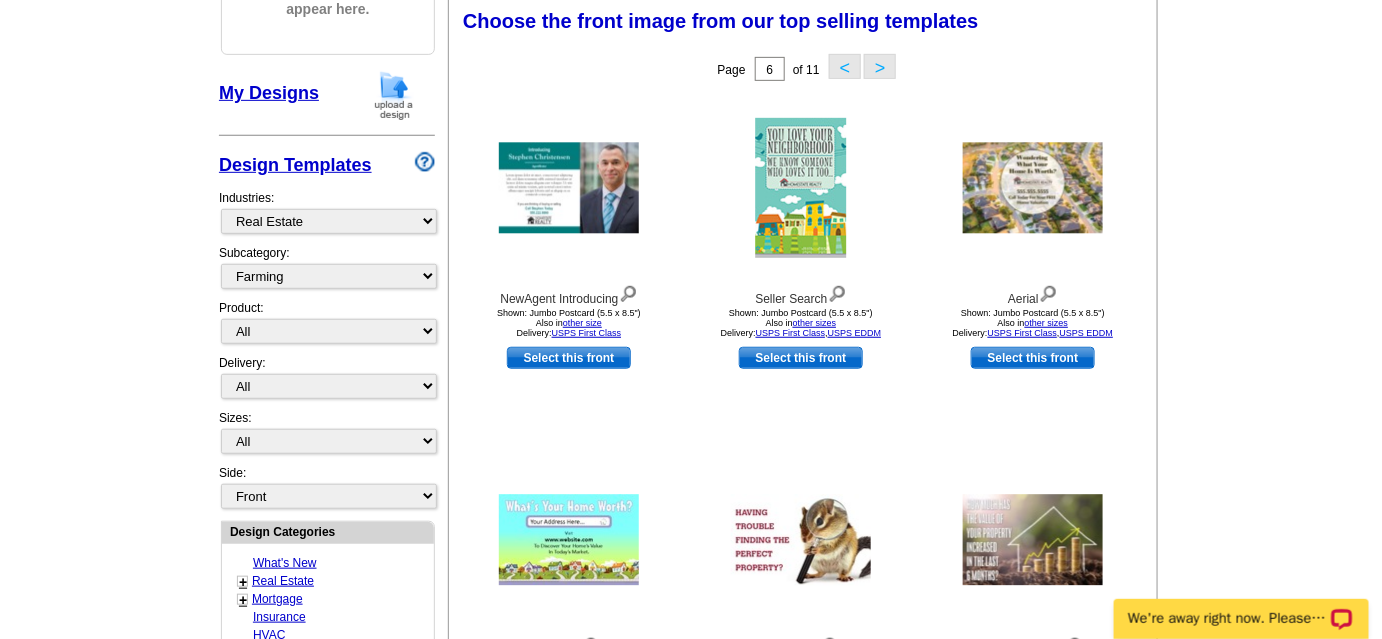 scroll, scrollTop: 295, scrollLeft: 0, axis: vertical 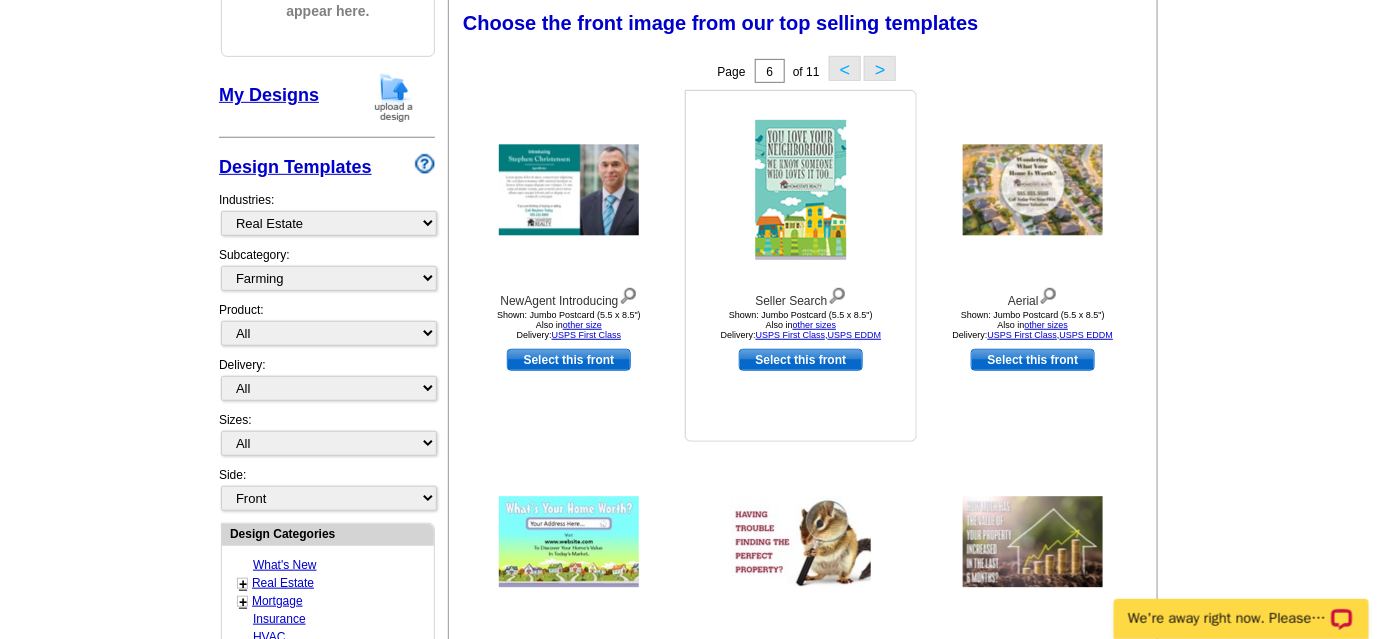 click on "Select this front" at bounding box center [801, 360] 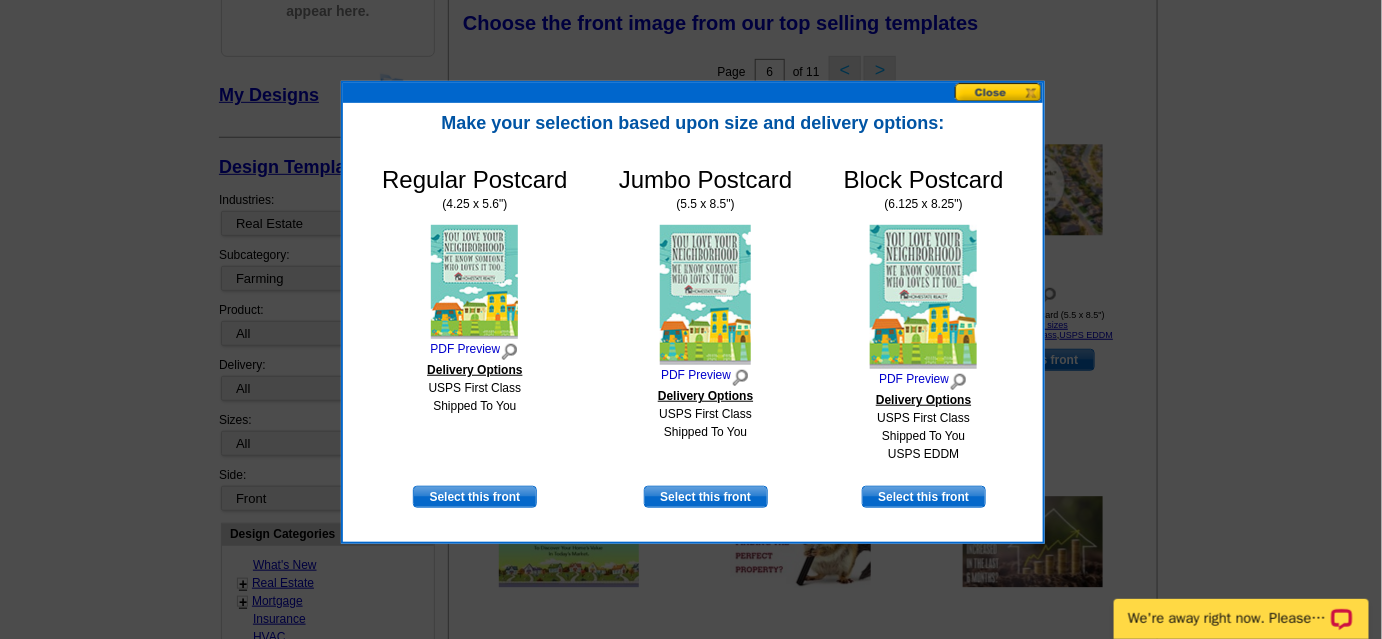 click on "Jumbo Postcard
(5.5 x 8.5")
PDF Preview
Delivery Options
USPS First Class
Shipped To You" at bounding box center (705, 326) 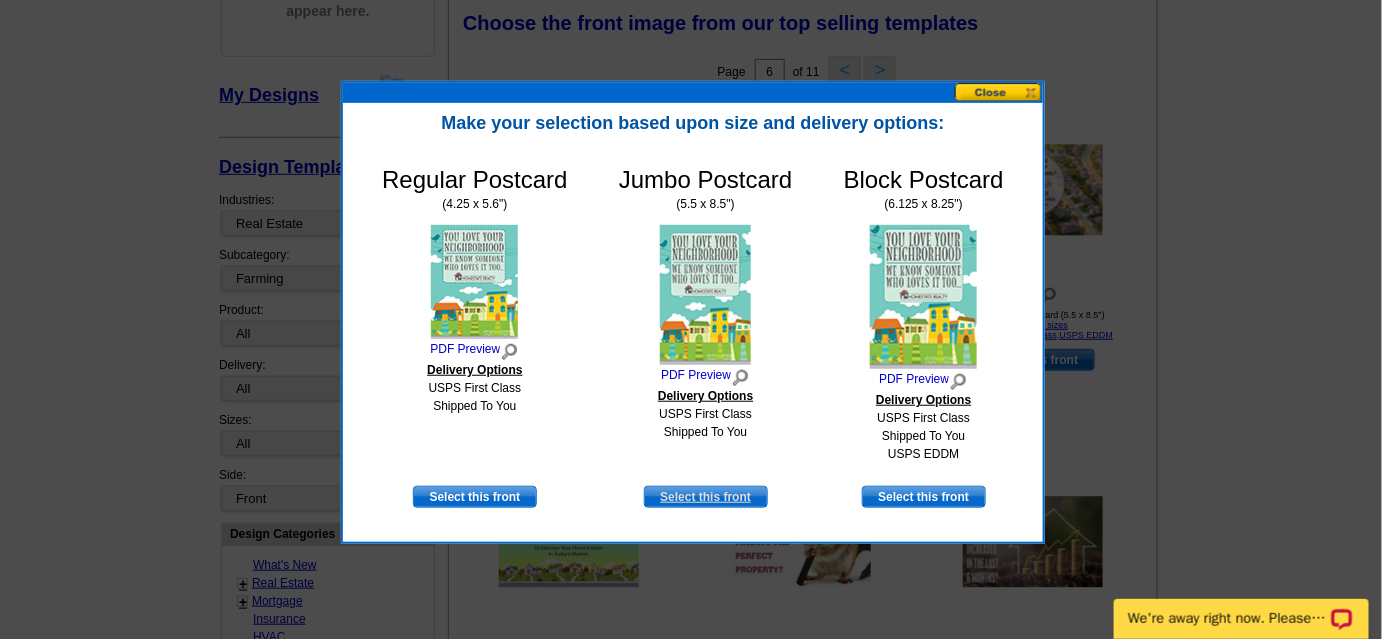 click on "Select this front" at bounding box center (706, 497) 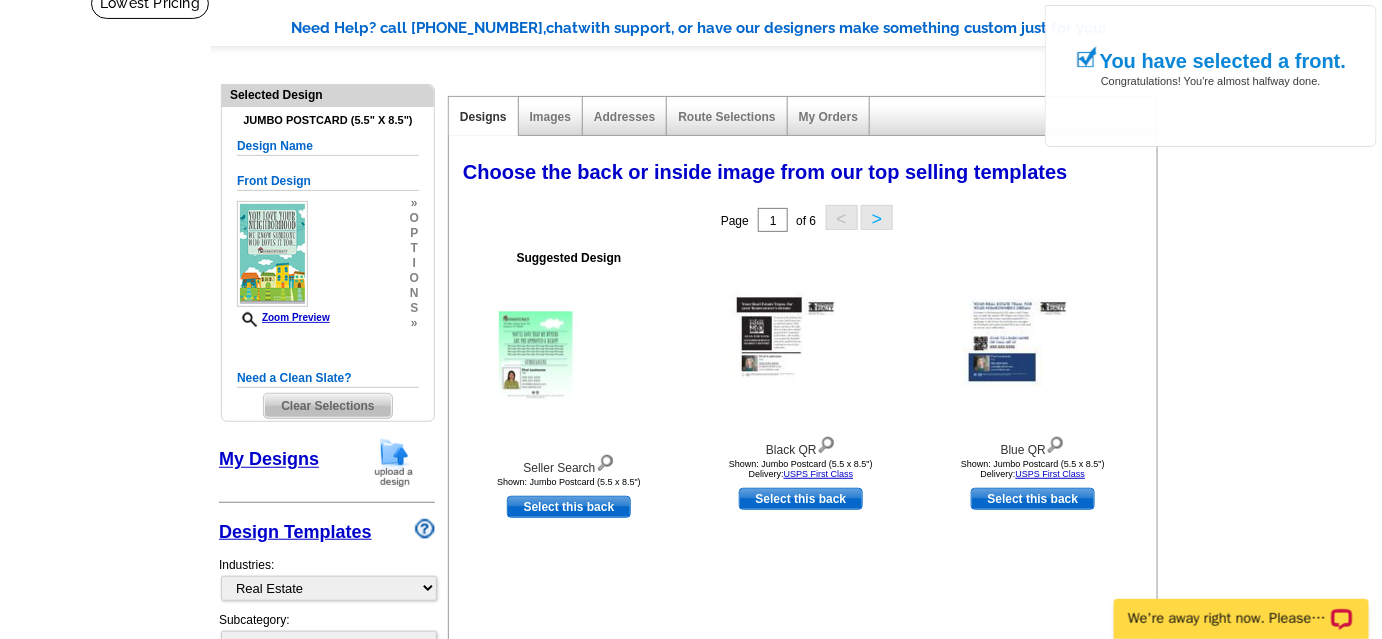 scroll, scrollTop: 159, scrollLeft: 0, axis: vertical 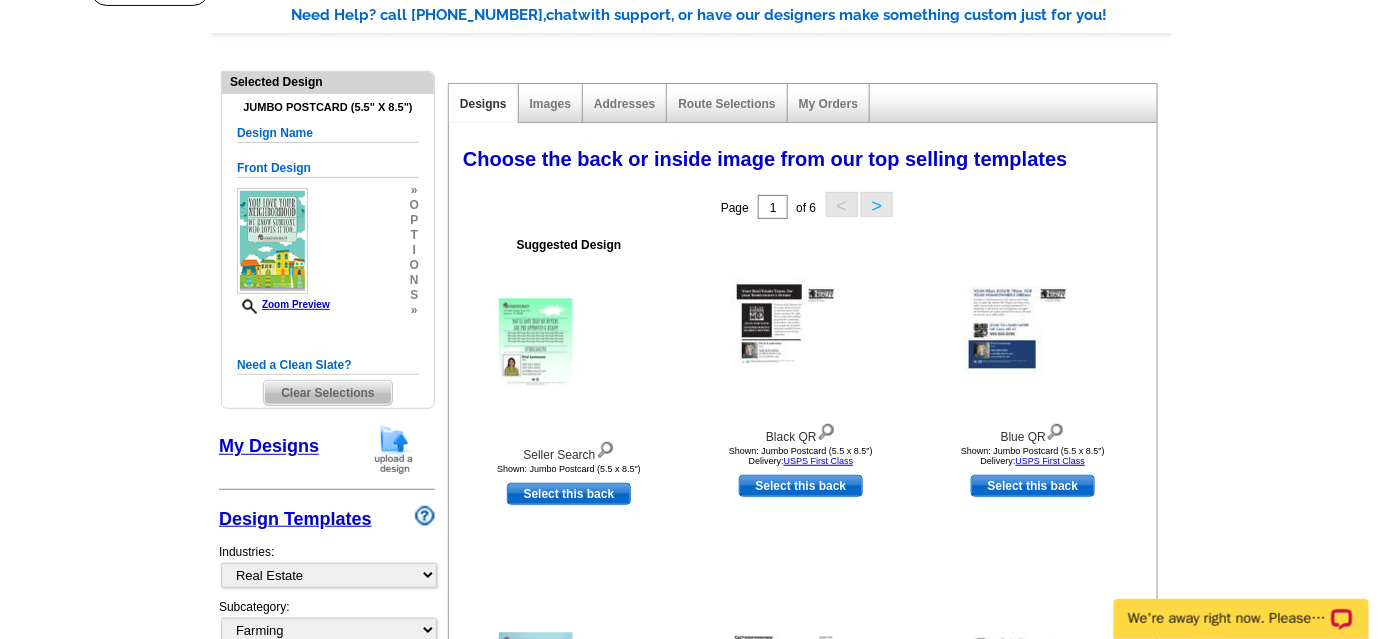 click on "Clear Selections" at bounding box center (327, 393) 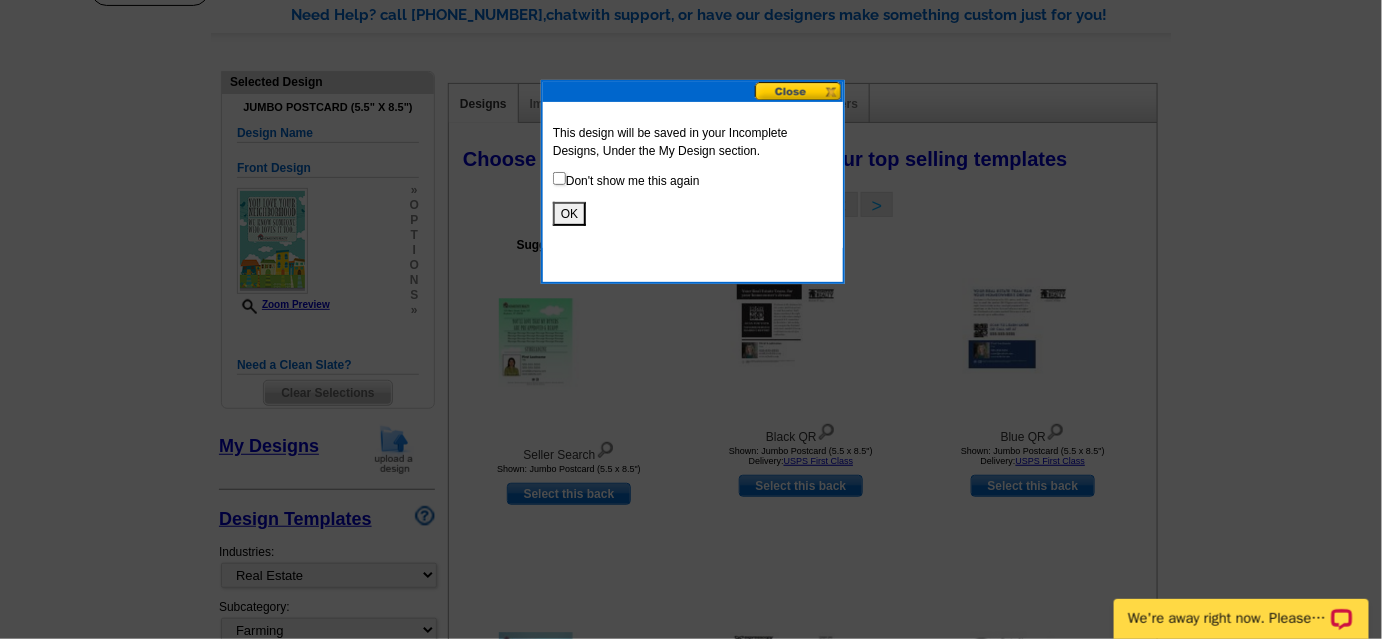 click on "OK" at bounding box center (569, 214) 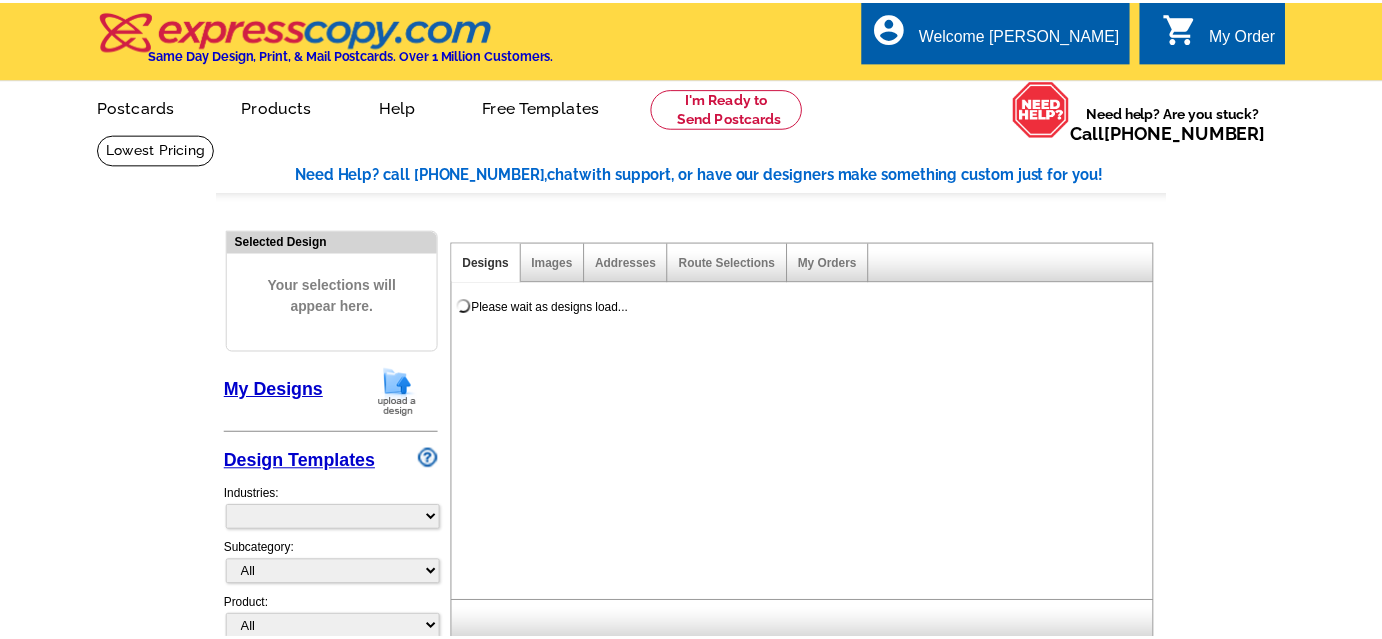 scroll, scrollTop: 0, scrollLeft: 0, axis: both 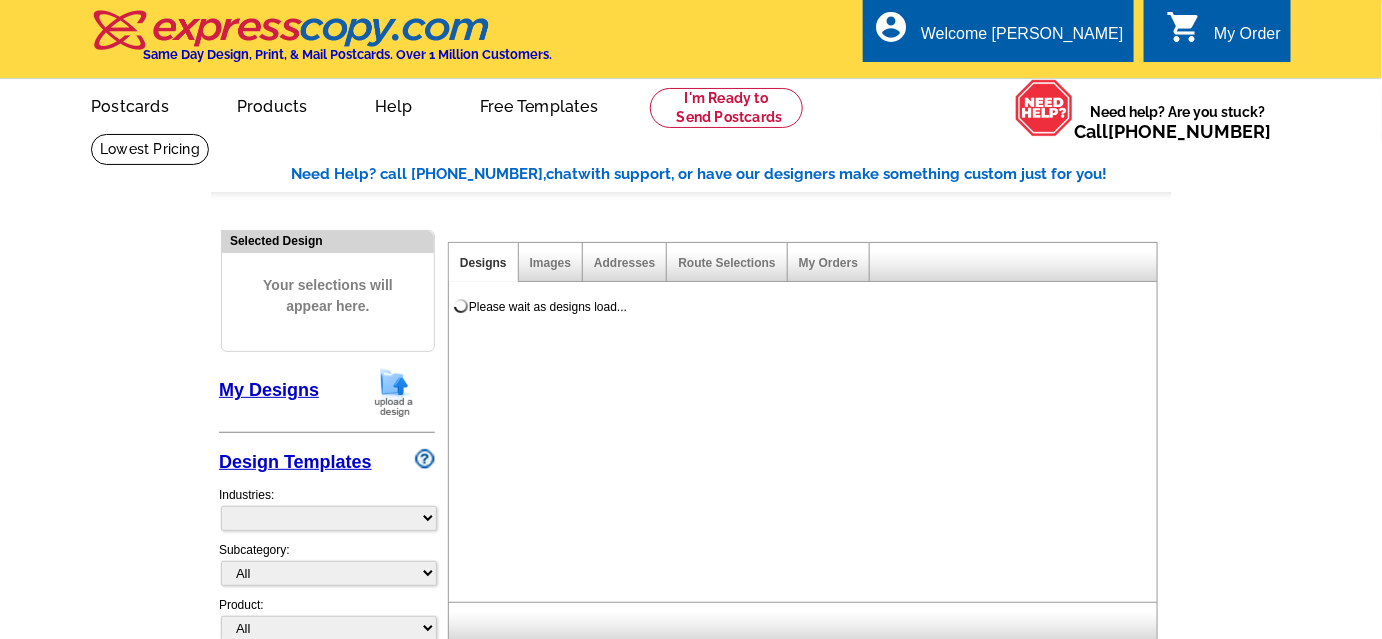 select on "785" 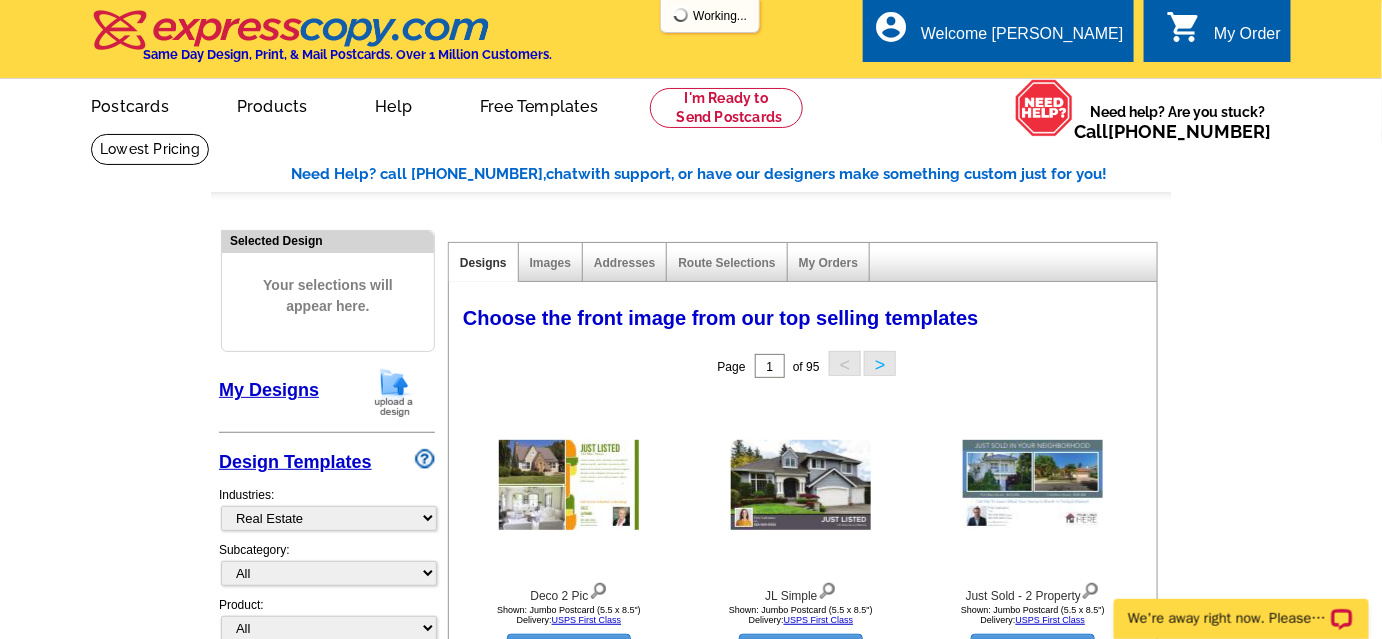 scroll, scrollTop: 0, scrollLeft: 0, axis: both 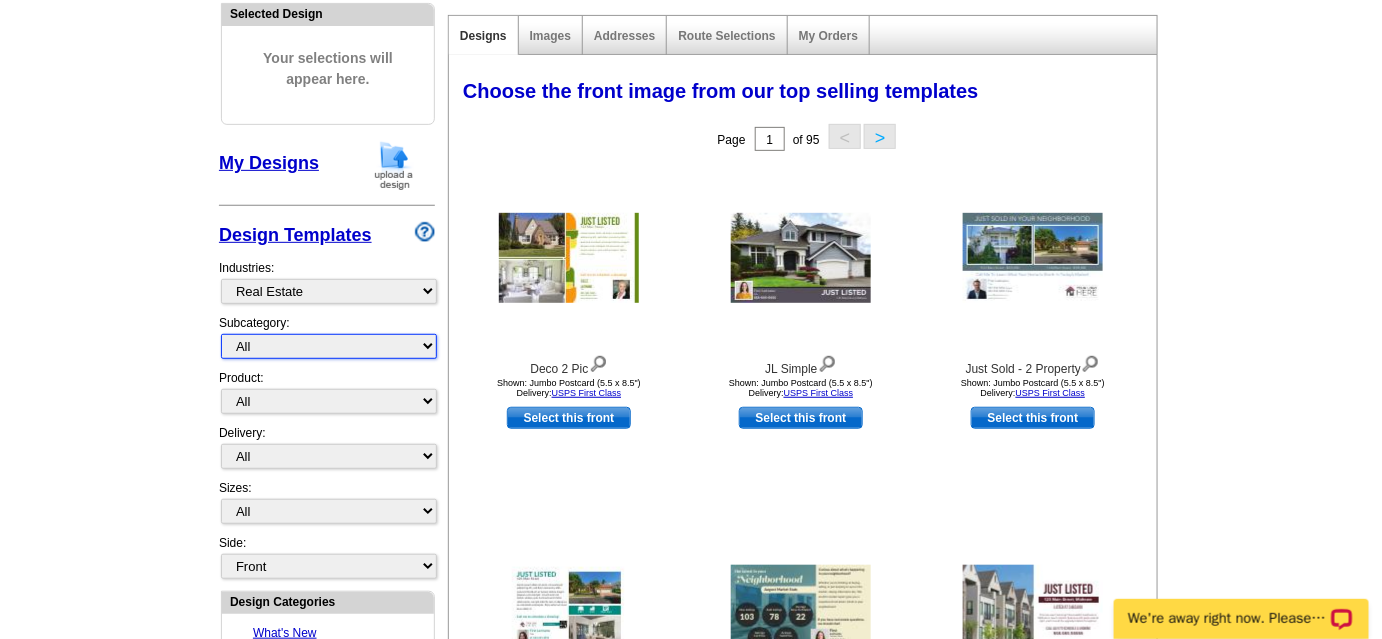 click on "All RE/MAX® Referrals [PERSON_NAME]® Berkshire Hathaway Home Services Century 21 Commercial Real Estate QR Code Cards 1st Time Home Buyer Distressed Homeowners Social Networking Farming Just Listed Just Sold Open House Market Report" at bounding box center (329, 346) 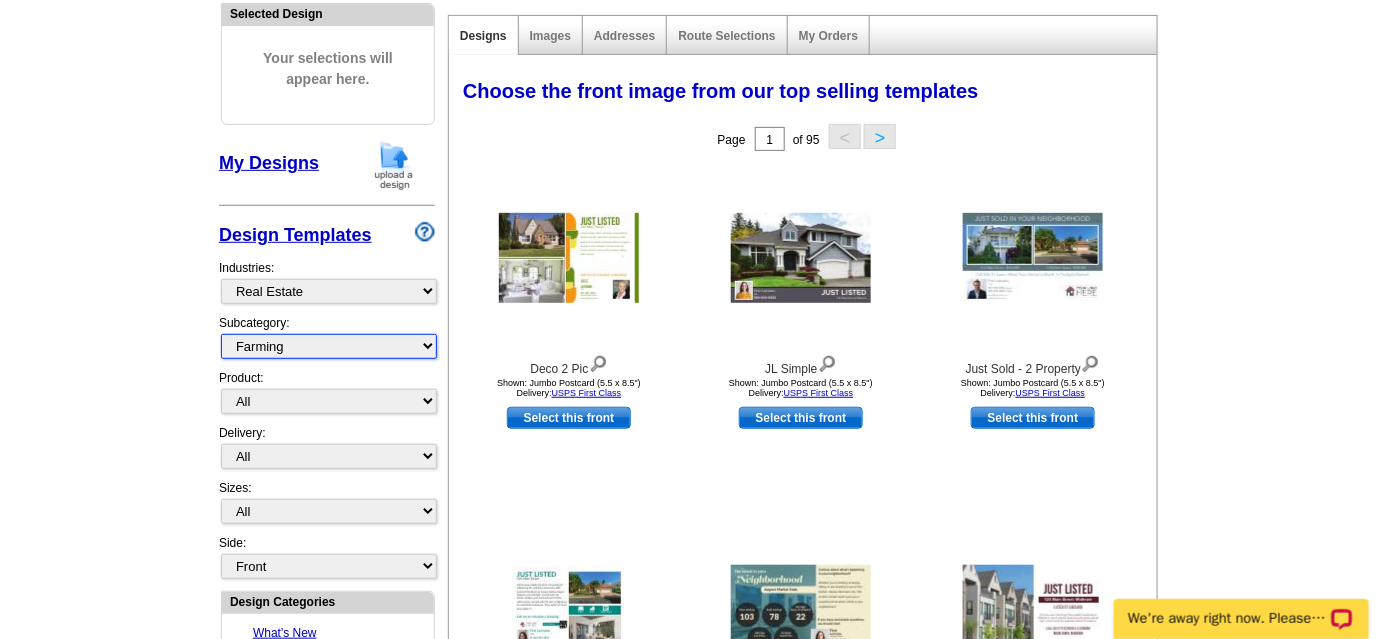 click on "All RE/MAX® Referrals [PERSON_NAME]® Berkshire Hathaway Home Services Century 21 Commercial Real Estate QR Code Cards 1st Time Home Buyer Distressed Homeowners Social Networking Farming Just Listed Just Sold Open House Market Report" at bounding box center (329, 346) 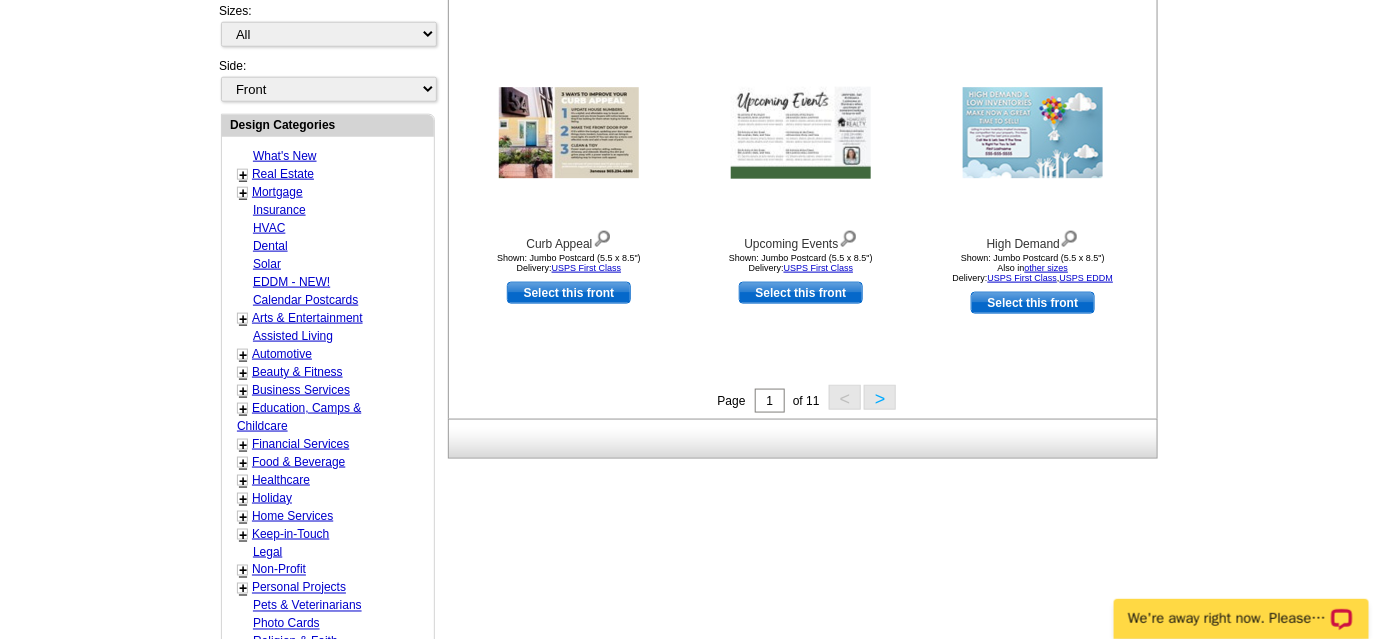 scroll, scrollTop: 704, scrollLeft: 0, axis: vertical 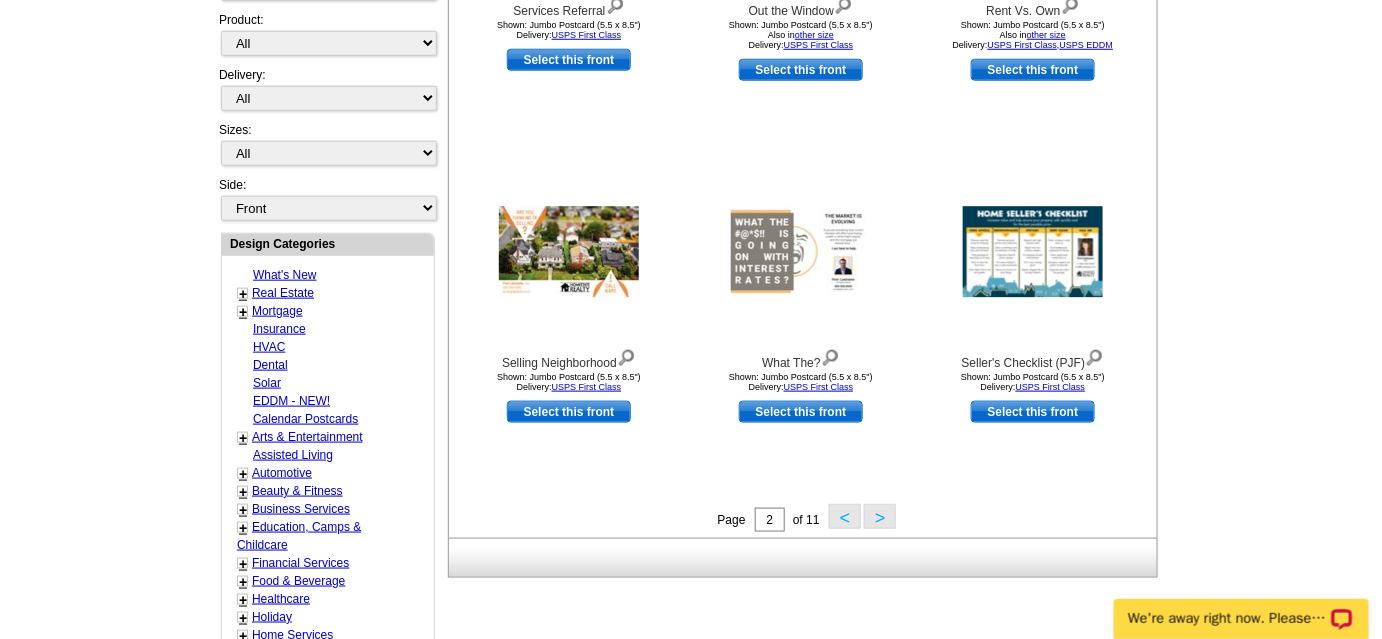 click on ">" at bounding box center [880, 516] 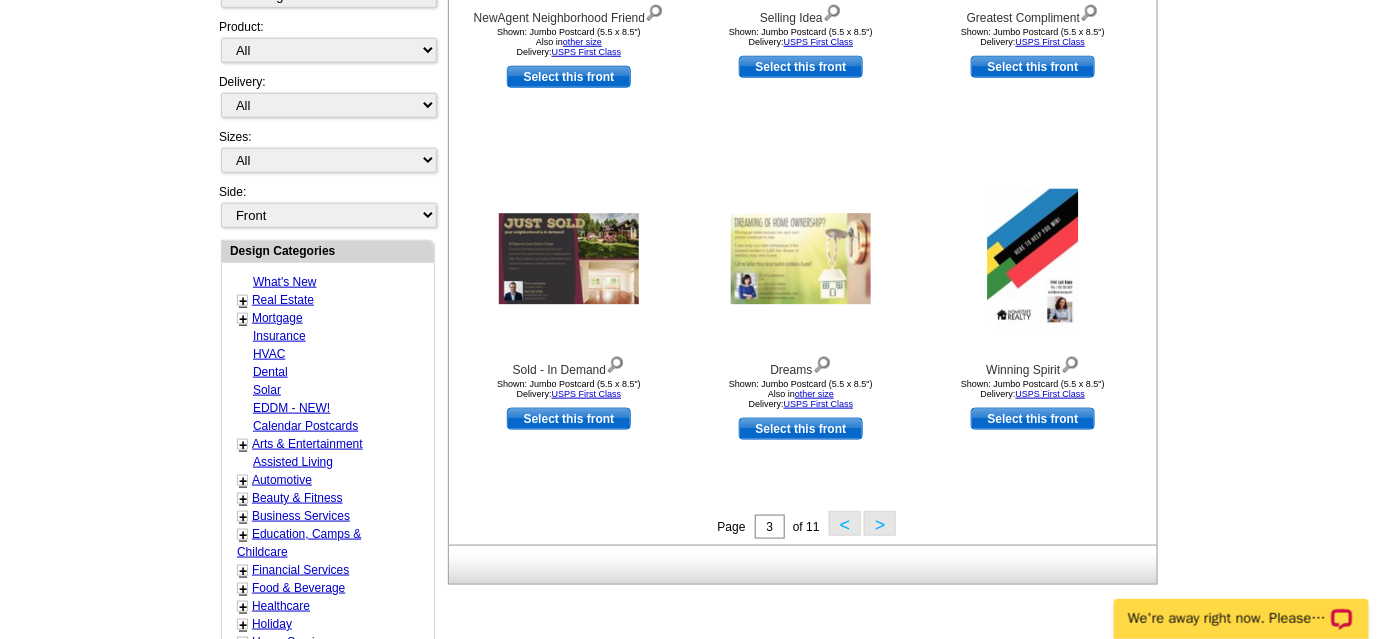 scroll, scrollTop: 591, scrollLeft: 0, axis: vertical 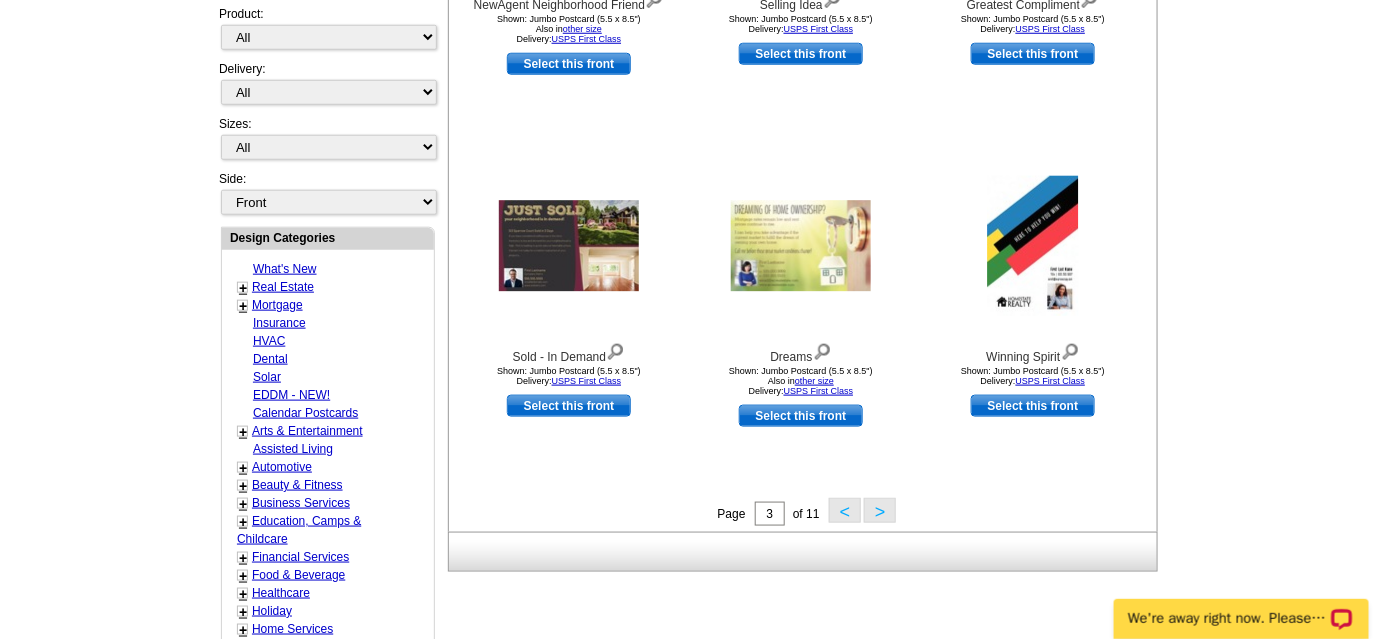 click on ">" at bounding box center [880, 510] 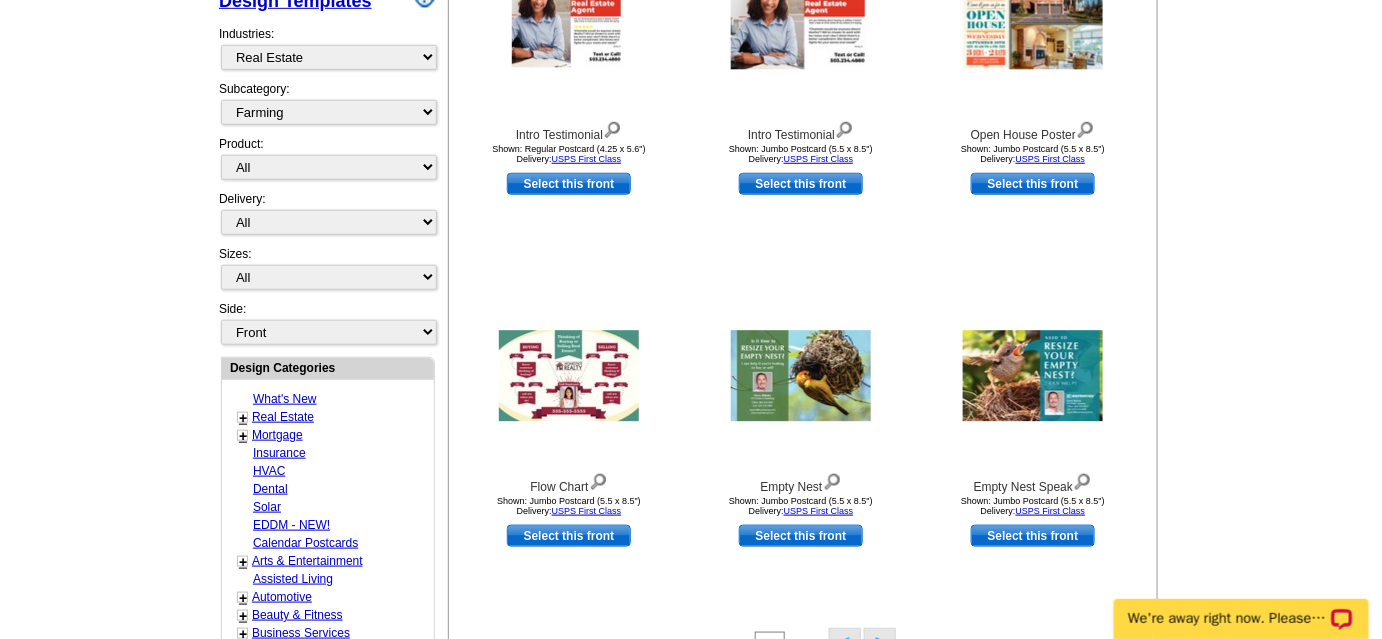 scroll, scrollTop: 520, scrollLeft: 0, axis: vertical 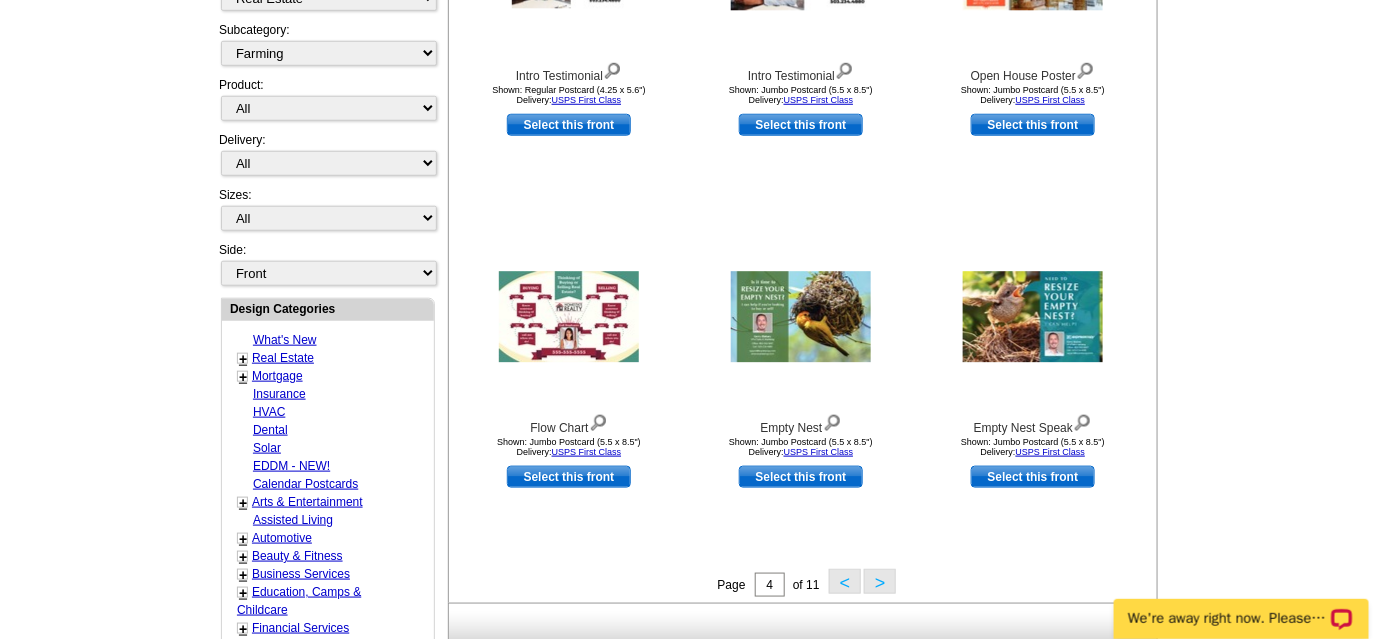 click on ">" at bounding box center (880, 581) 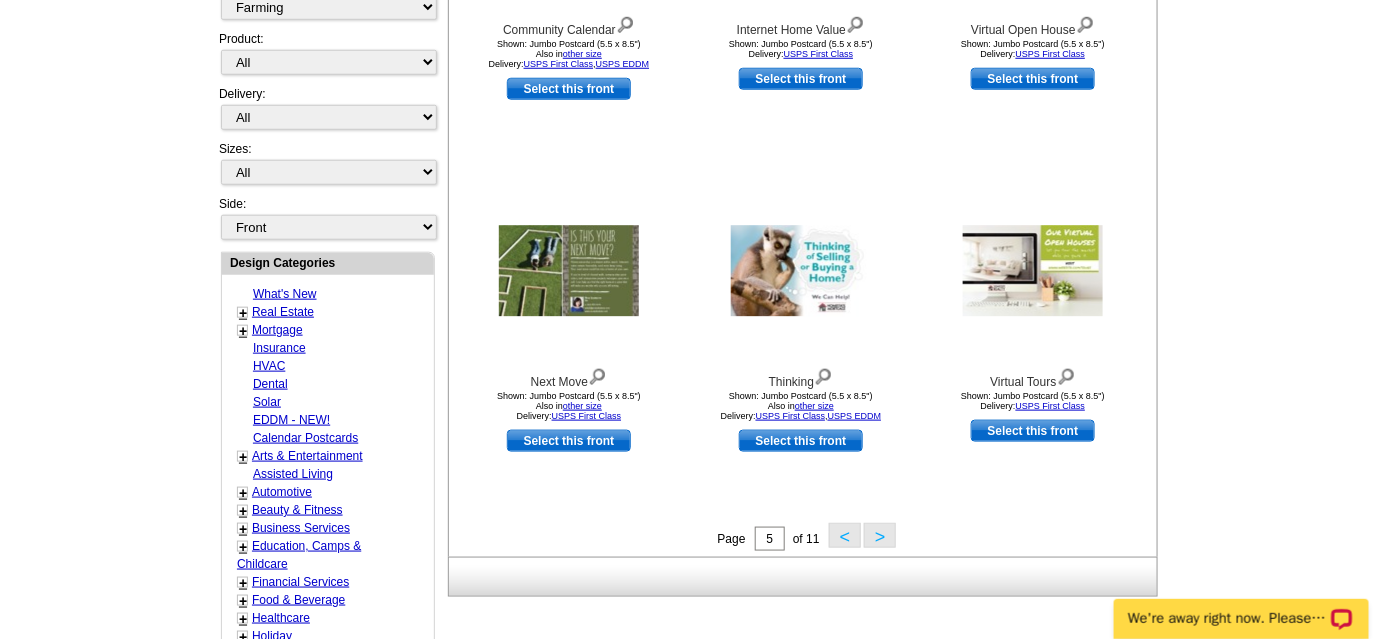 scroll, scrollTop: 567, scrollLeft: 0, axis: vertical 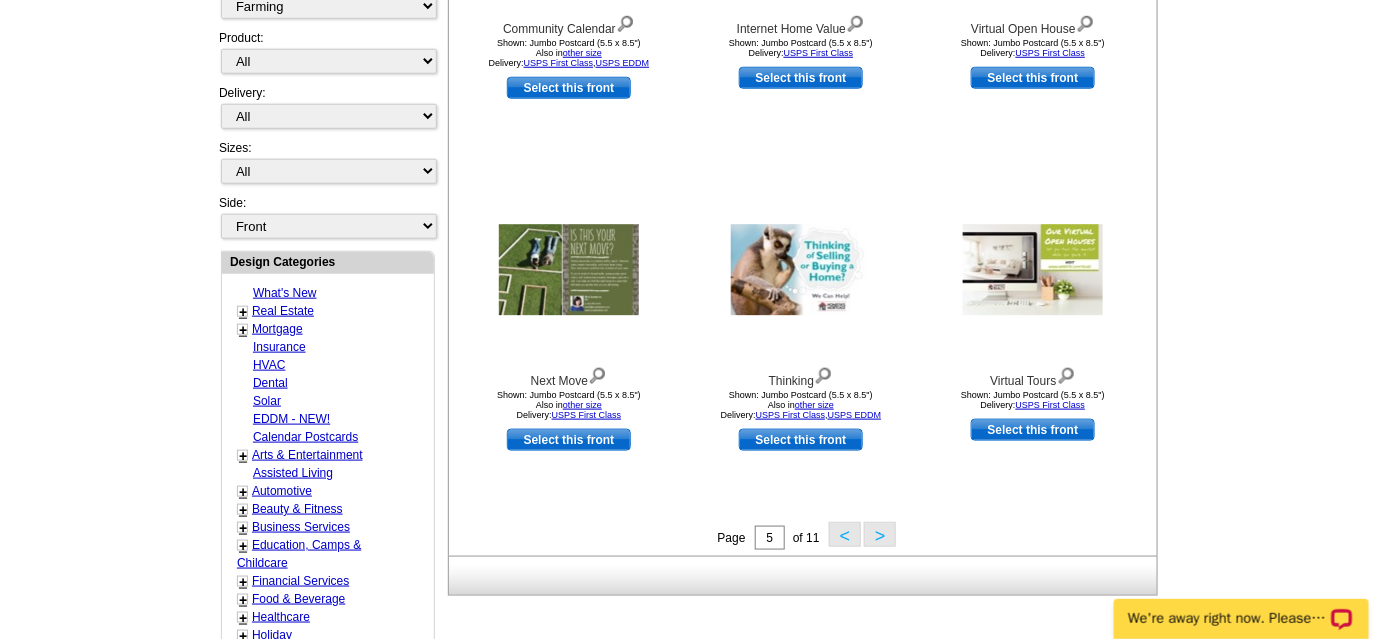 click on ">" at bounding box center [880, 534] 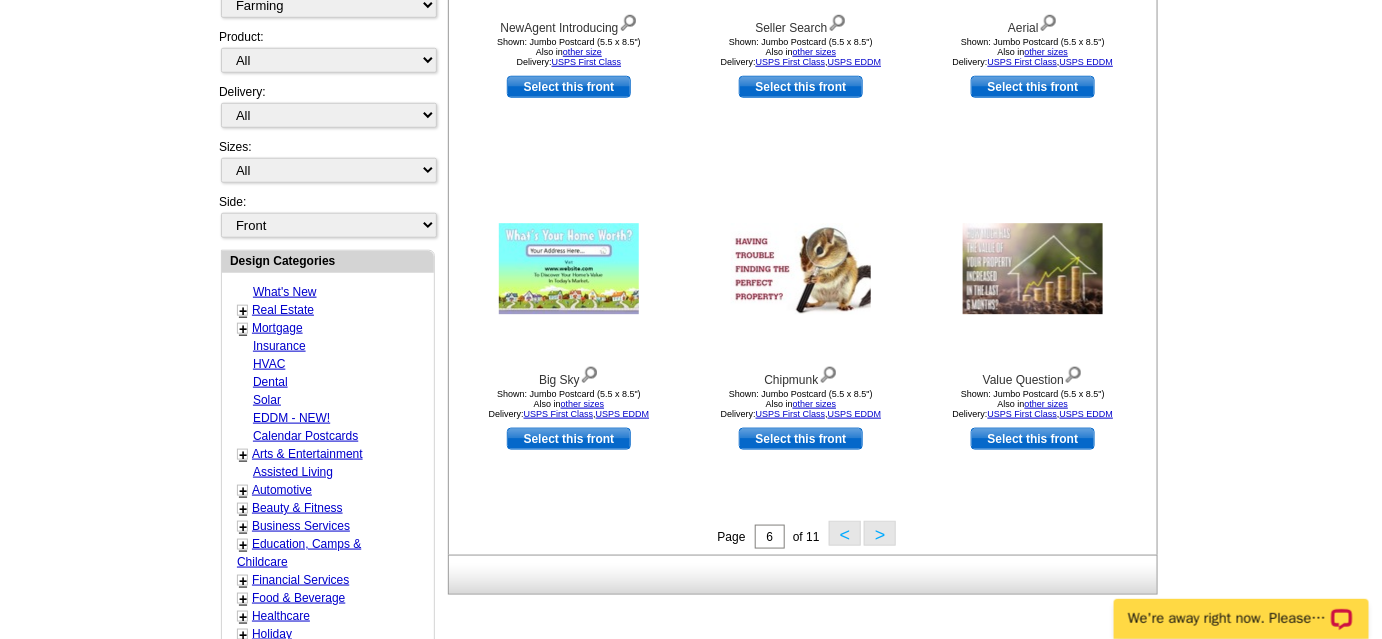 click on ">" at bounding box center (880, 533) 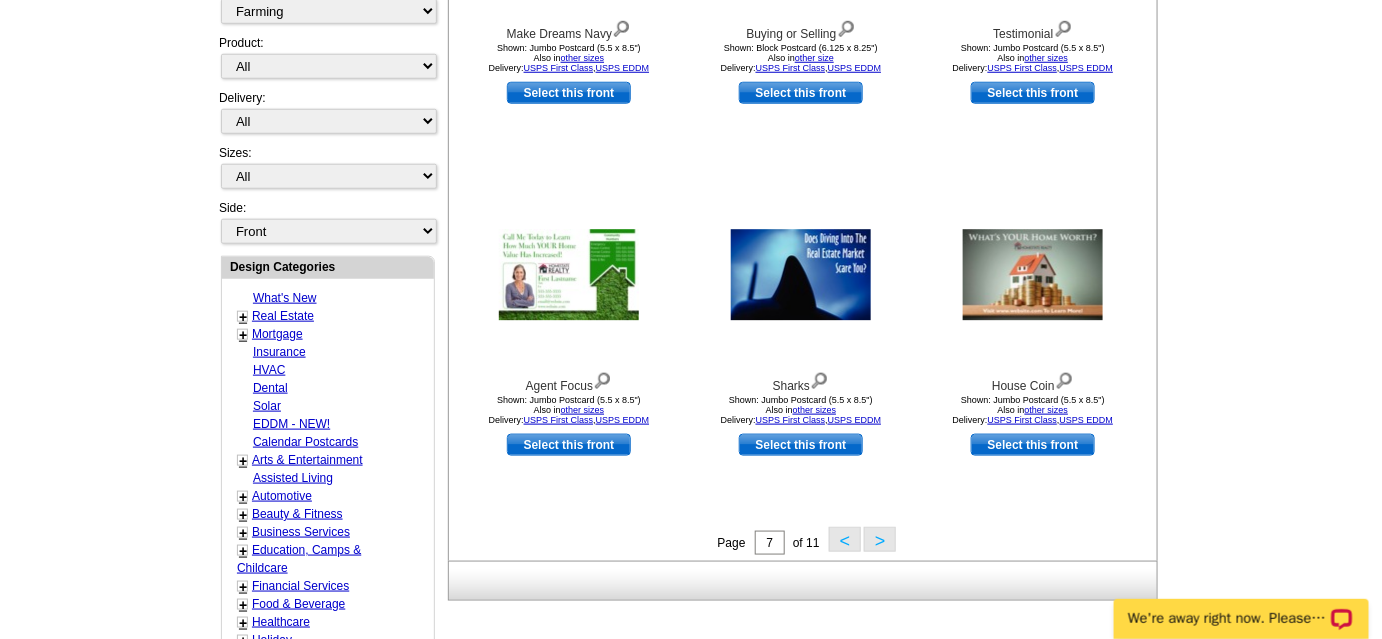 scroll, scrollTop: 568, scrollLeft: 0, axis: vertical 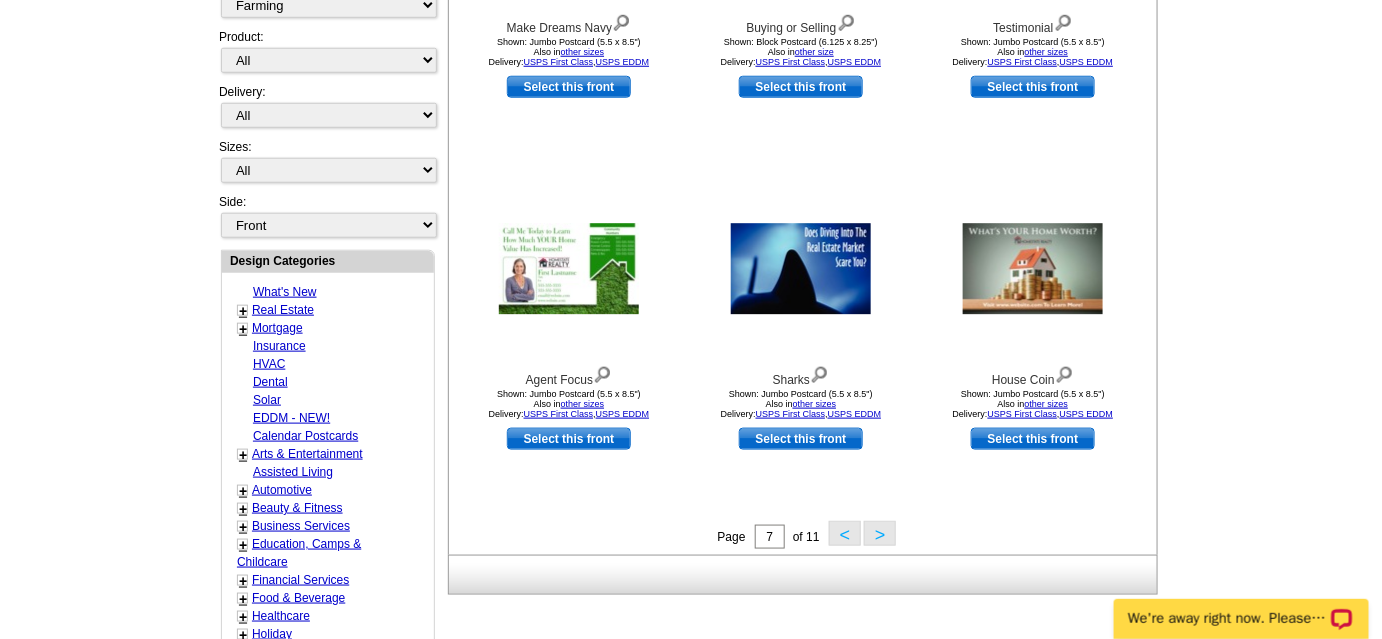 click on ">" at bounding box center (880, 533) 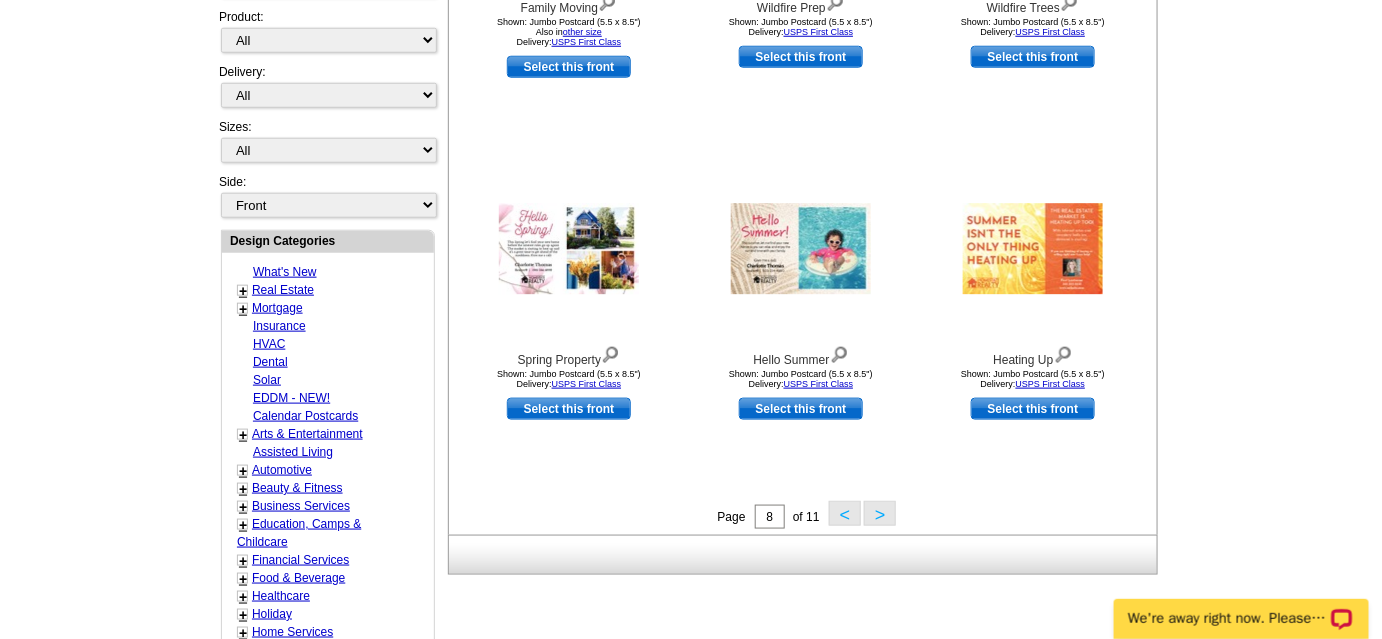 scroll, scrollTop: 590, scrollLeft: 0, axis: vertical 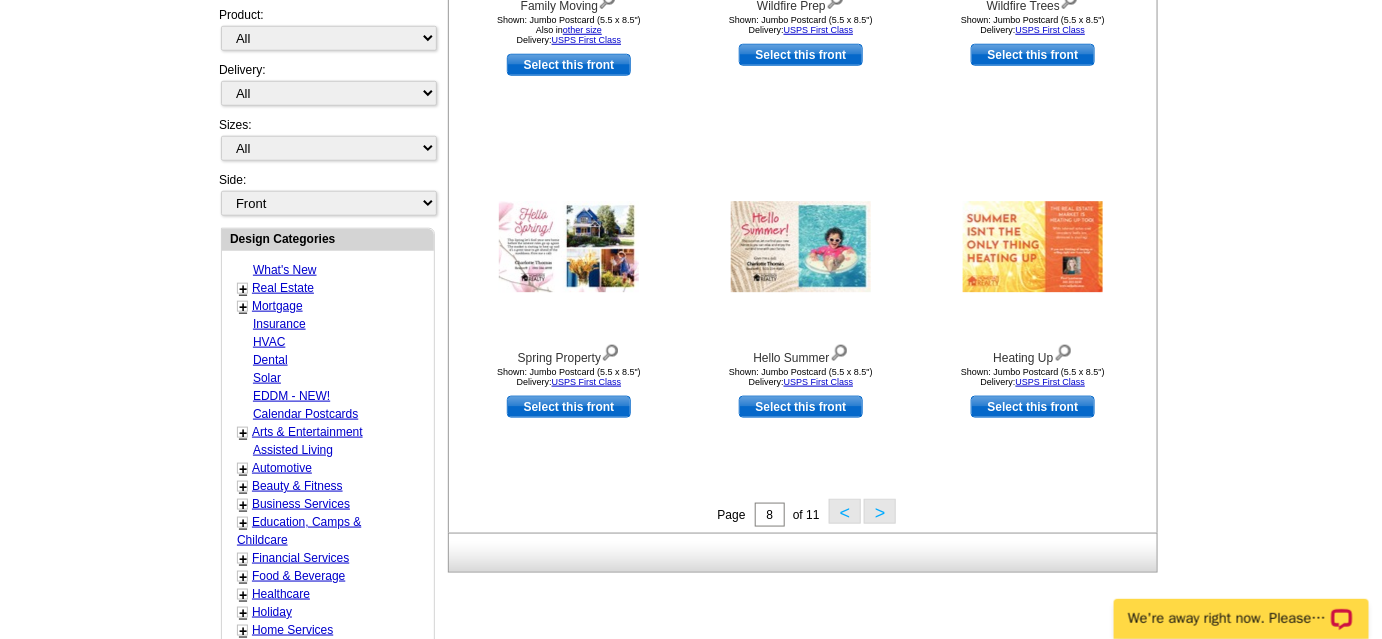 click on ">" at bounding box center [880, 511] 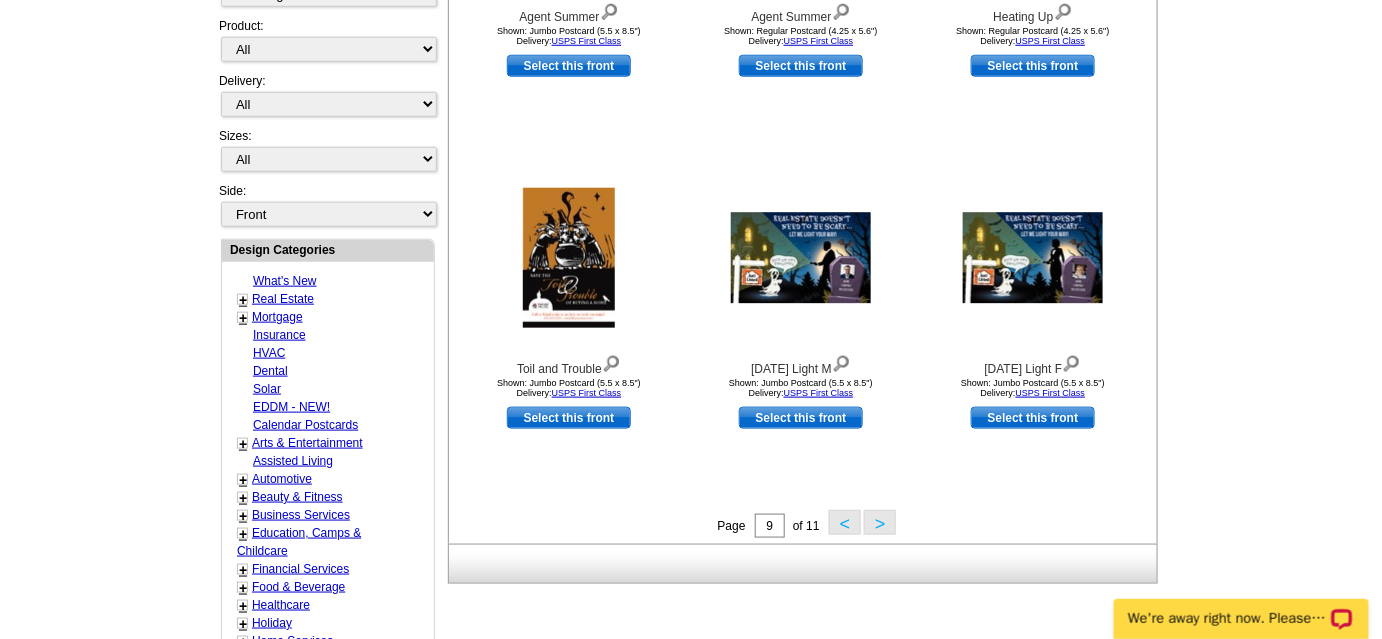scroll, scrollTop: 591, scrollLeft: 0, axis: vertical 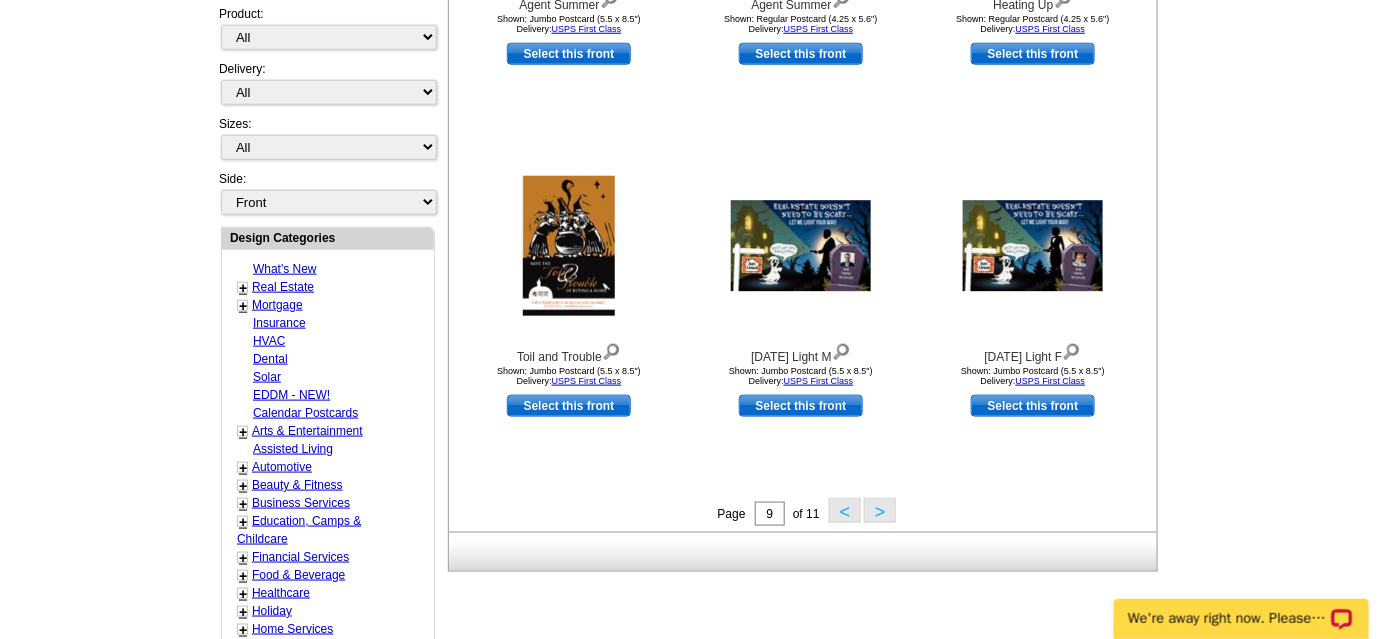 click on ">" at bounding box center (880, 510) 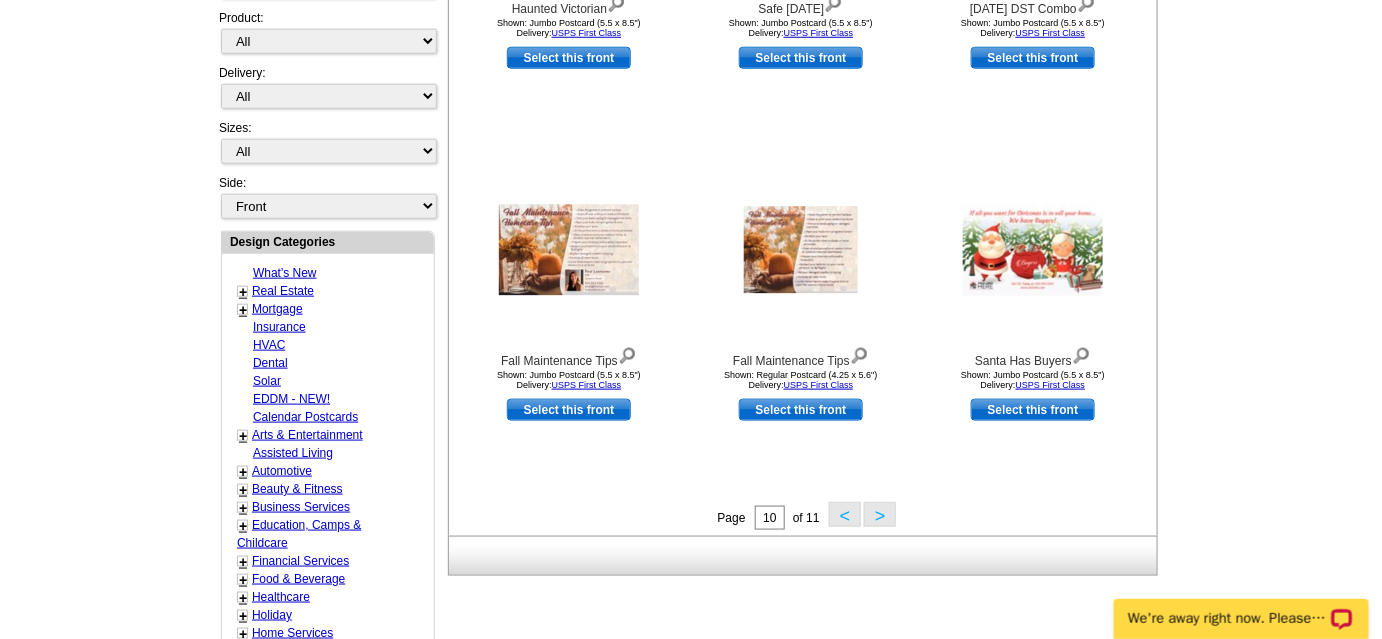 scroll, scrollTop: 613, scrollLeft: 0, axis: vertical 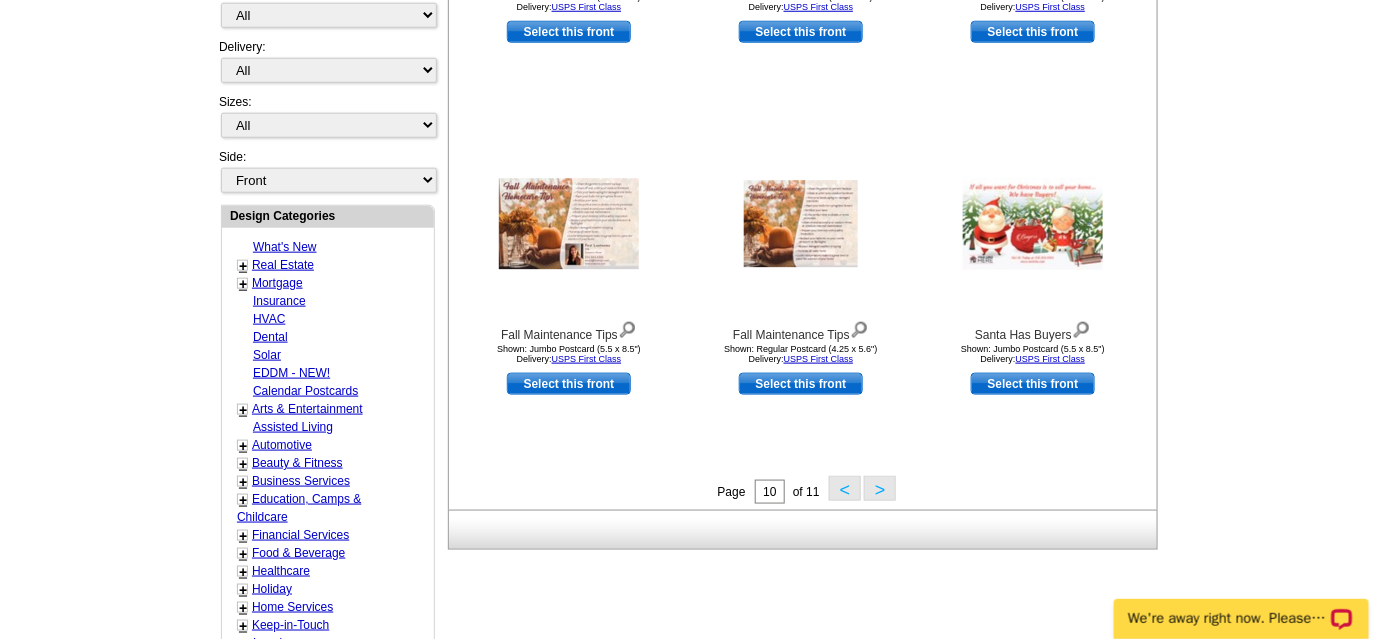 click on ">" at bounding box center (880, 488) 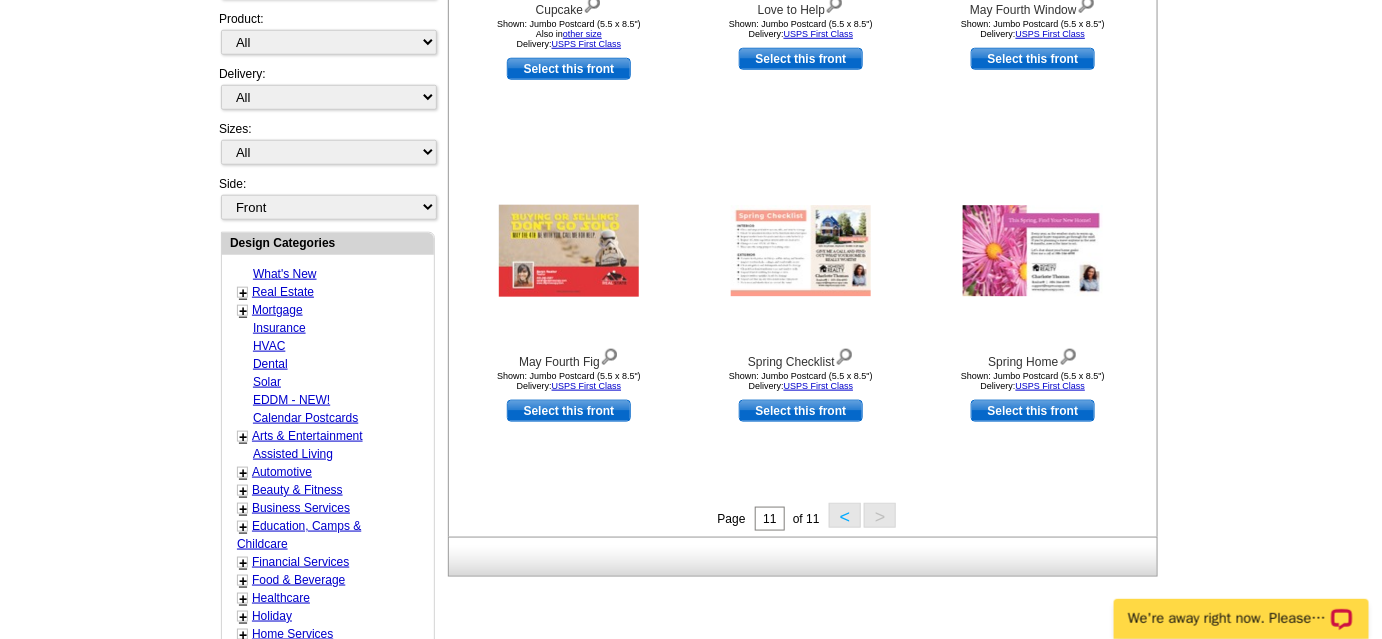 scroll, scrollTop: 590, scrollLeft: 0, axis: vertical 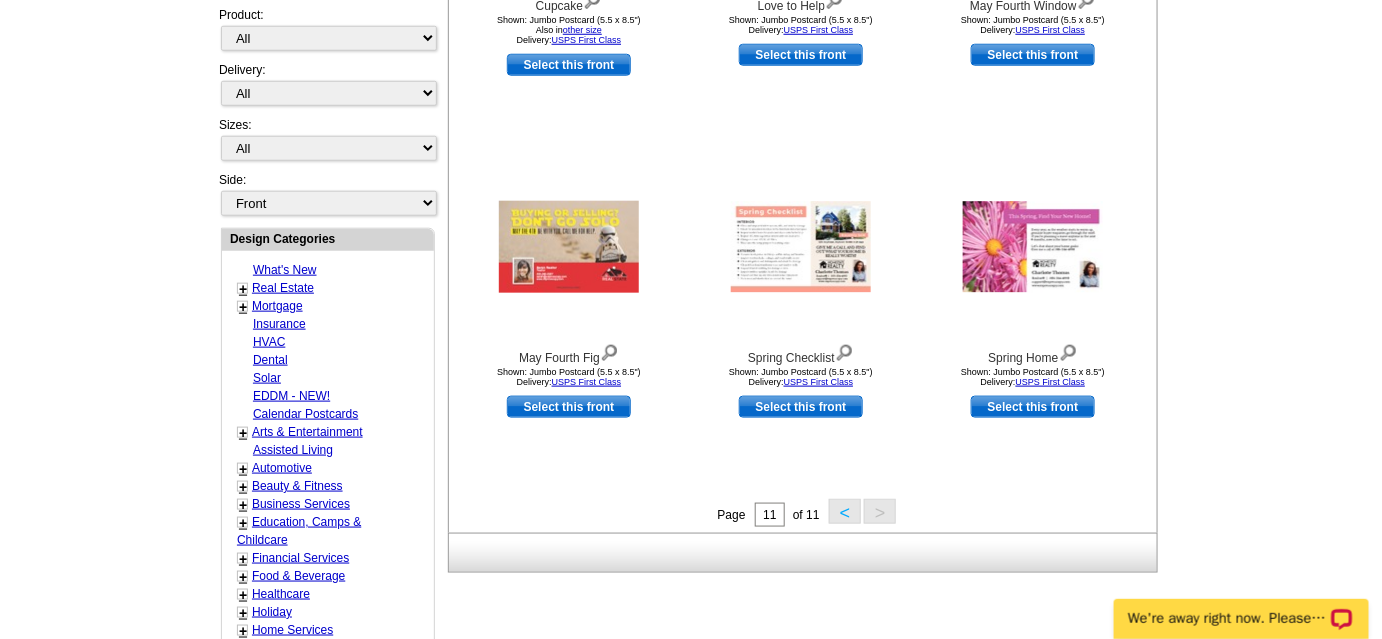 click on "<" at bounding box center (845, 511) 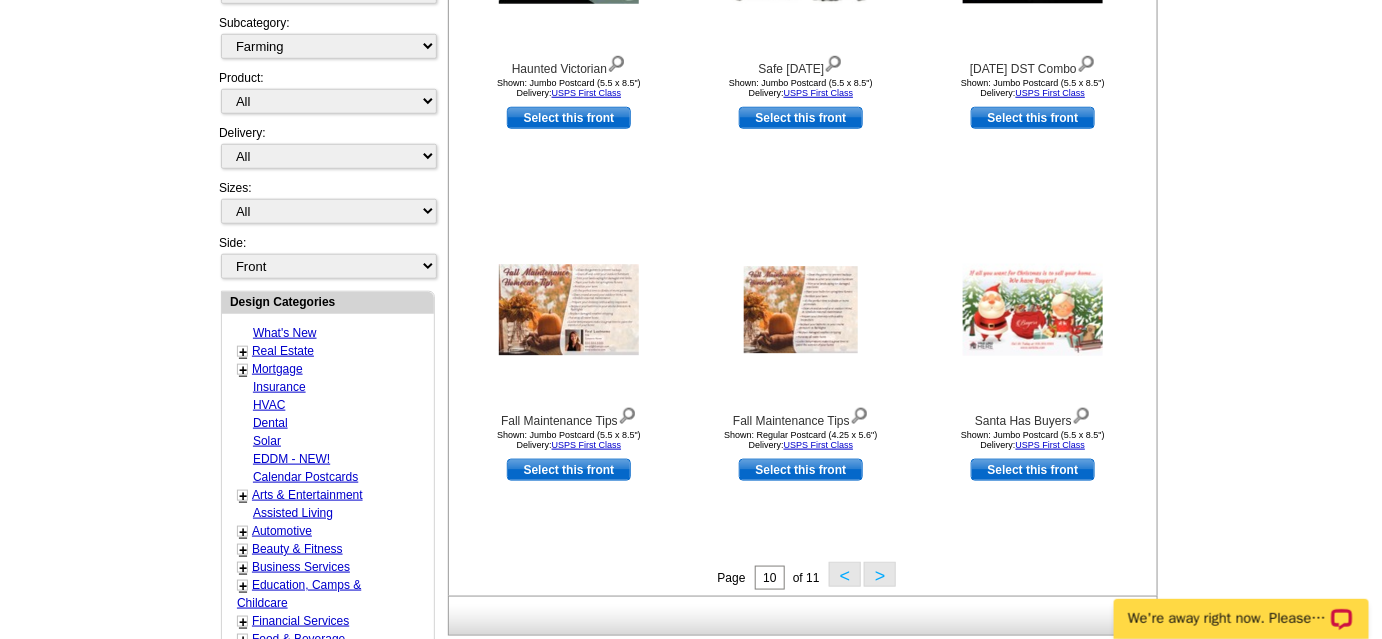 scroll, scrollTop: 545, scrollLeft: 0, axis: vertical 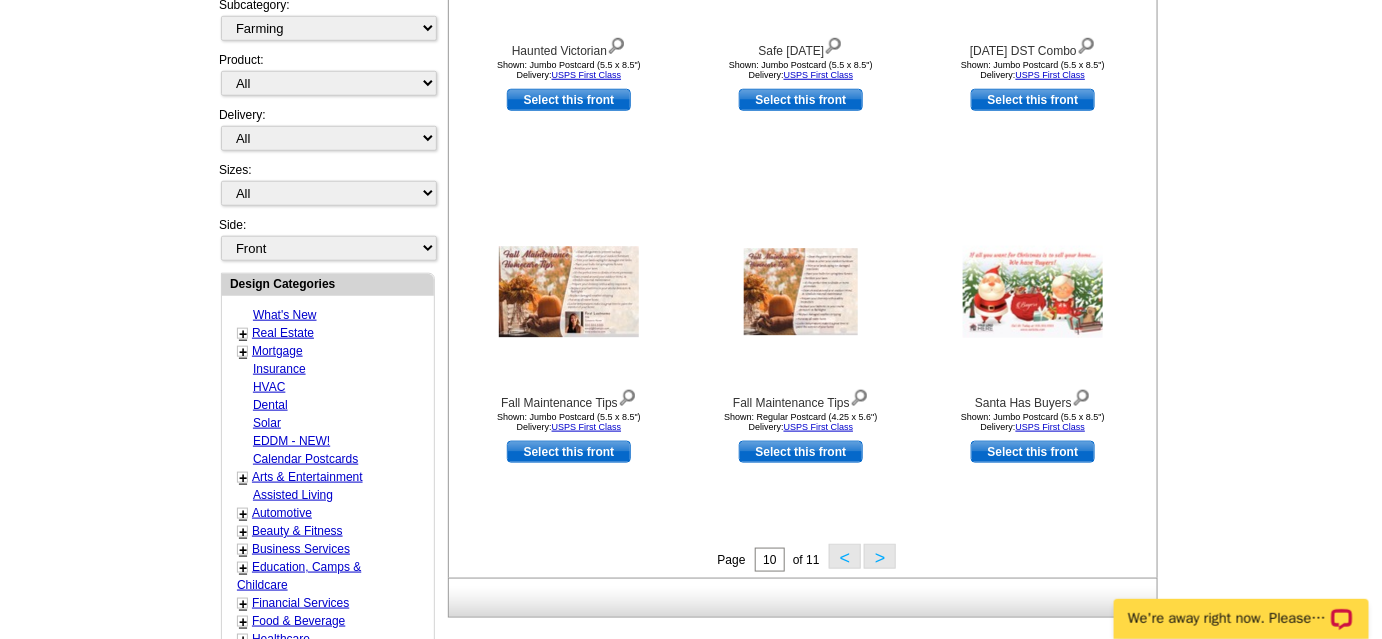 click on "<" at bounding box center [845, 556] 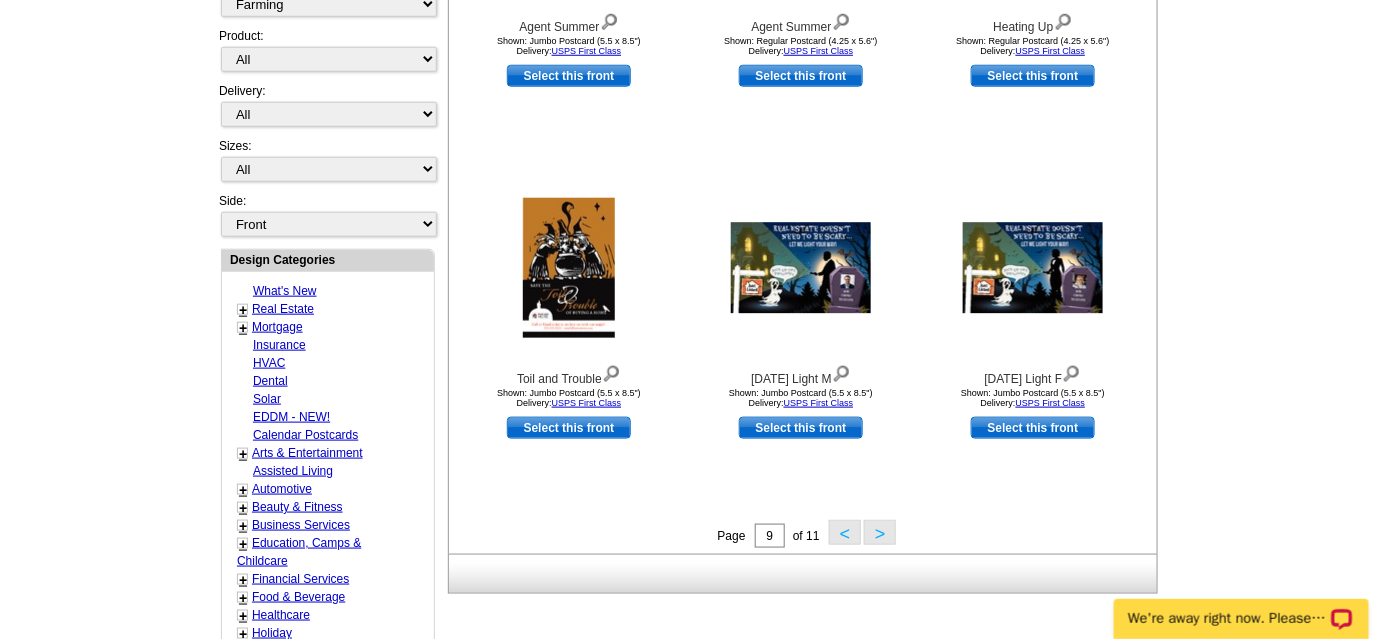 scroll, scrollTop: 590, scrollLeft: 0, axis: vertical 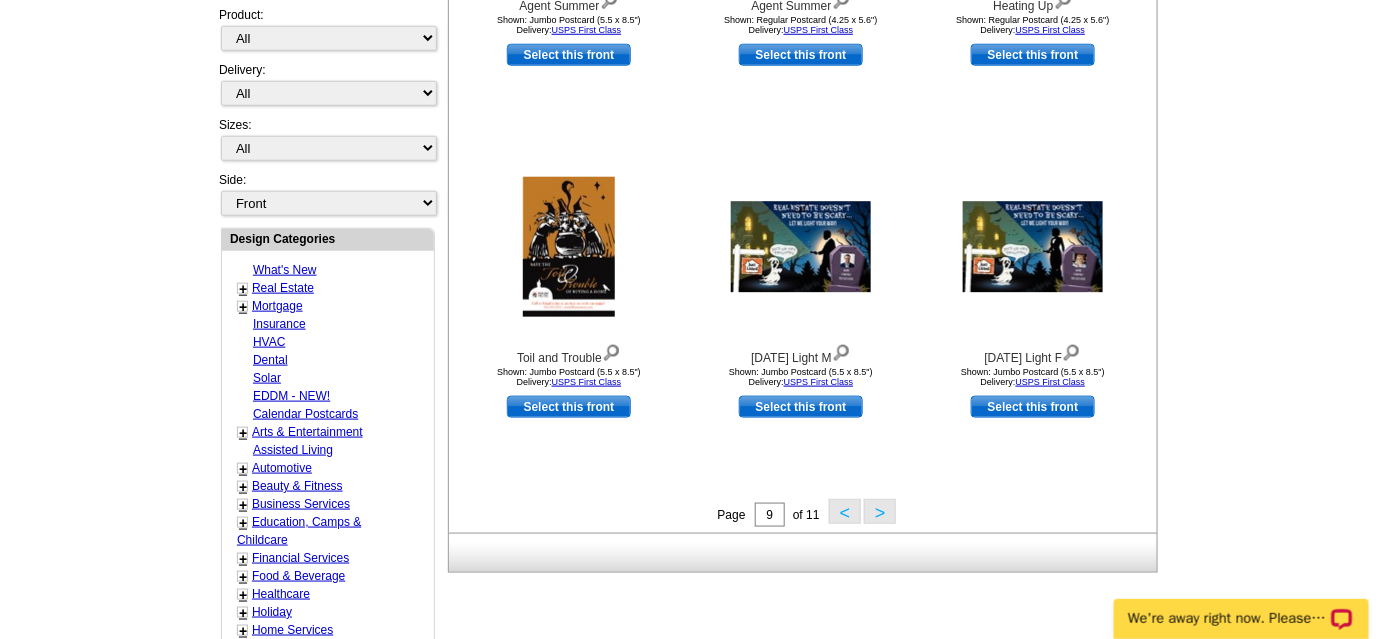 click on "<" at bounding box center [845, 511] 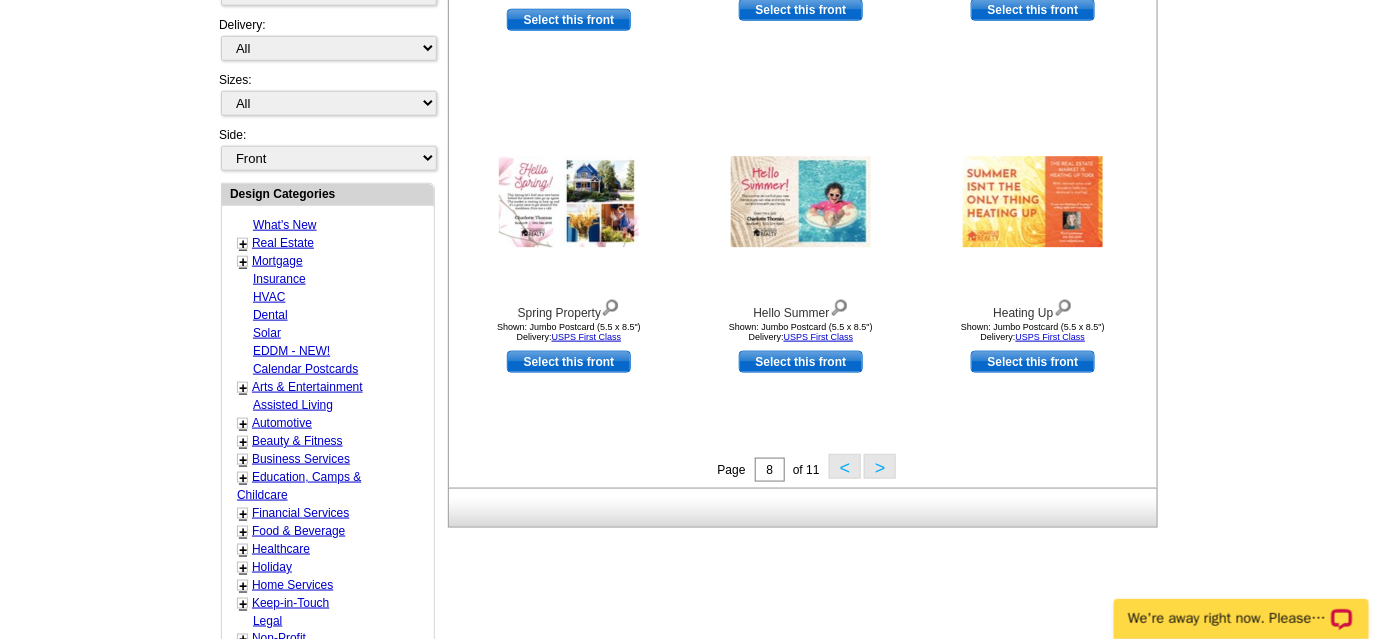 scroll, scrollTop: 636, scrollLeft: 0, axis: vertical 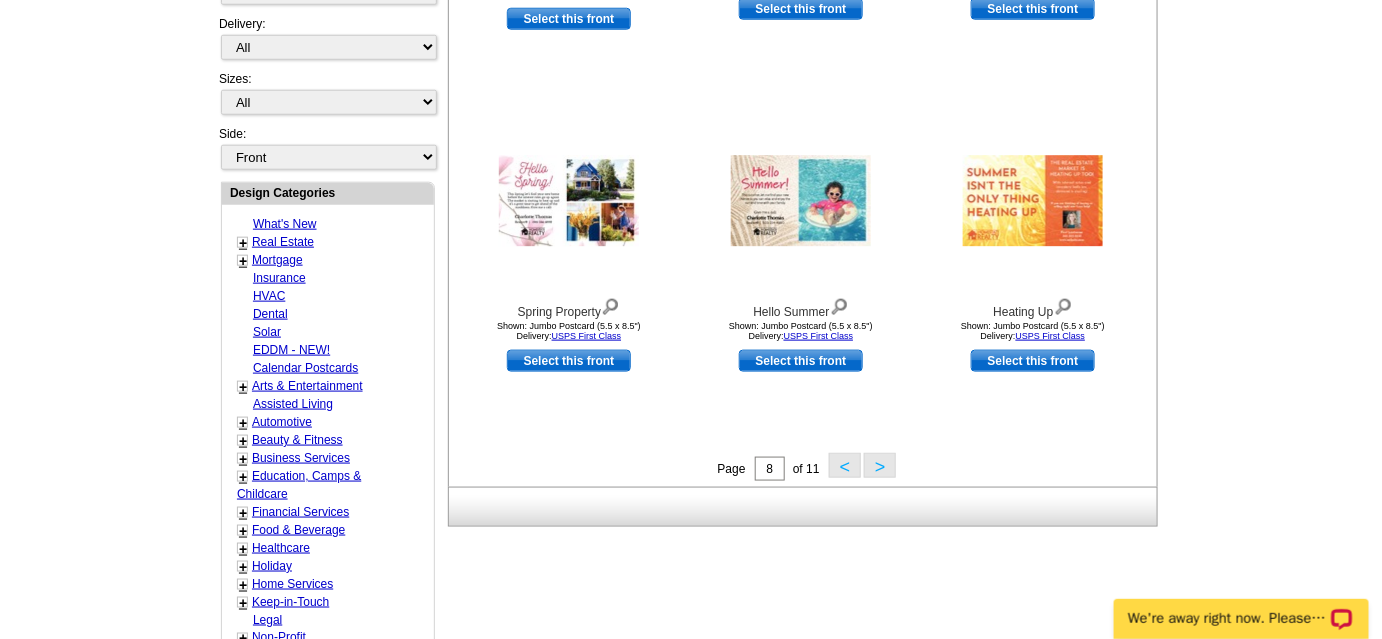 click on "<" at bounding box center [845, 465] 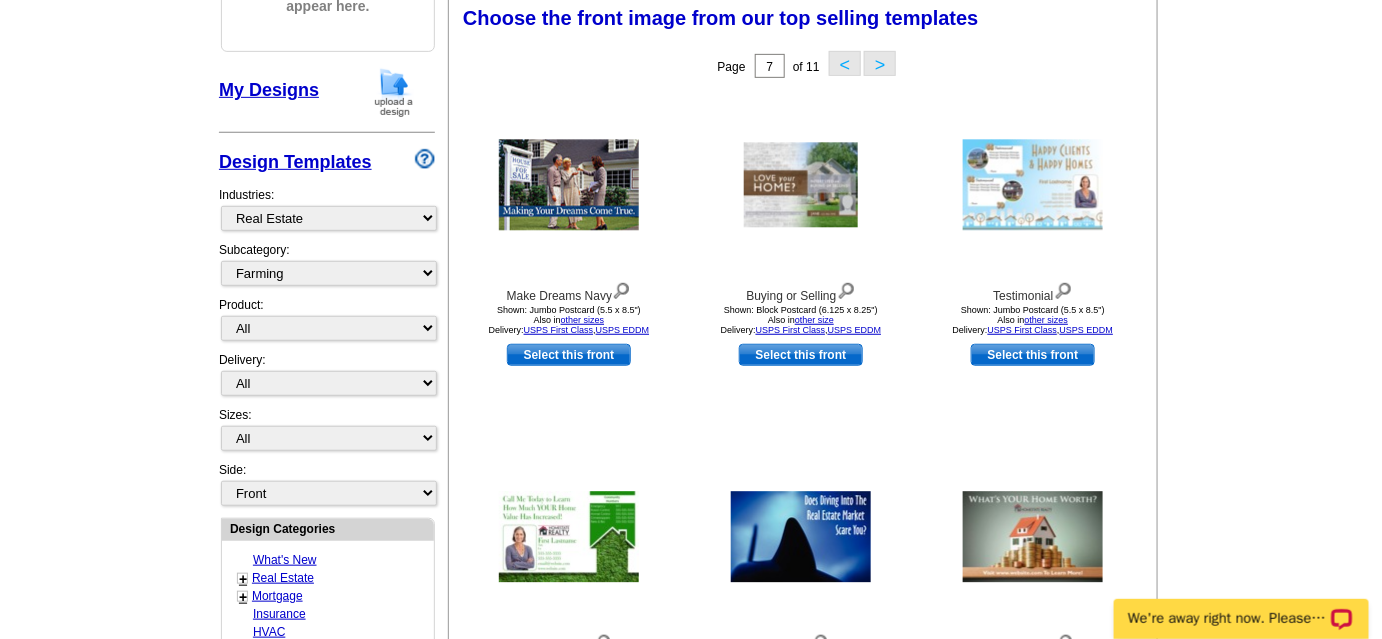 scroll, scrollTop: 295, scrollLeft: 0, axis: vertical 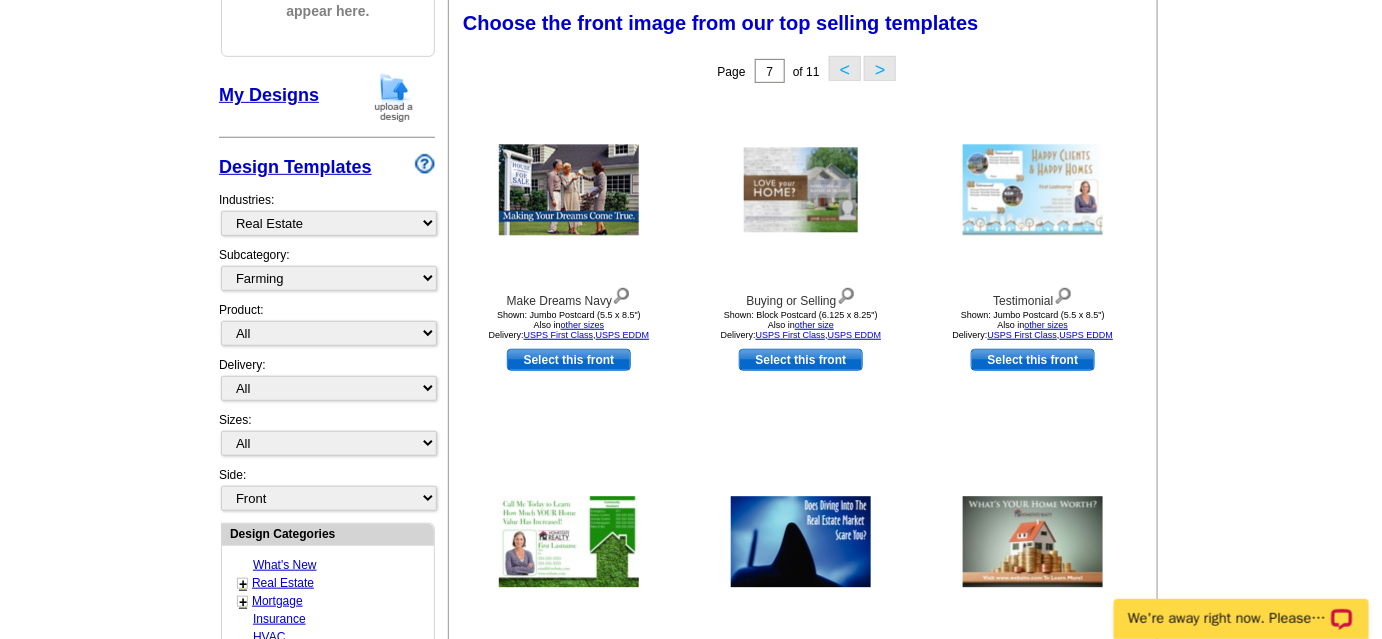 click on "Design Templates" at bounding box center (295, 167) 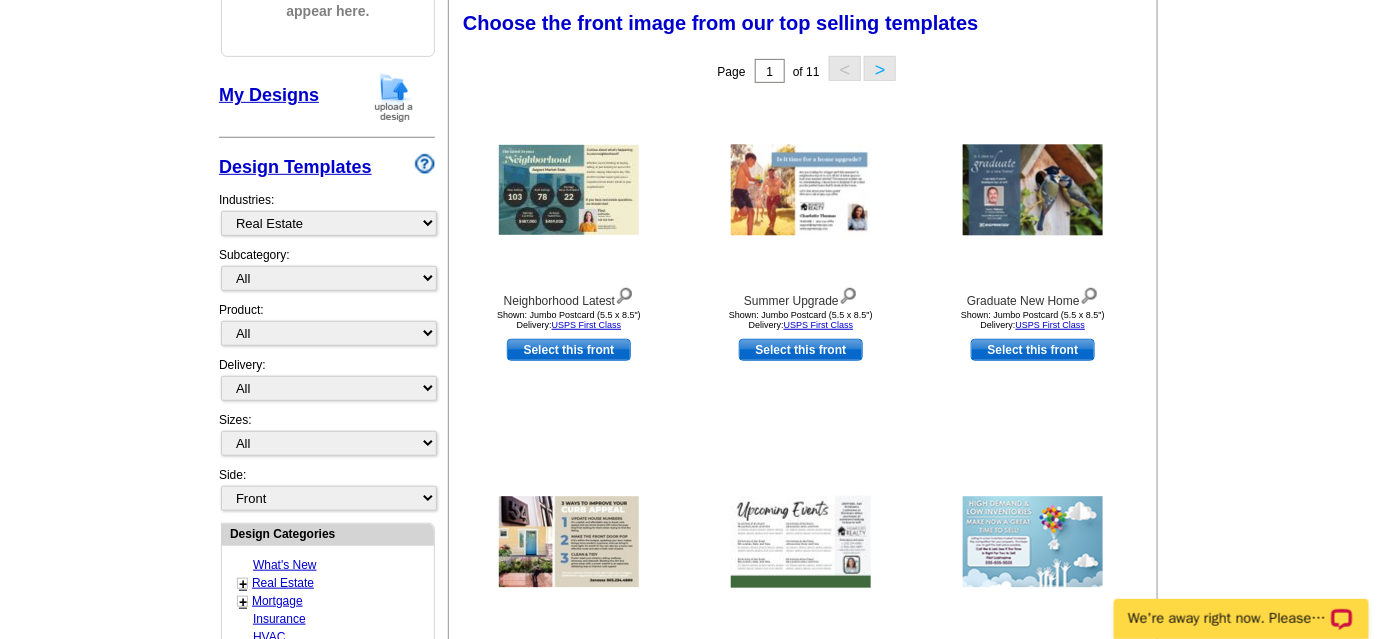 click on "My Designs" at bounding box center [269, 95] 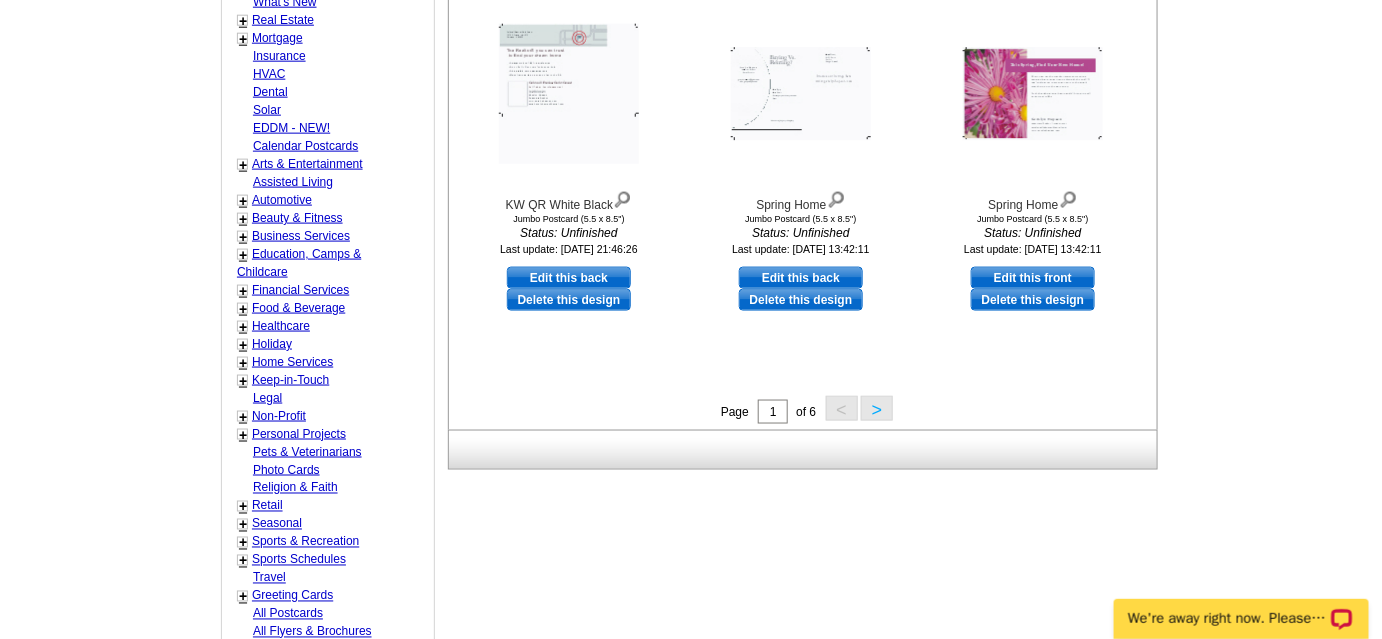 scroll, scrollTop: 795, scrollLeft: 0, axis: vertical 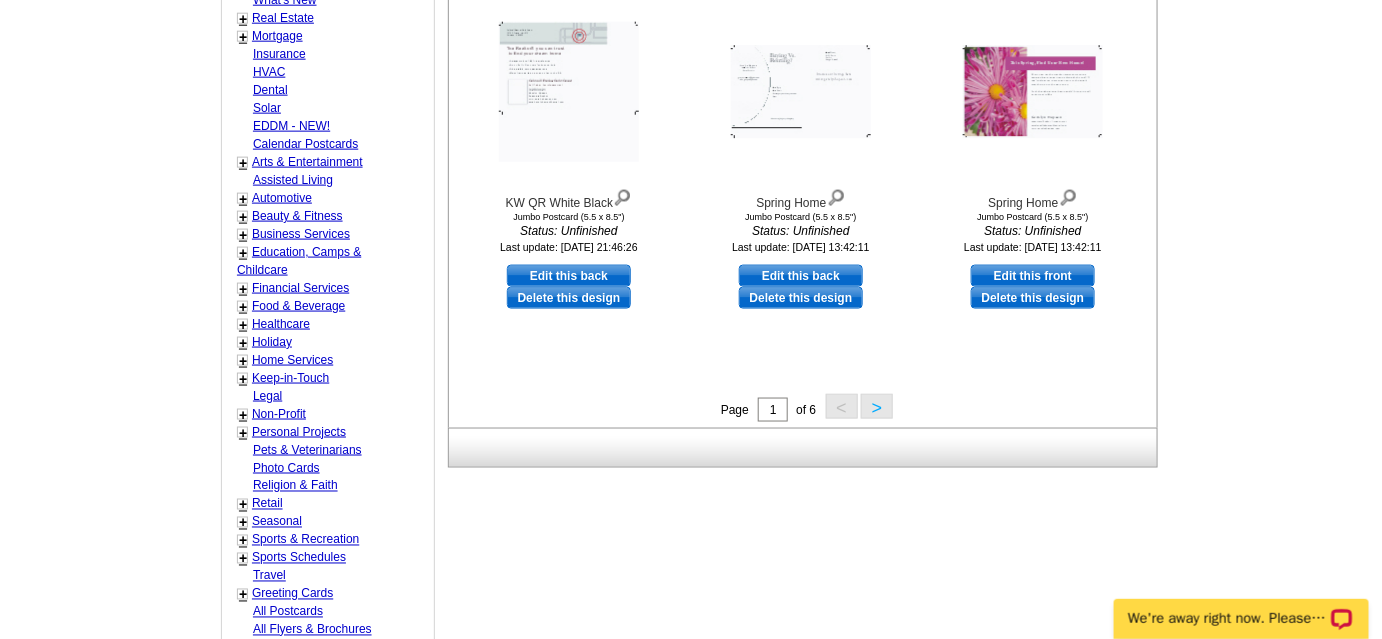click on ">" at bounding box center [877, 406] 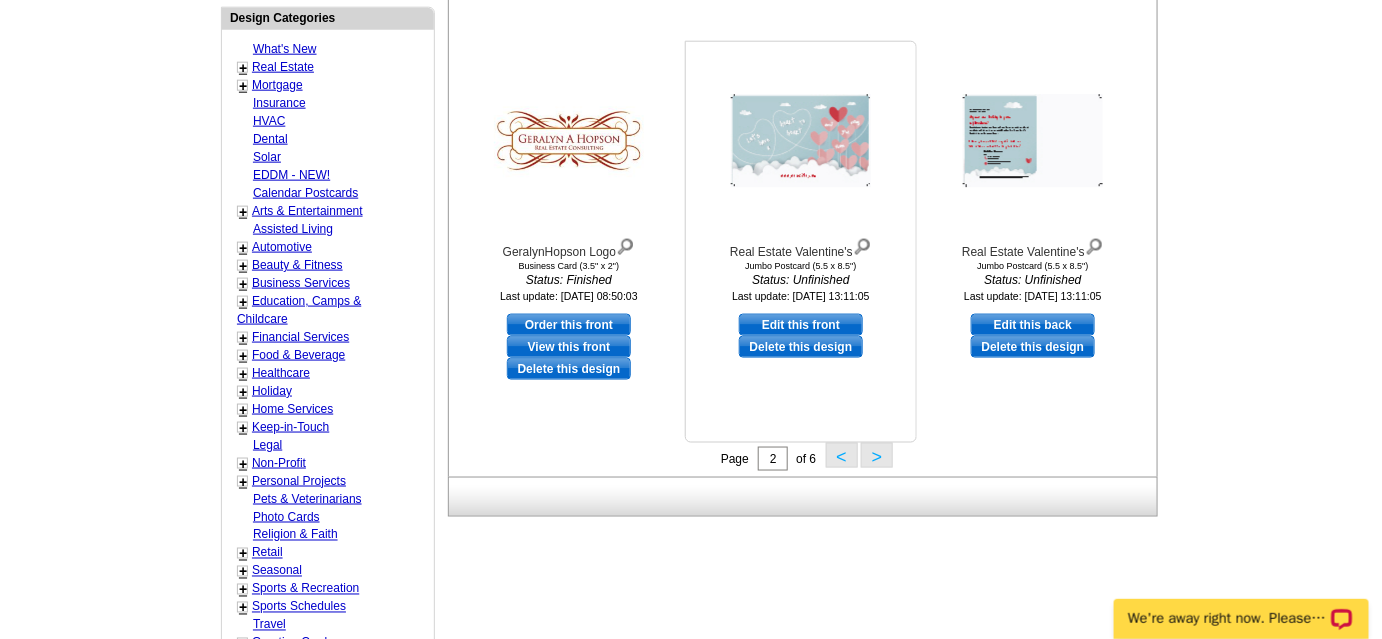 scroll, scrollTop: 750, scrollLeft: 0, axis: vertical 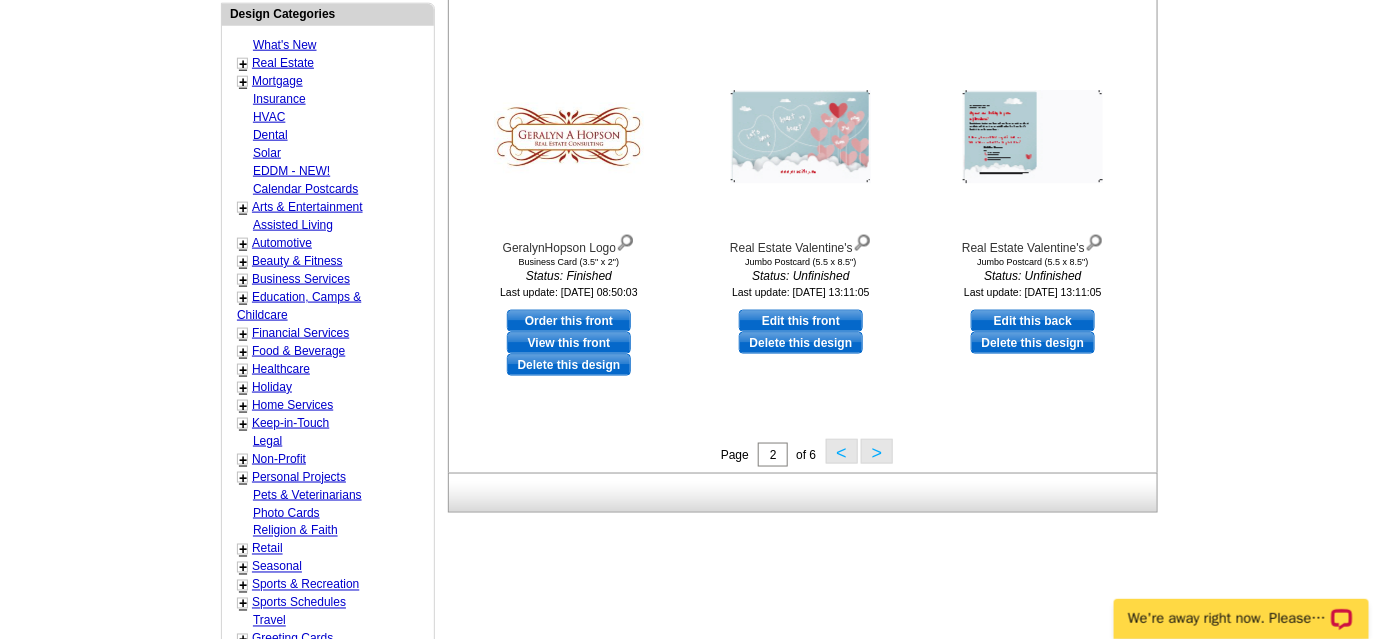 click on ">" at bounding box center (877, 451) 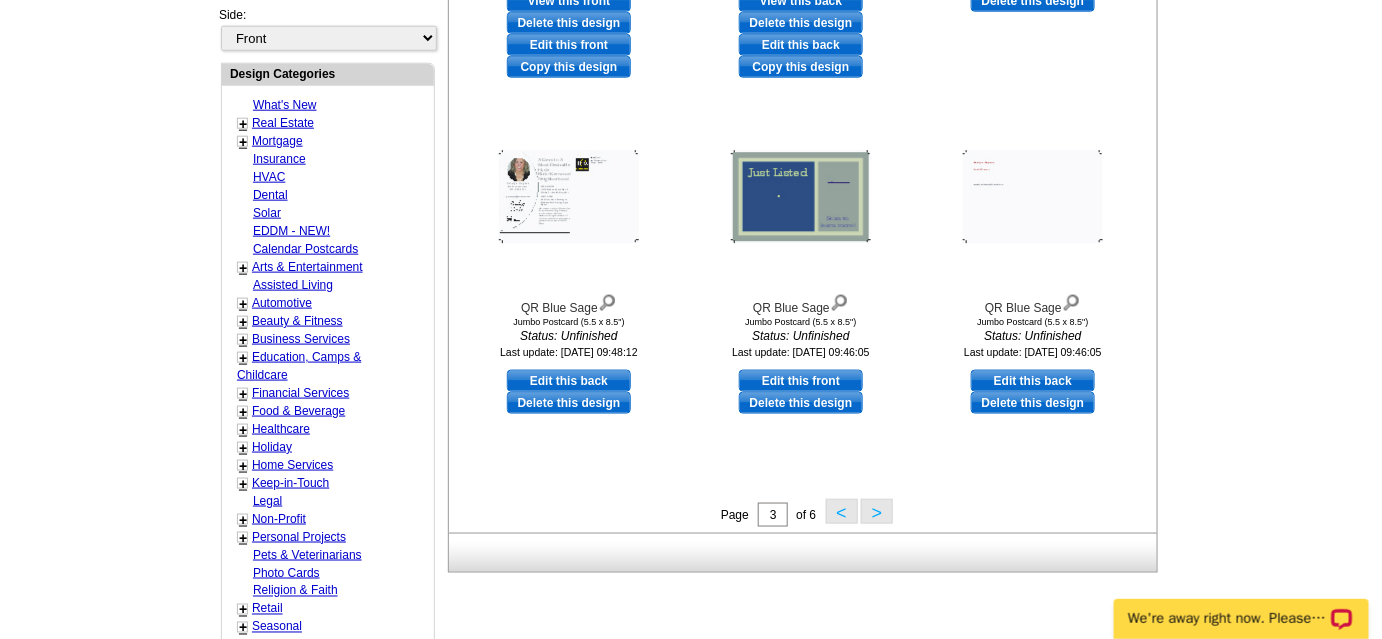 scroll, scrollTop: 704, scrollLeft: 0, axis: vertical 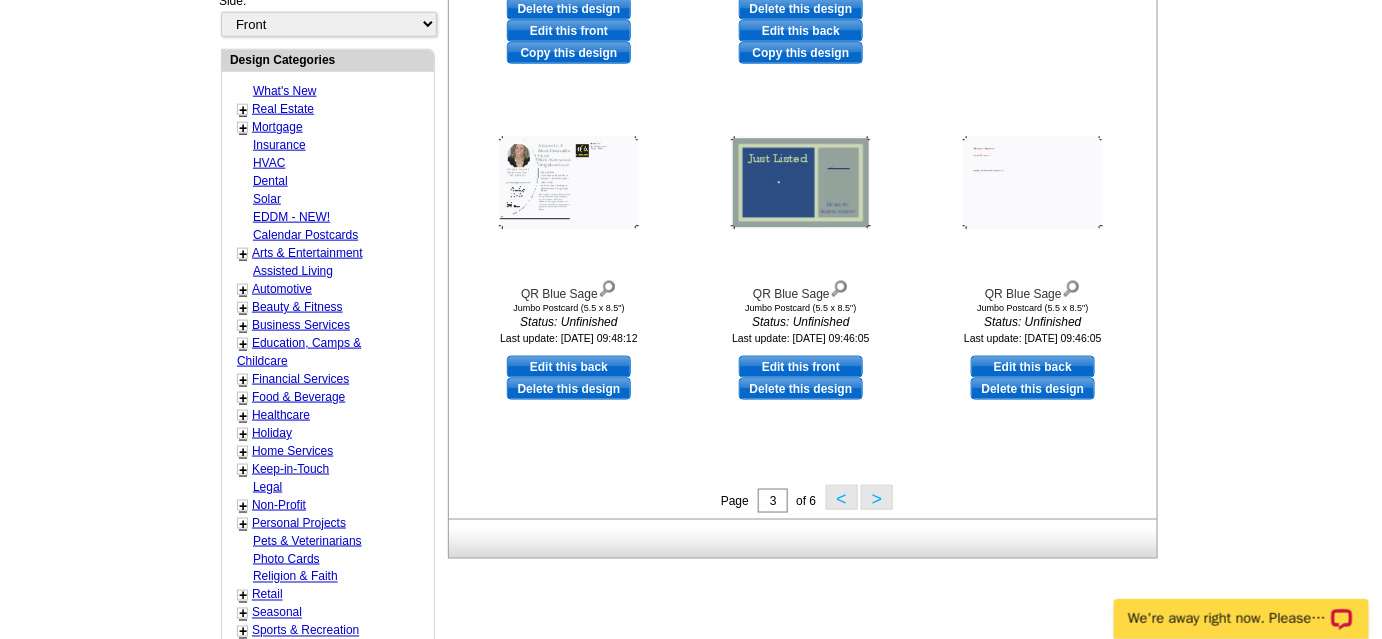 click on ">" at bounding box center (877, 497) 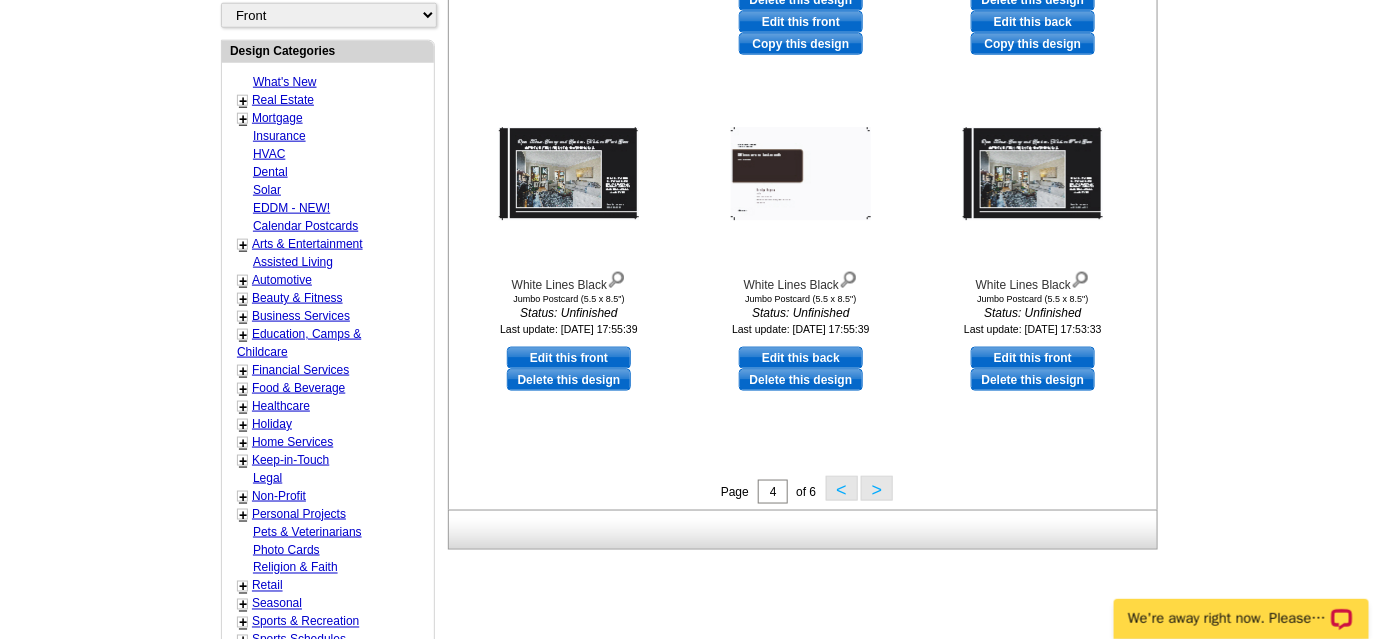 scroll, scrollTop: 727, scrollLeft: 0, axis: vertical 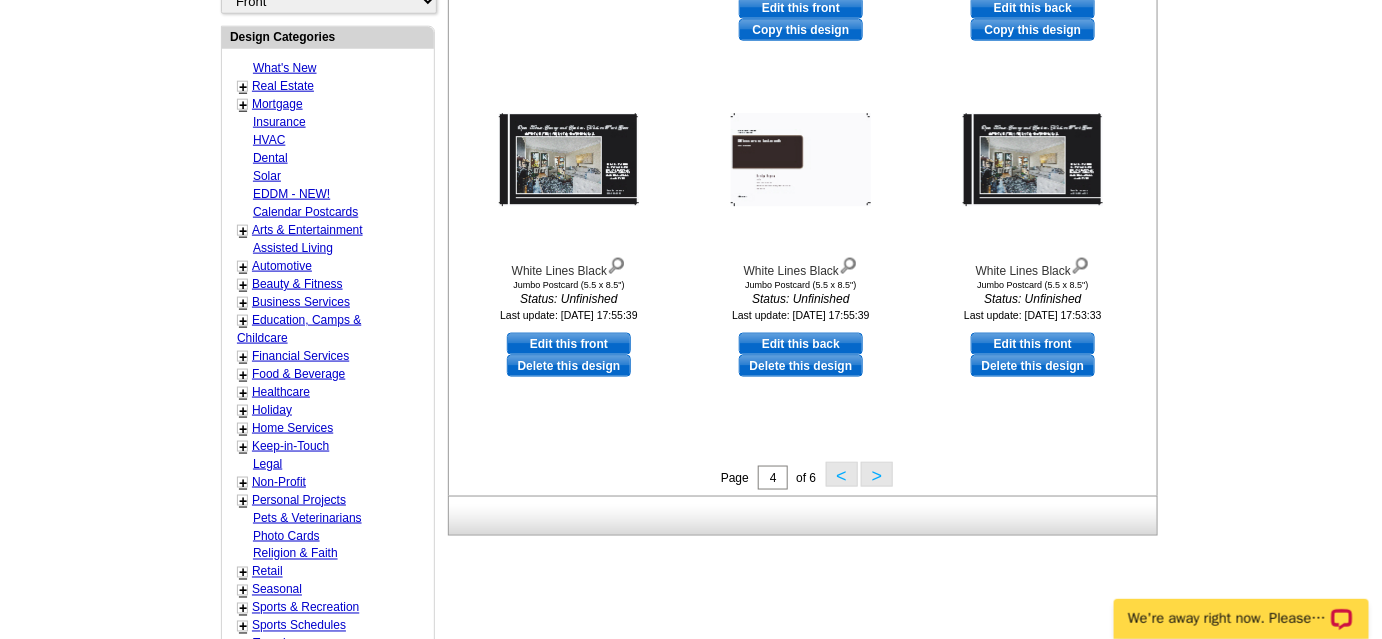 click on ">" at bounding box center (877, 474) 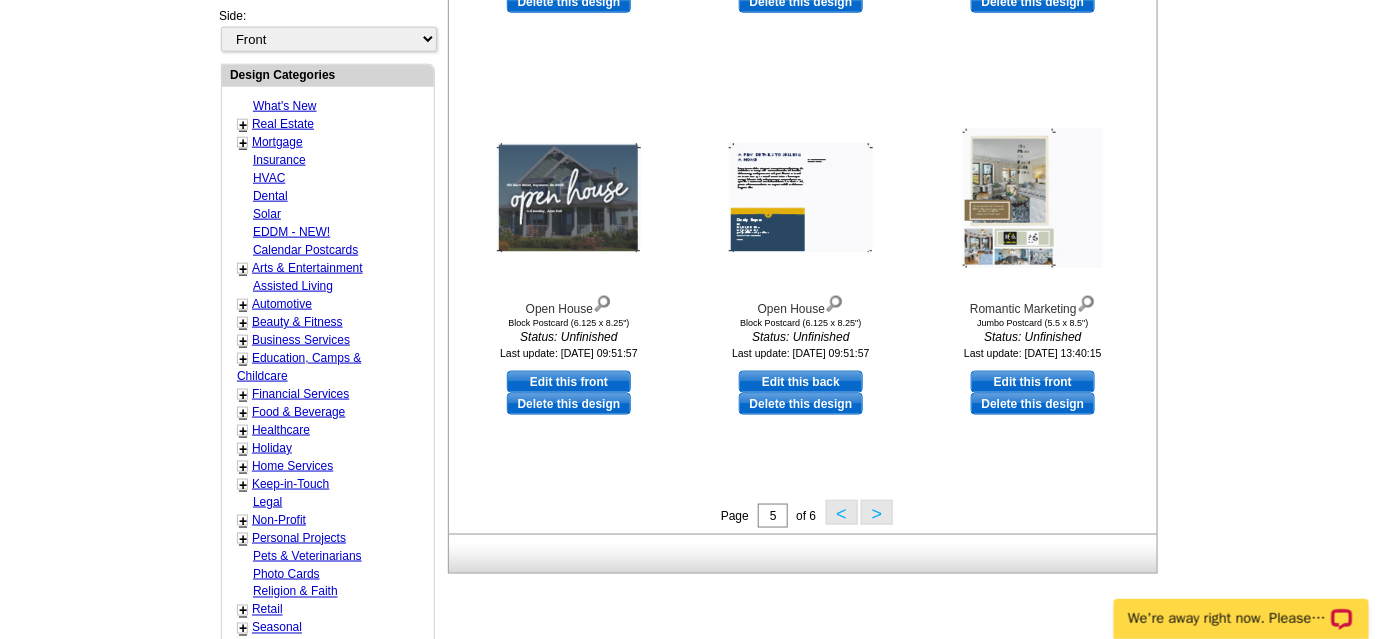 scroll, scrollTop: 704, scrollLeft: 0, axis: vertical 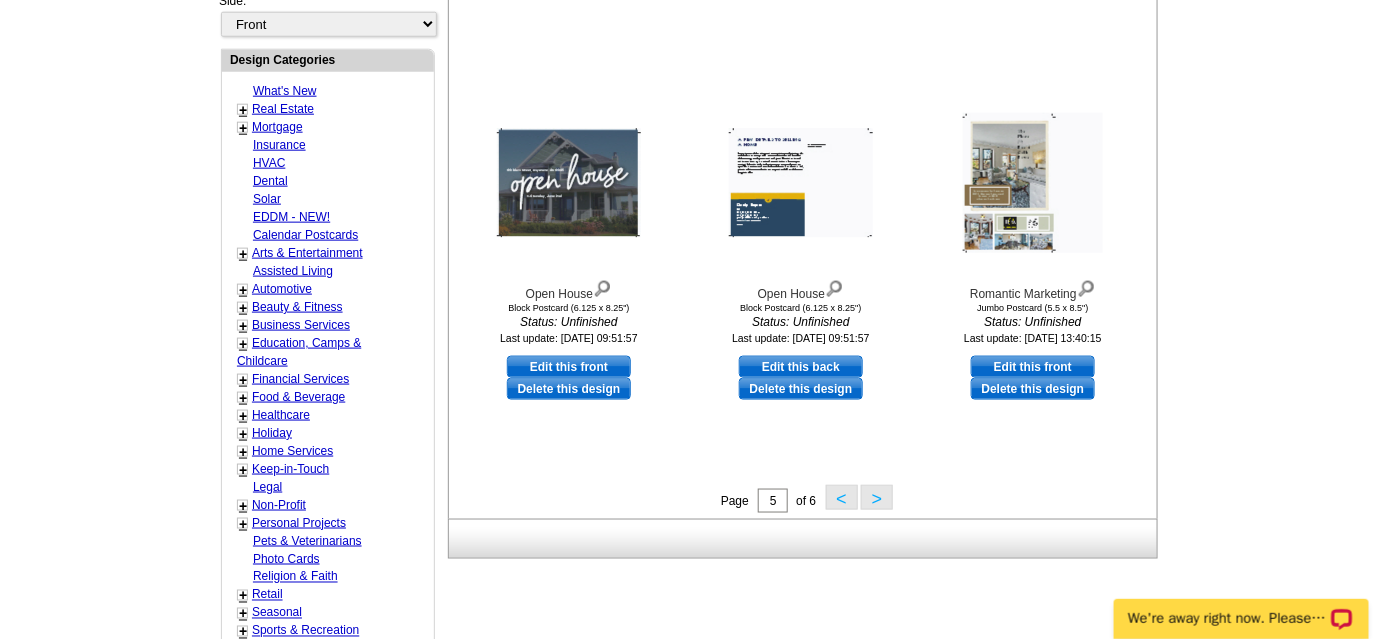 click on ">" at bounding box center [877, 497] 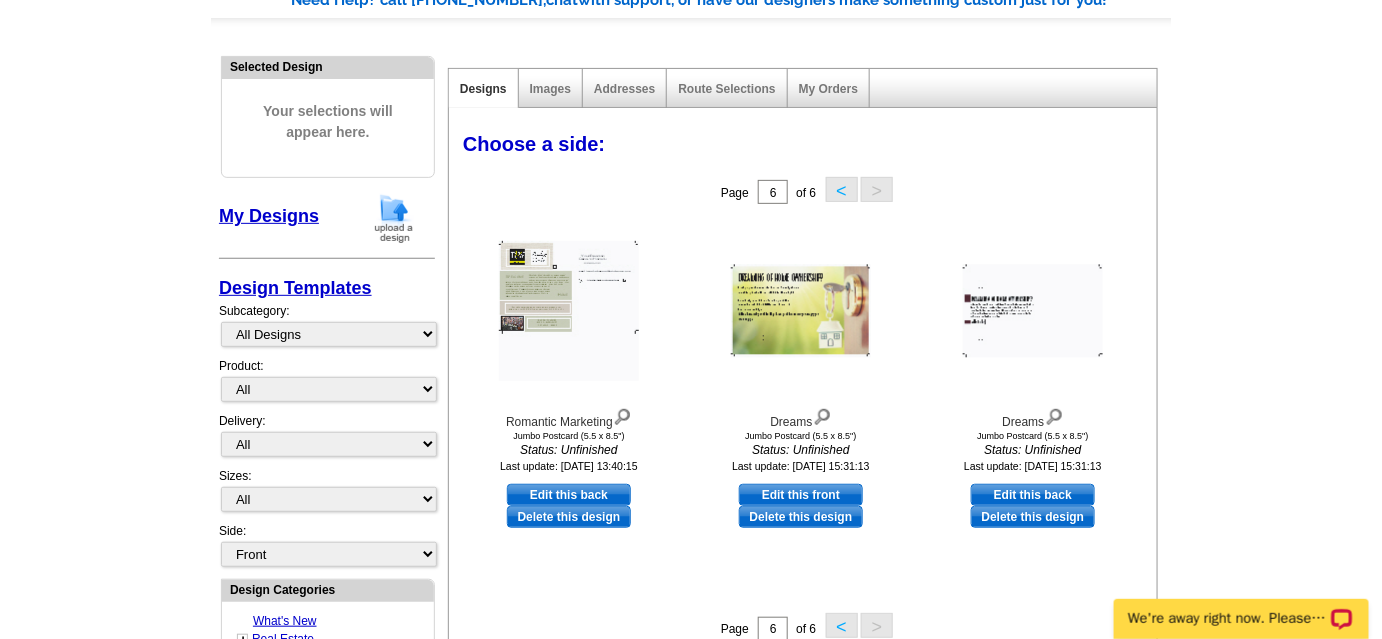 scroll, scrollTop: 182, scrollLeft: 0, axis: vertical 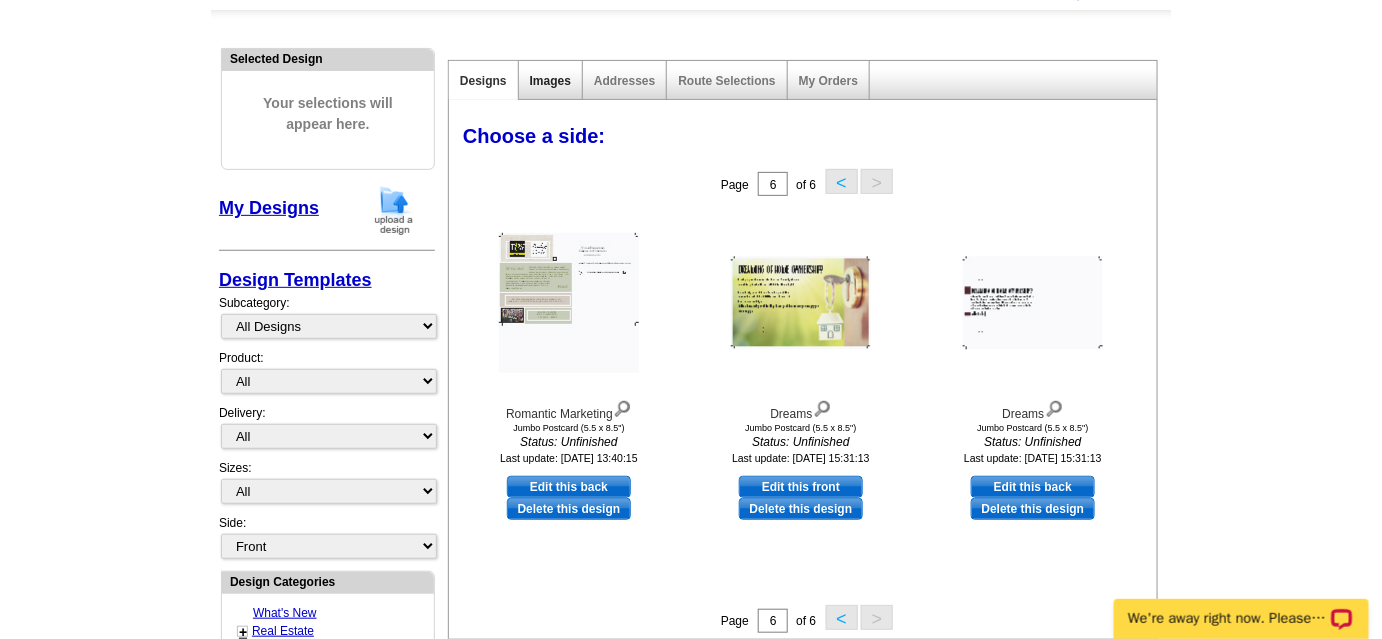 click on "Images" at bounding box center (550, 81) 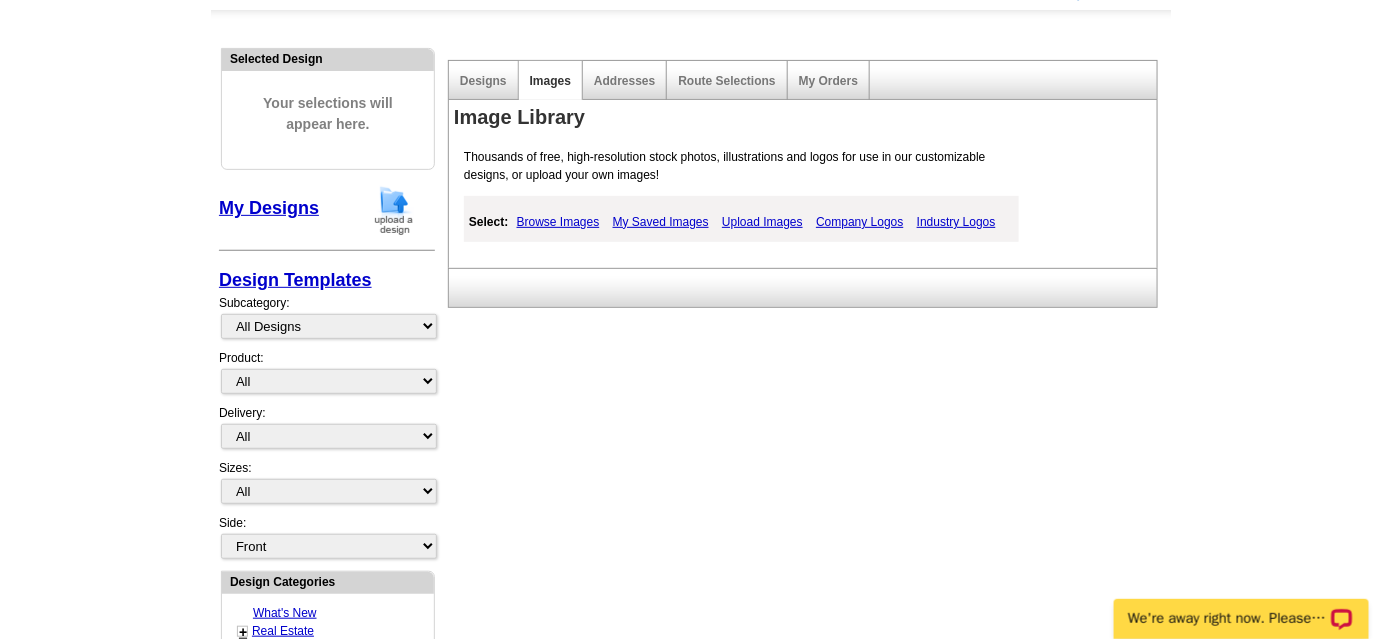 click on "My Saved Images" at bounding box center [661, 222] 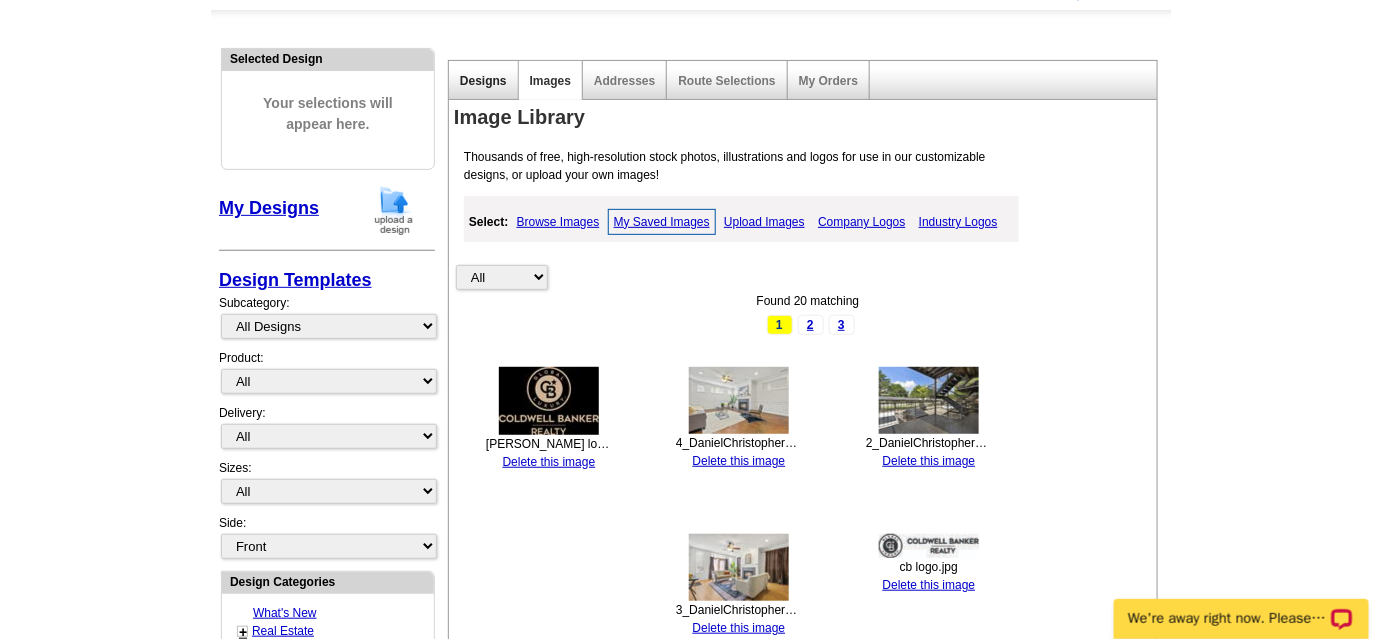 click on "Designs" at bounding box center (483, 81) 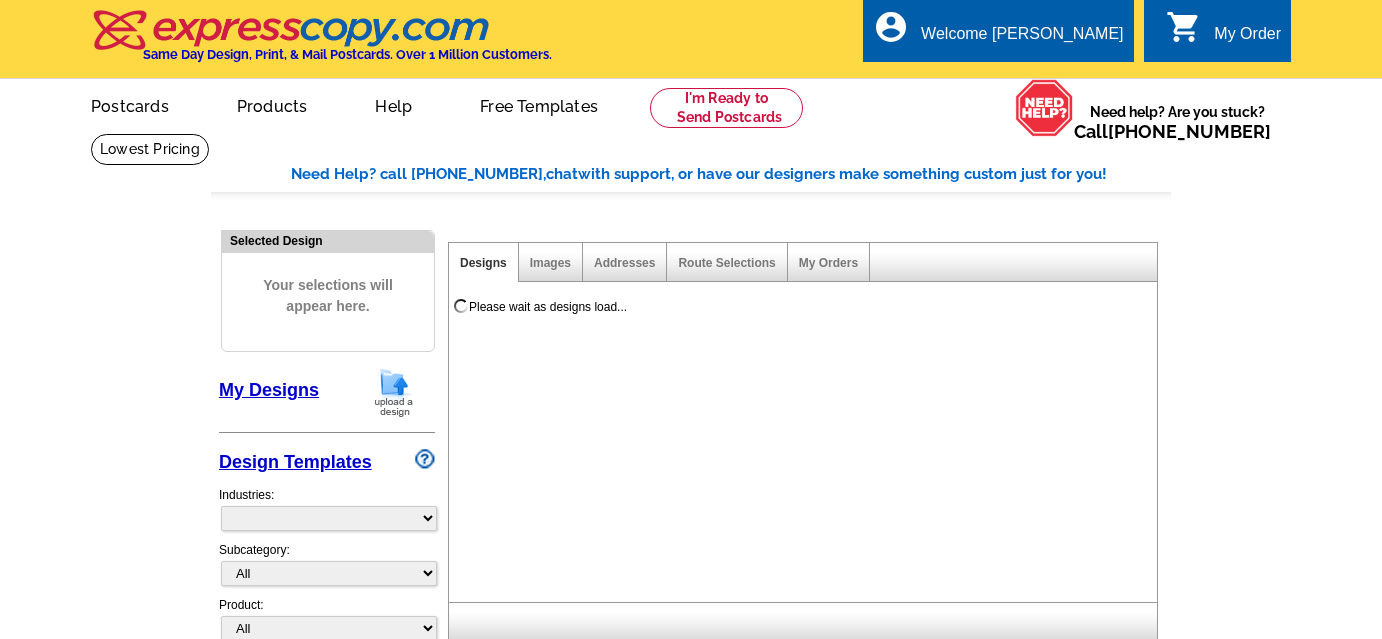 scroll, scrollTop: 0, scrollLeft: 0, axis: both 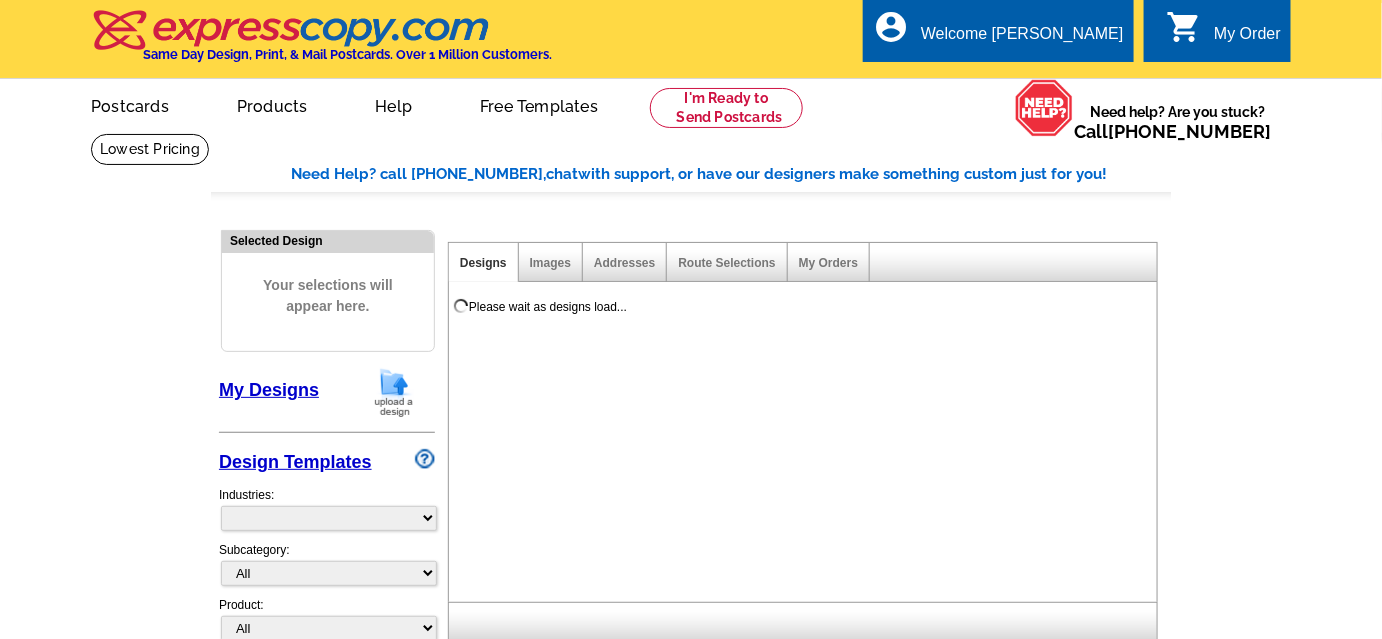 select on "785" 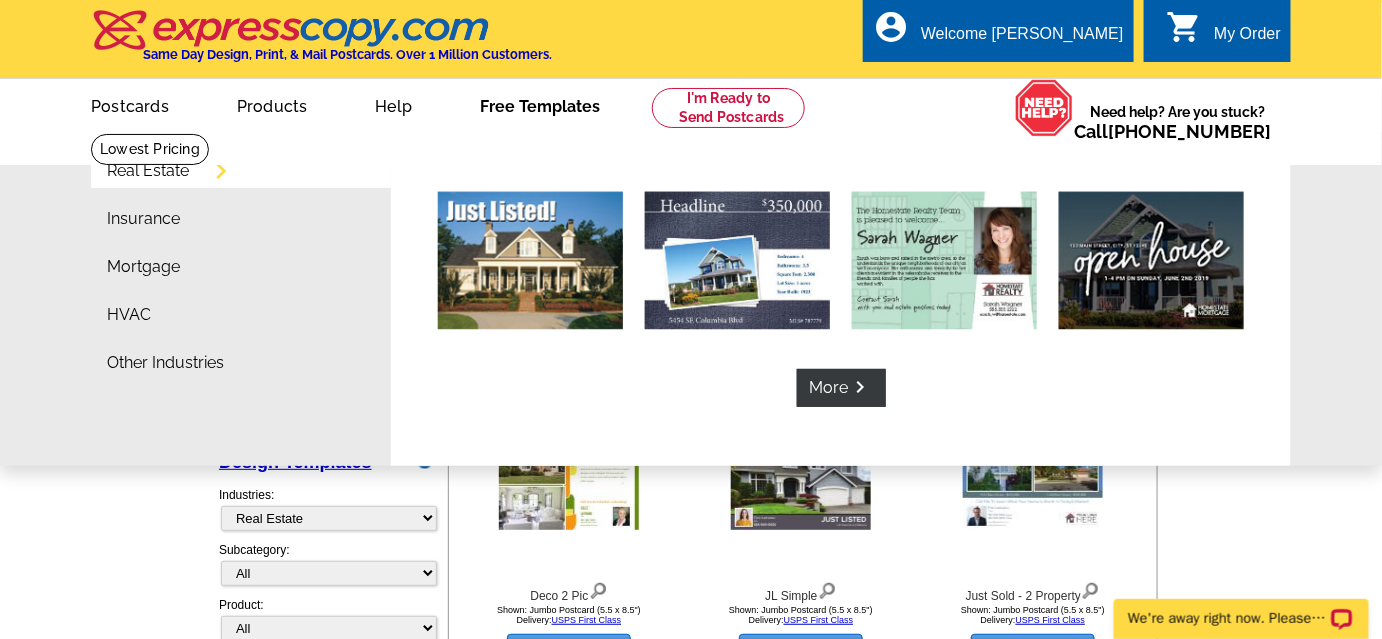 scroll, scrollTop: 0, scrollLeft: 0, axis: both 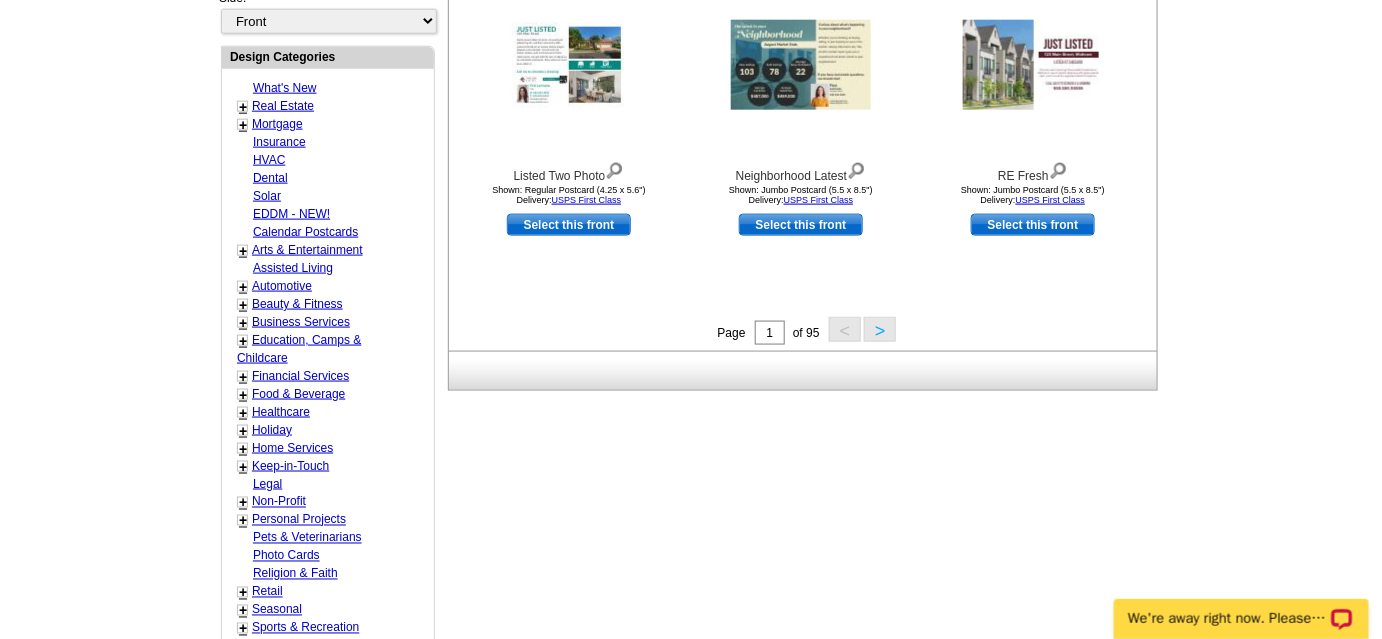 click on "Real Estate" at bounding box center (283, 106) 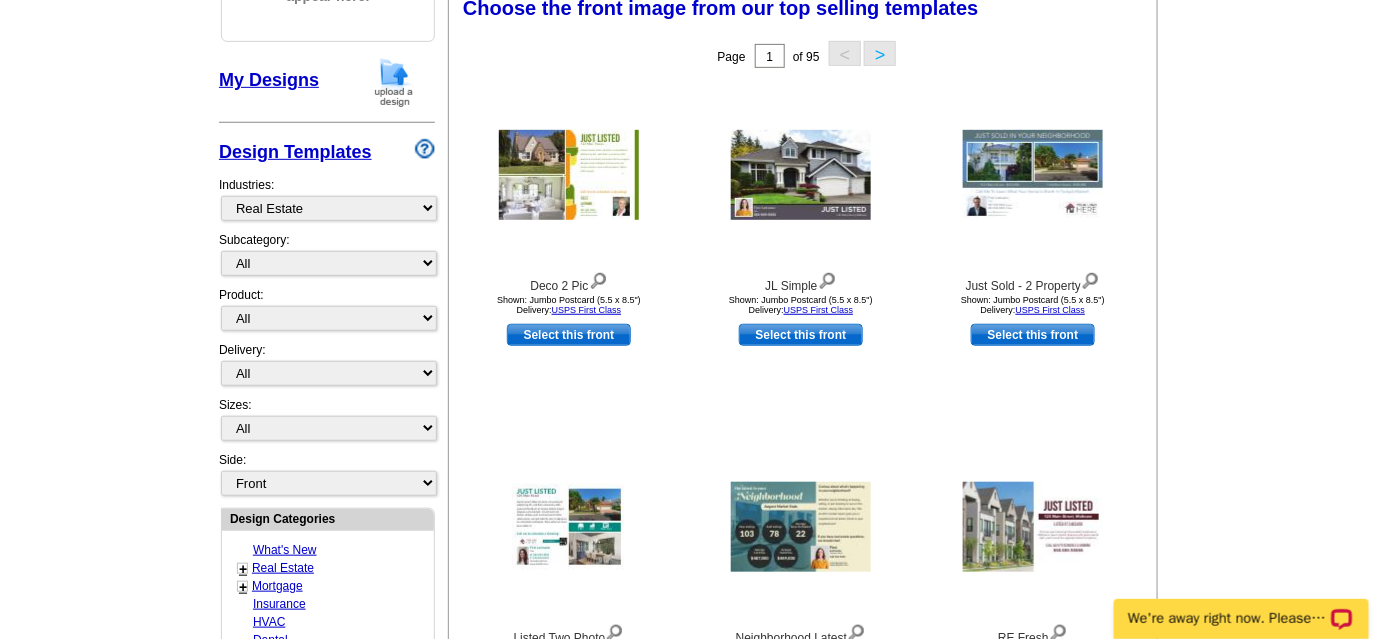 scroll, scrollTop: 295, scrollLeft: 0, axis: vertical 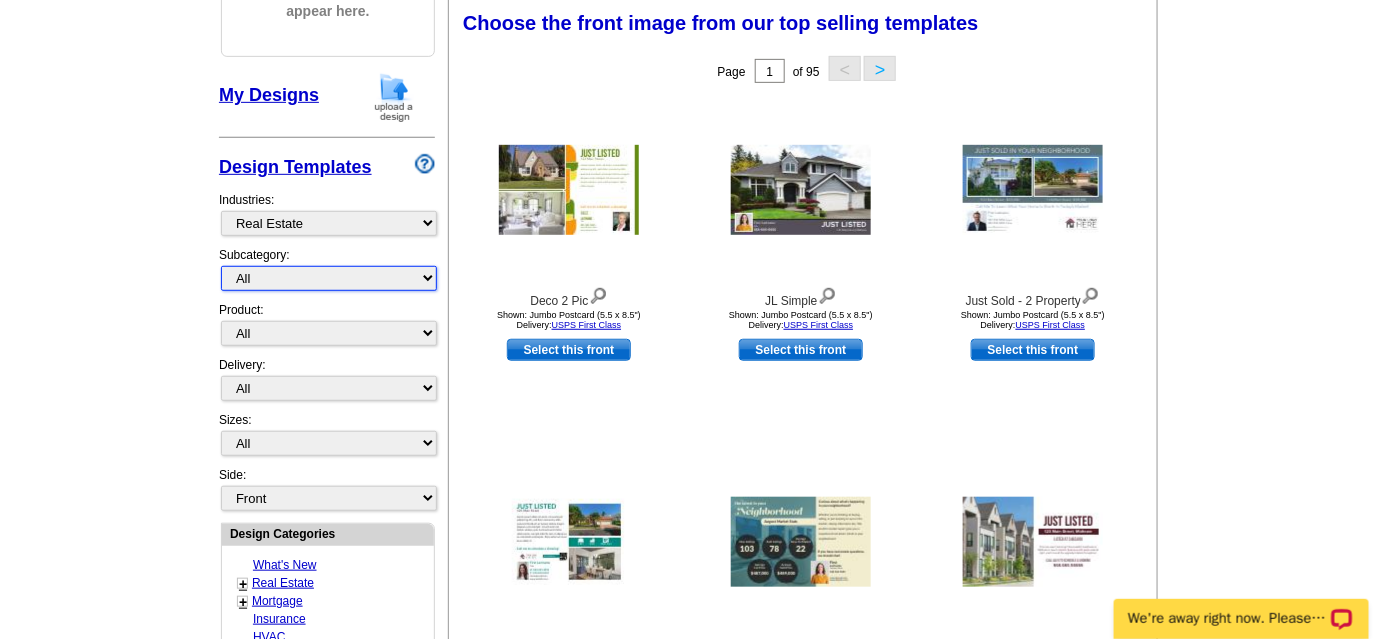 click on "All RE/MAX® Referrals [PERSON_NAME]® Berkshire Hathaway Home Services Century 21 Commercial Real Estate QR Code Cards 1st Time Home Buyer Distressed Homeowners Social Networking Farming Just Listed Just Sold Open House Market Report" at bounding box center (329, 278) 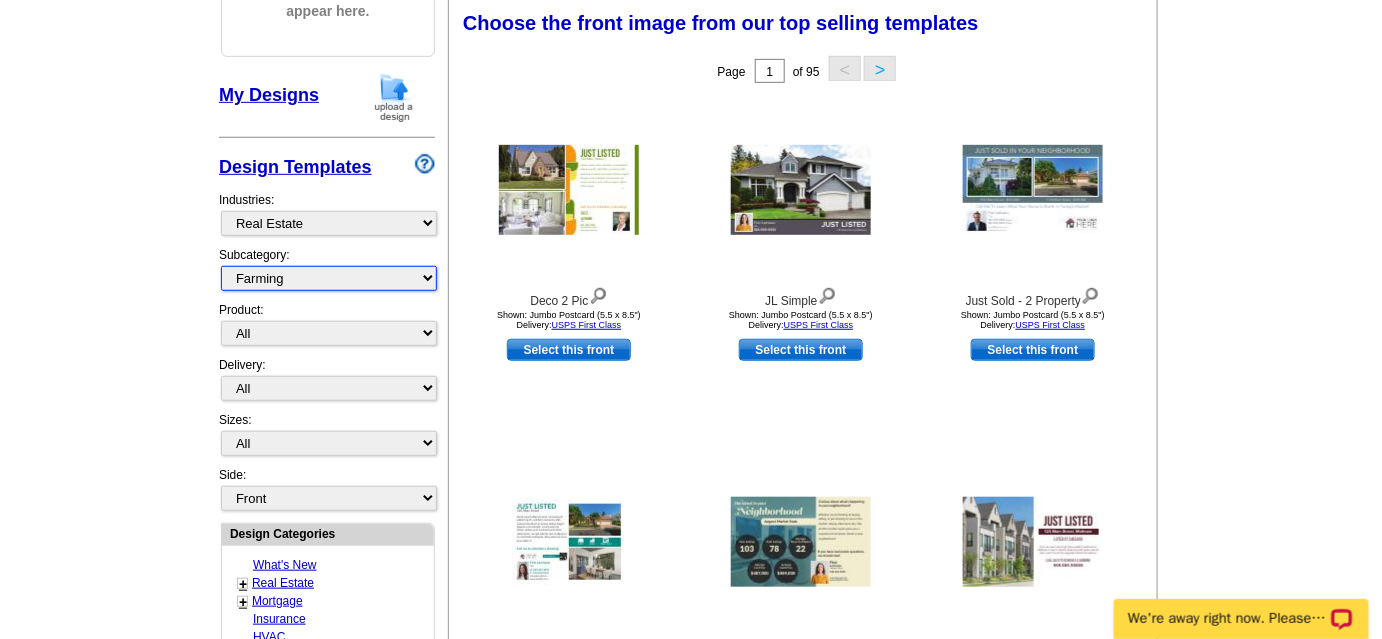 click on "All RE/MAX® Referrals [PERSON_NAME]® Berkshire Hathaway Home Services Century 21 Commercial Real Estate QR Code Cards 1st Time Home Buyer Distressed Homeowners Social Networking Farming Just Listed Just Sold Open House Market Report" at bounding box center [329, 278] 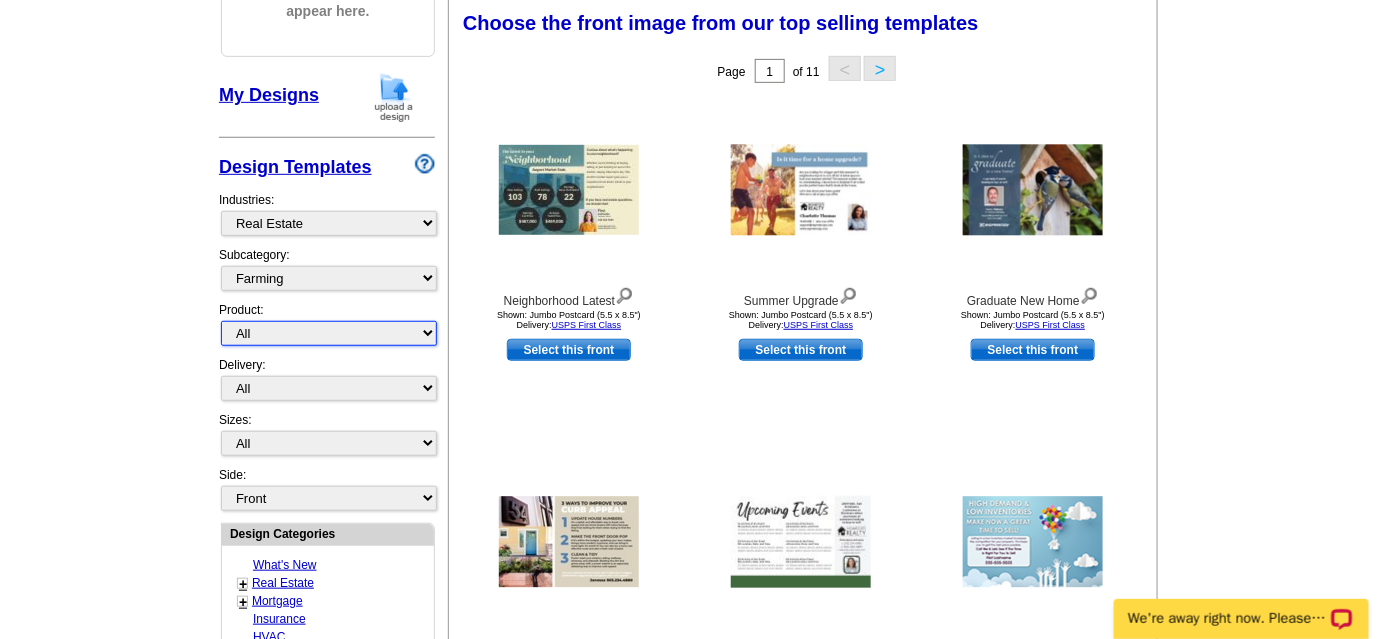click on "All
Postcards
Letters and flyers
Business Cards
Door Hangers
Greeting Cards" at bounding box center (329, 333) 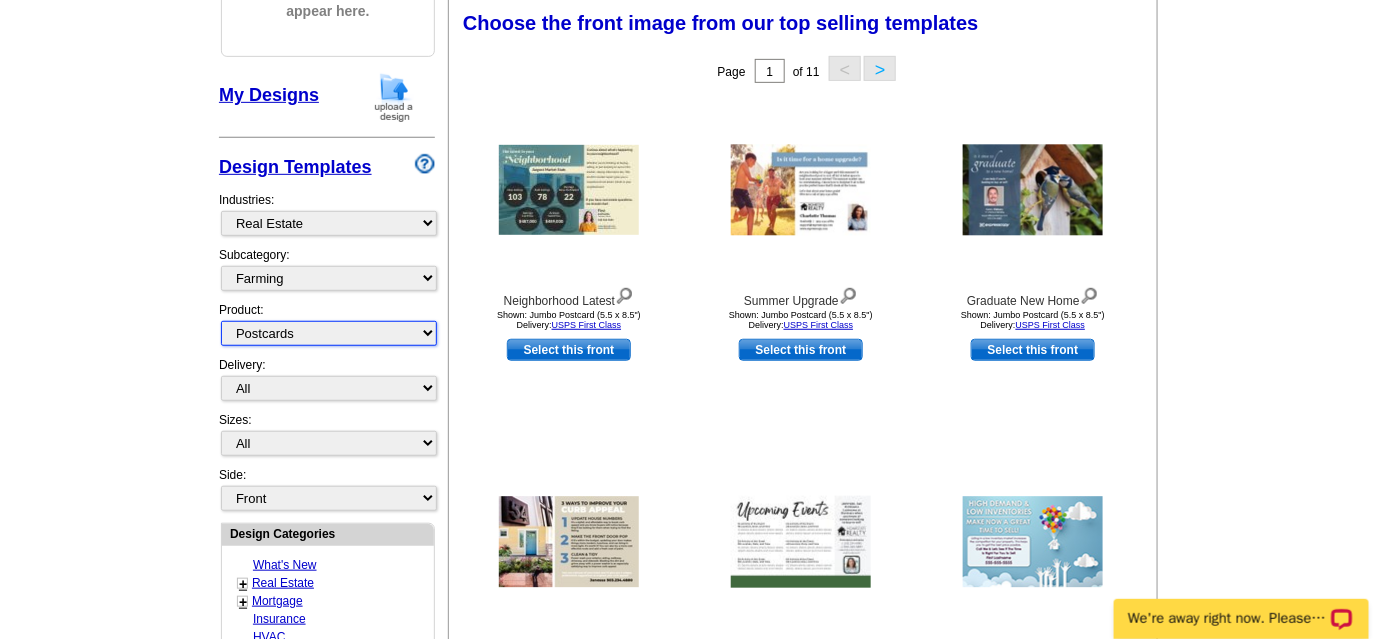 click on "All
Postcards
Letters and flyers
Business Cards
Door Hangers
Greeting Cards" at bounding box center (329, 333) 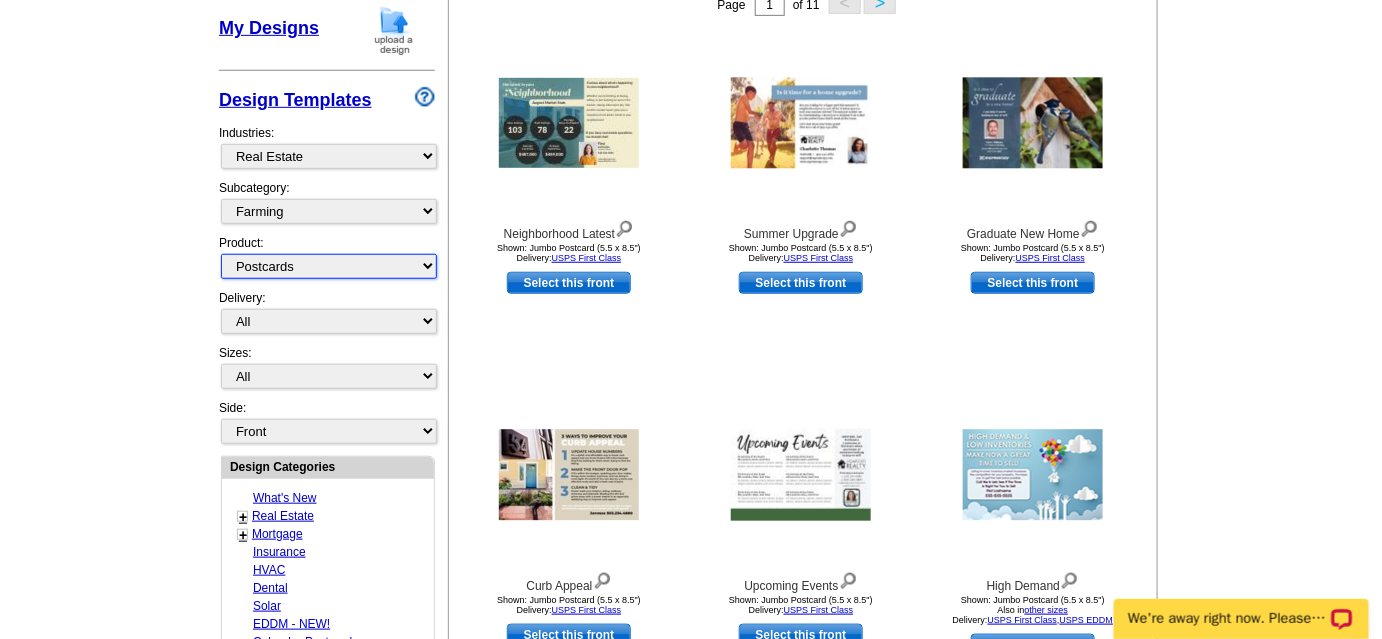 scroll, scrollTop: 364, scrollLeft: 0, axis: vertical 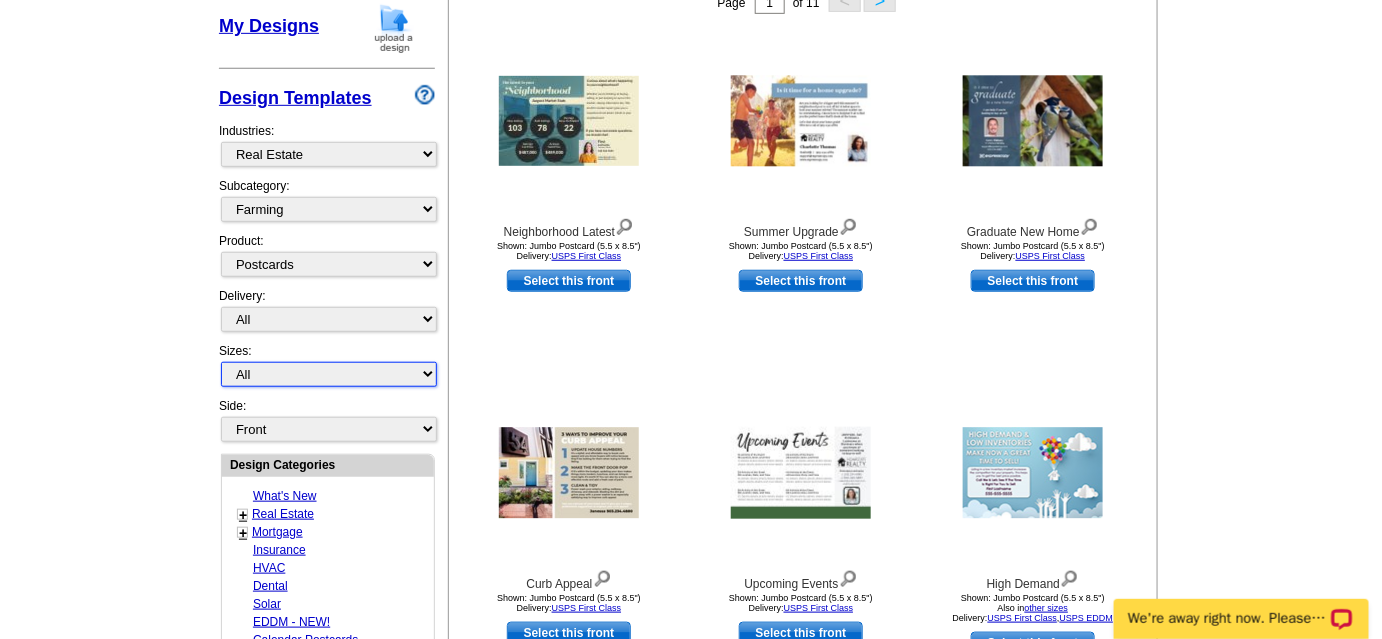 click on "All Jumbo Postcard (5.5" x 8.5") Regular Postcard (4.25" x 5.6") Panoramic Postcard (5.75" x 11.25") Giant Postcard (8.5" x 11") EDDM Postcard (6.125" x 8.25")" at bounding box center (329, 374) 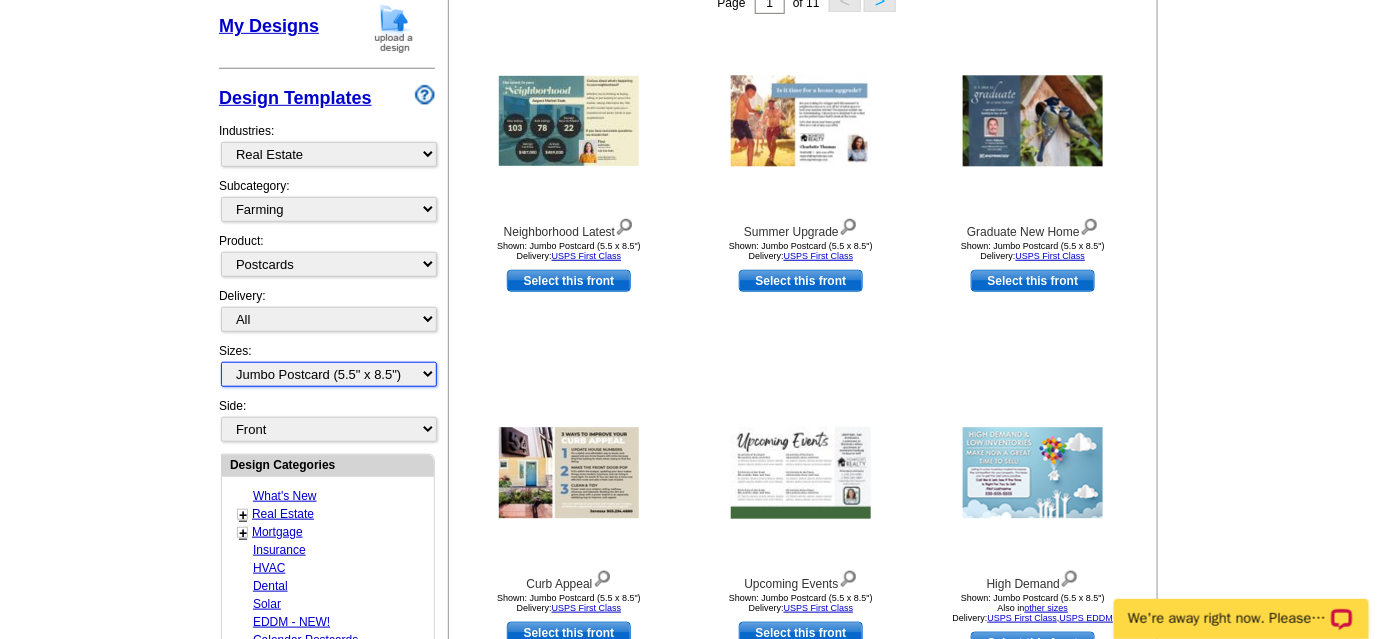 click on "All Jumbo Postcard (5.5" x 8.5") Regular Postcard (4.25" x 5.6") Panoramic Postcard (5.75" x 11.25") Giant Postcard (8.5" x 11") EDDM Postcard (6.125" x 8.25")" at bounding box center [329, 374] 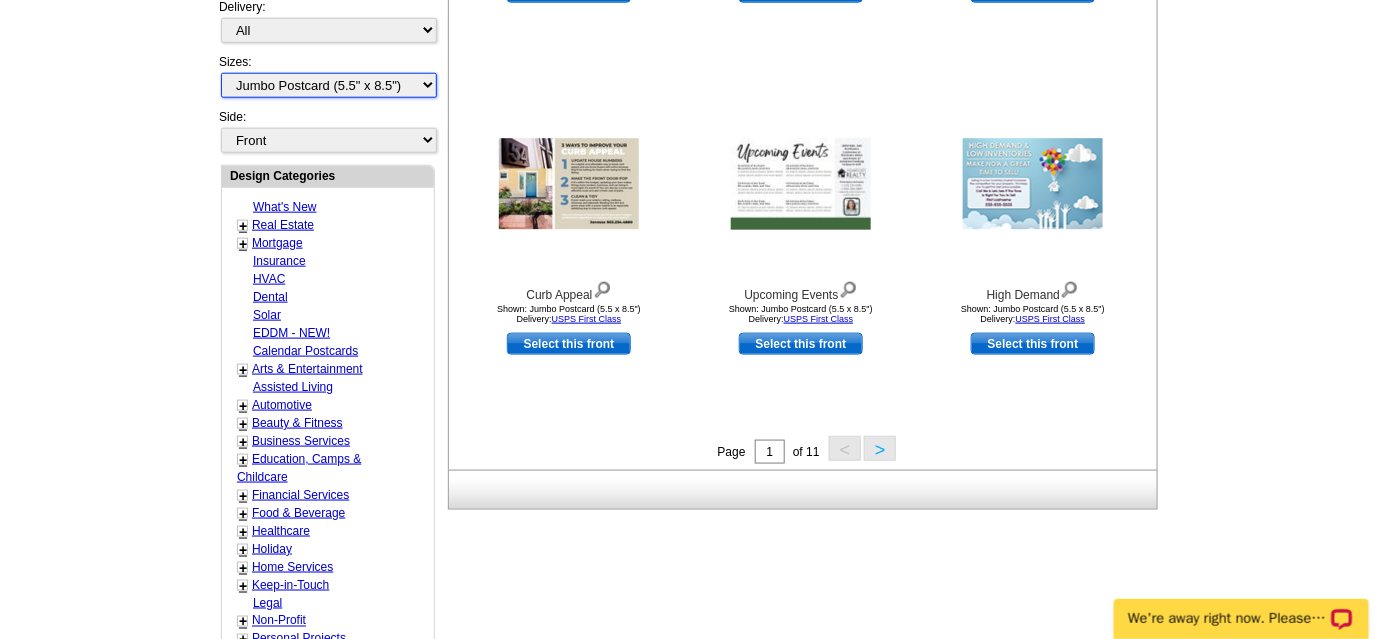 scroll, scrollTop: 659, scrollLeft: 0, axis: vertical 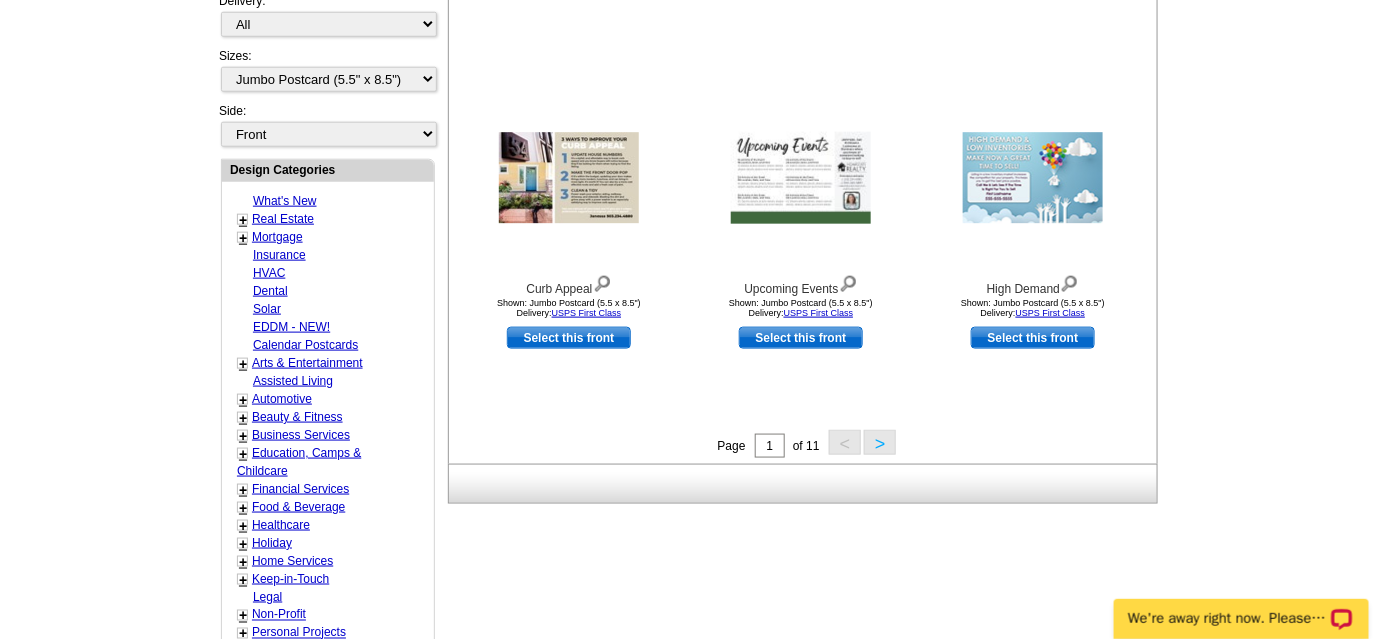click on ">" at bounding box center (880, 442) 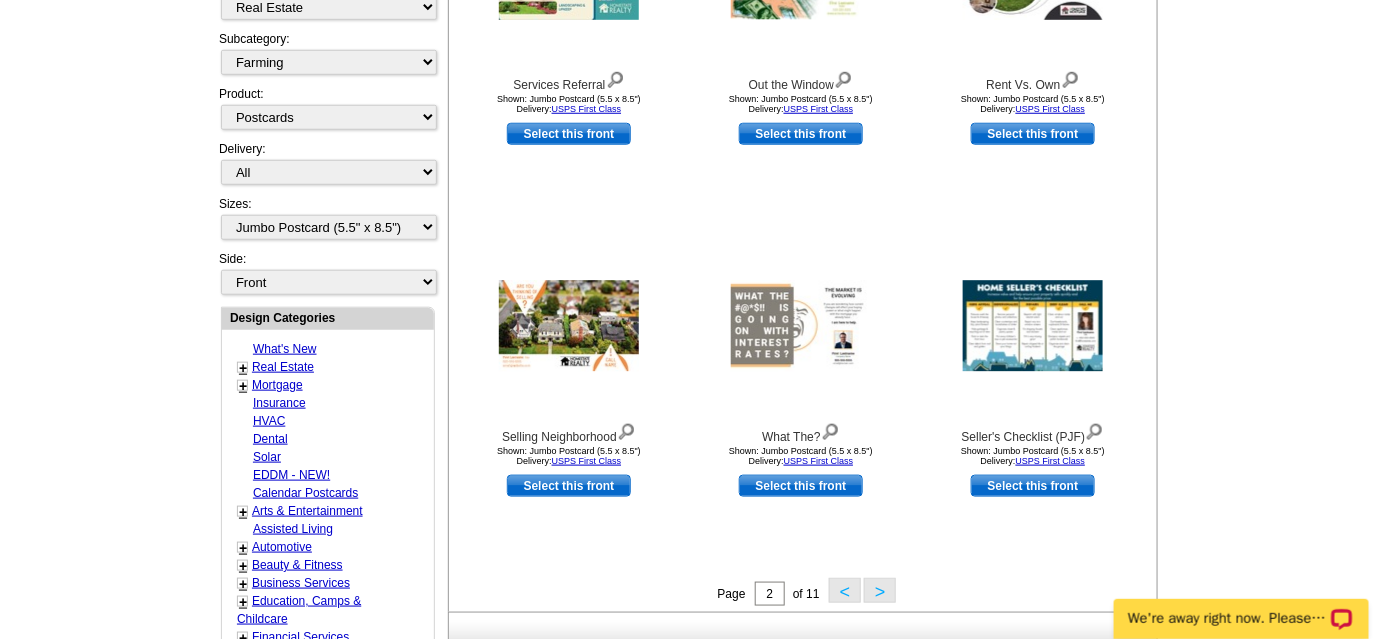 scroll, scrollTop: 522, scrollLeft: 0, axis: vertical 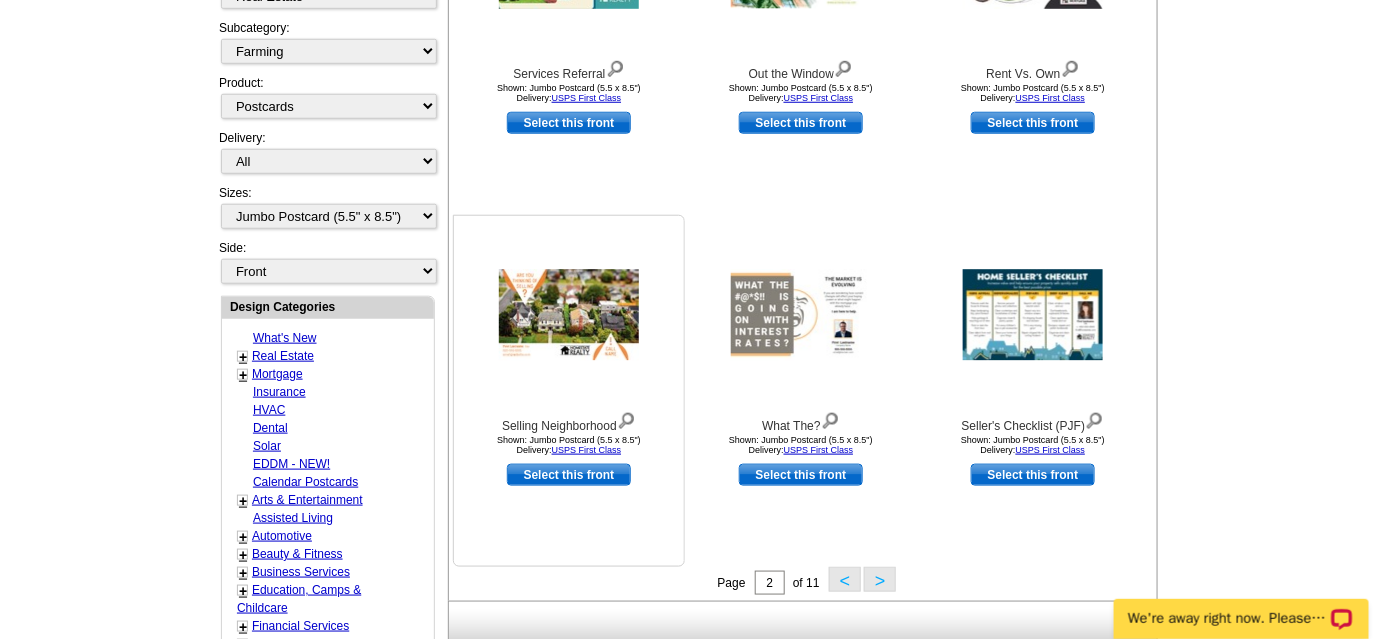click at bounding box center [569, 315] 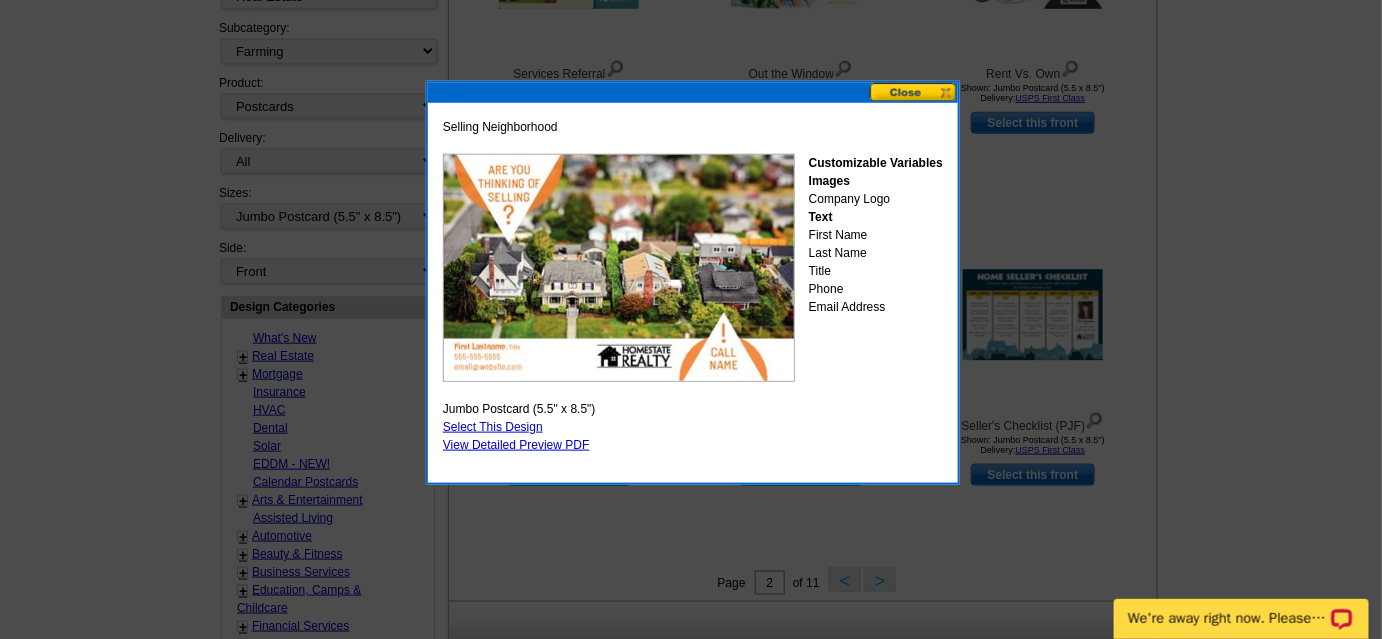 click on "Select This Design" at bounding box center (493, 427) 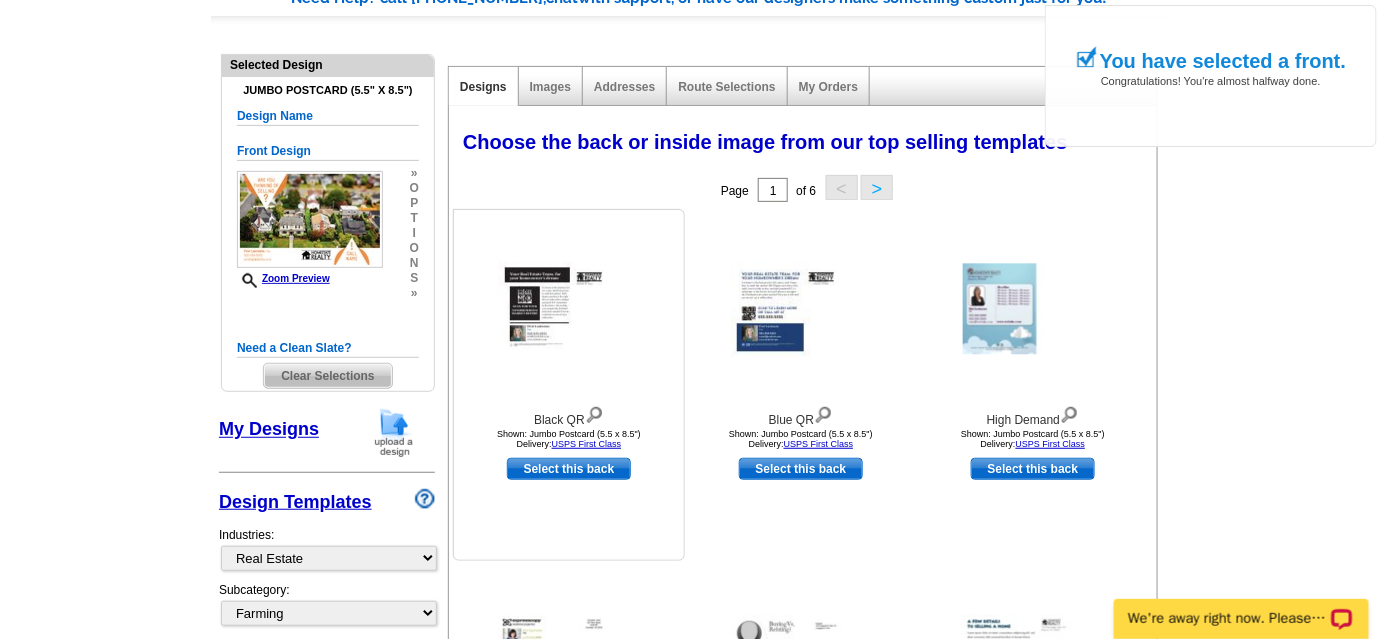 scroll, scrollTop: 181, scrollLeft: 0, axis: vertical 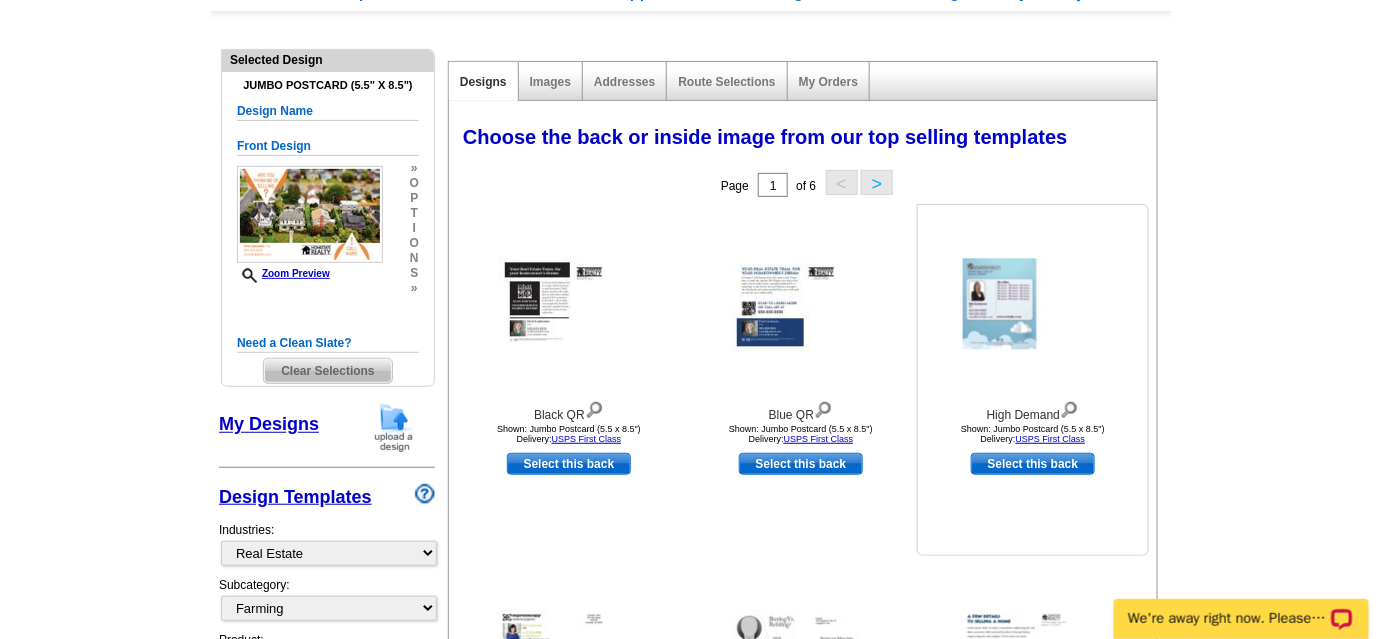 click at bounding box center (1033, 304) 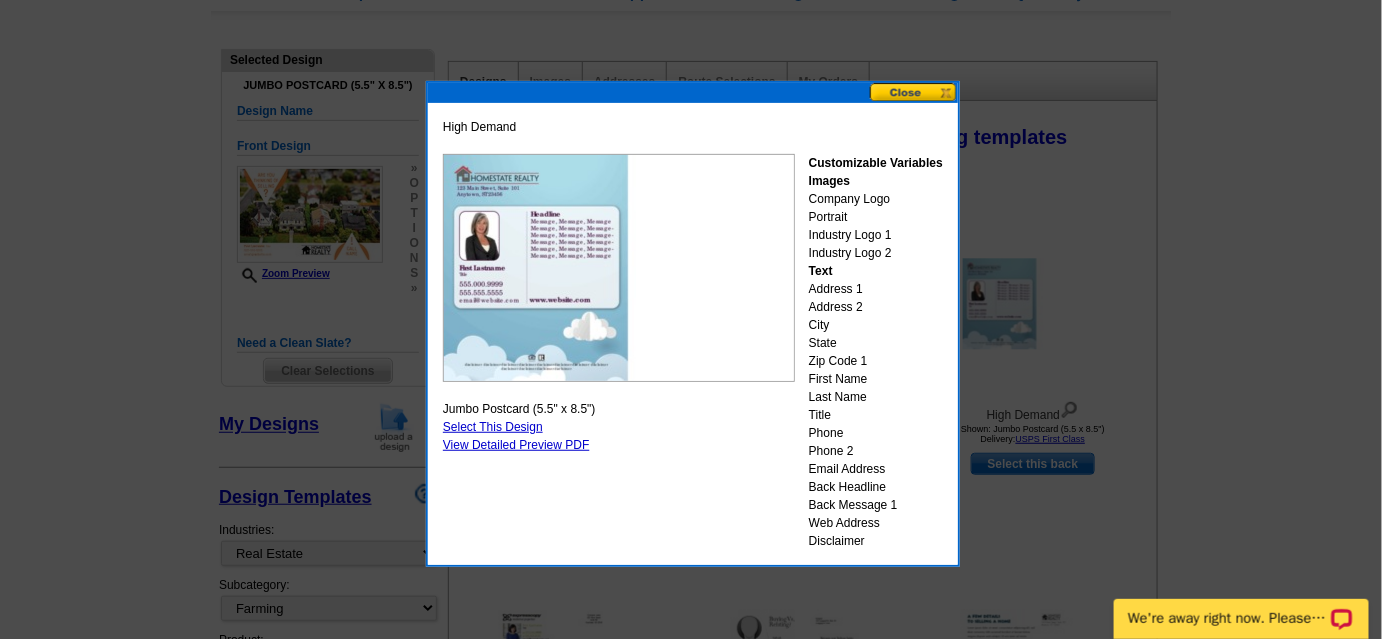 click at bounding box center (914, 92) 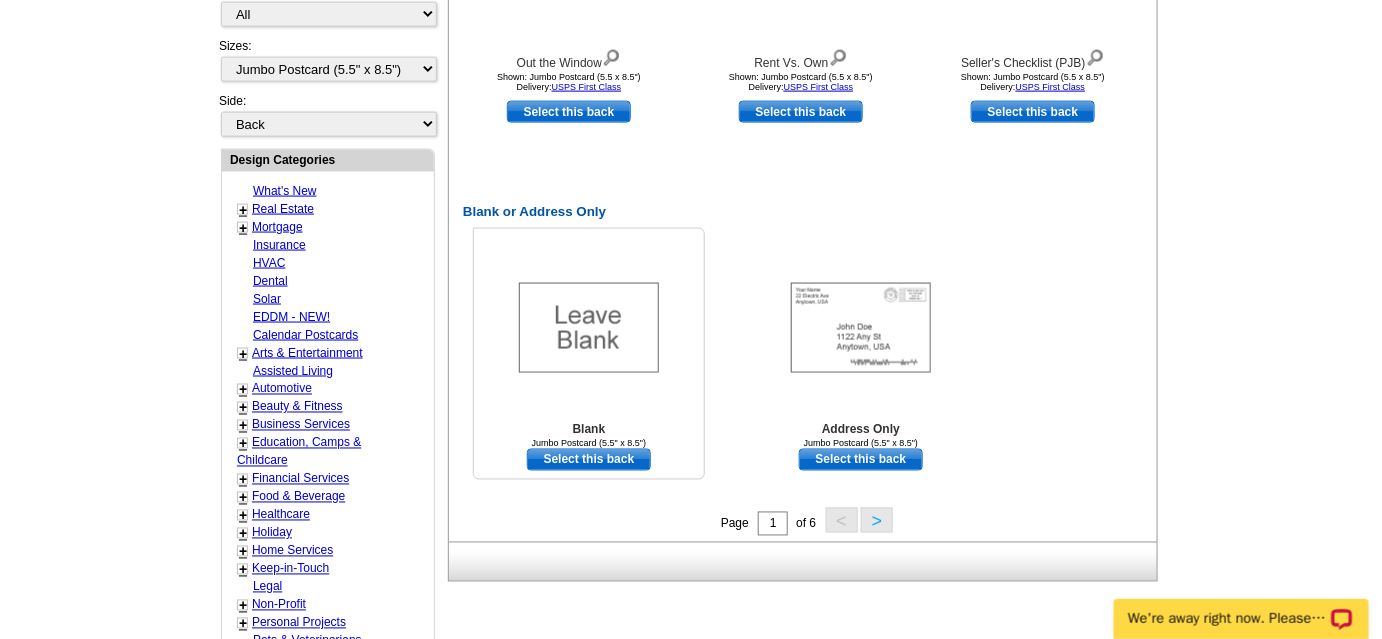 scroll, scrollTop: 886, scrollLeft: 0, axis: vertical 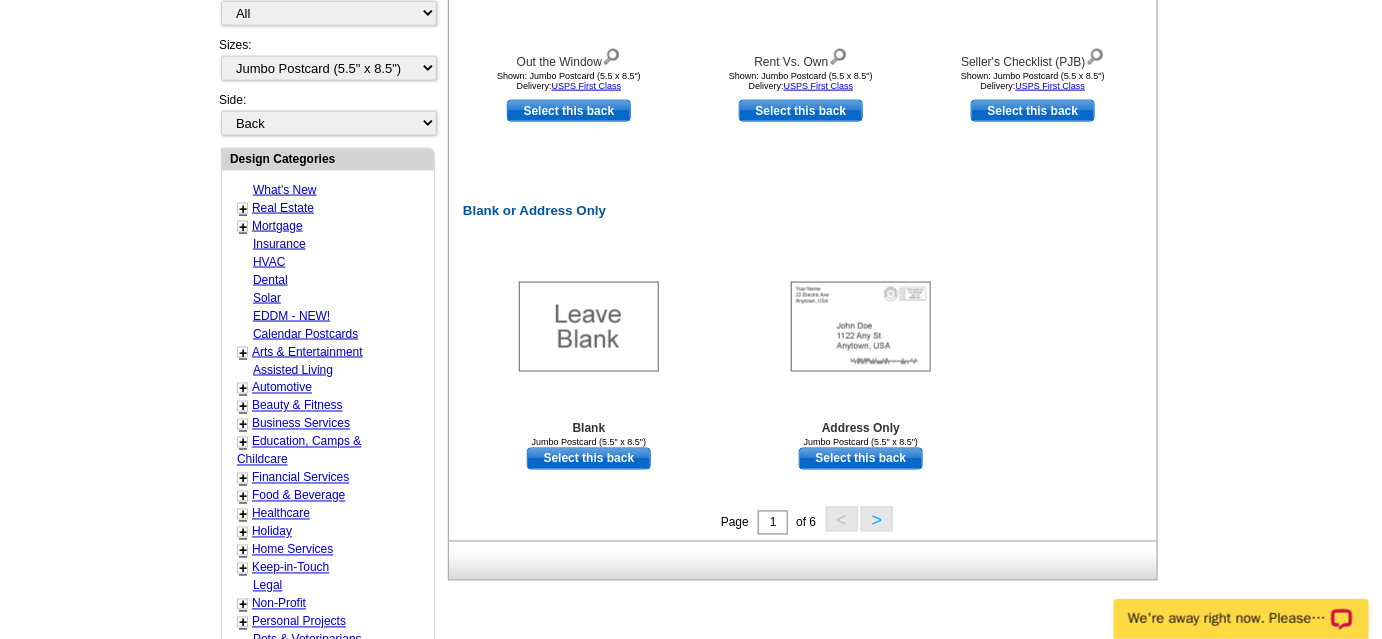 click on ">" at bounding box center (877, 519) 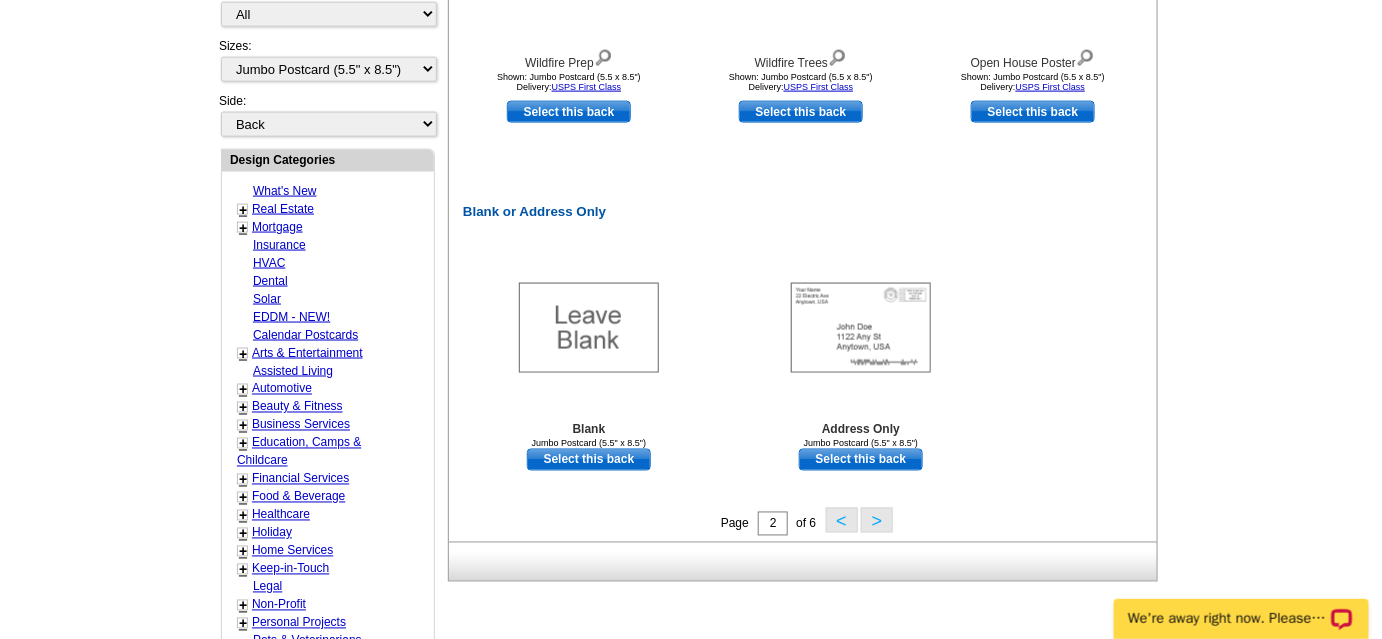 scroll, scrollTop: 886, scrollLeft: 0, axis: vertical 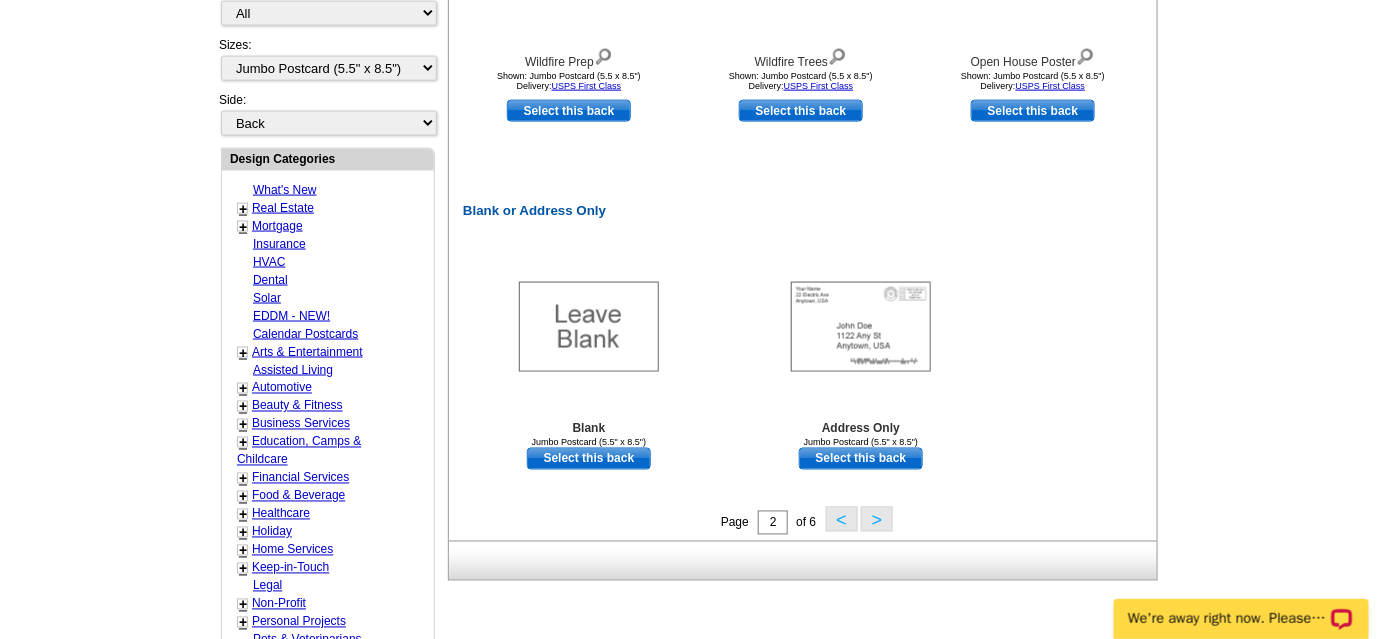 click on ">" at bounding box center [877, 519] 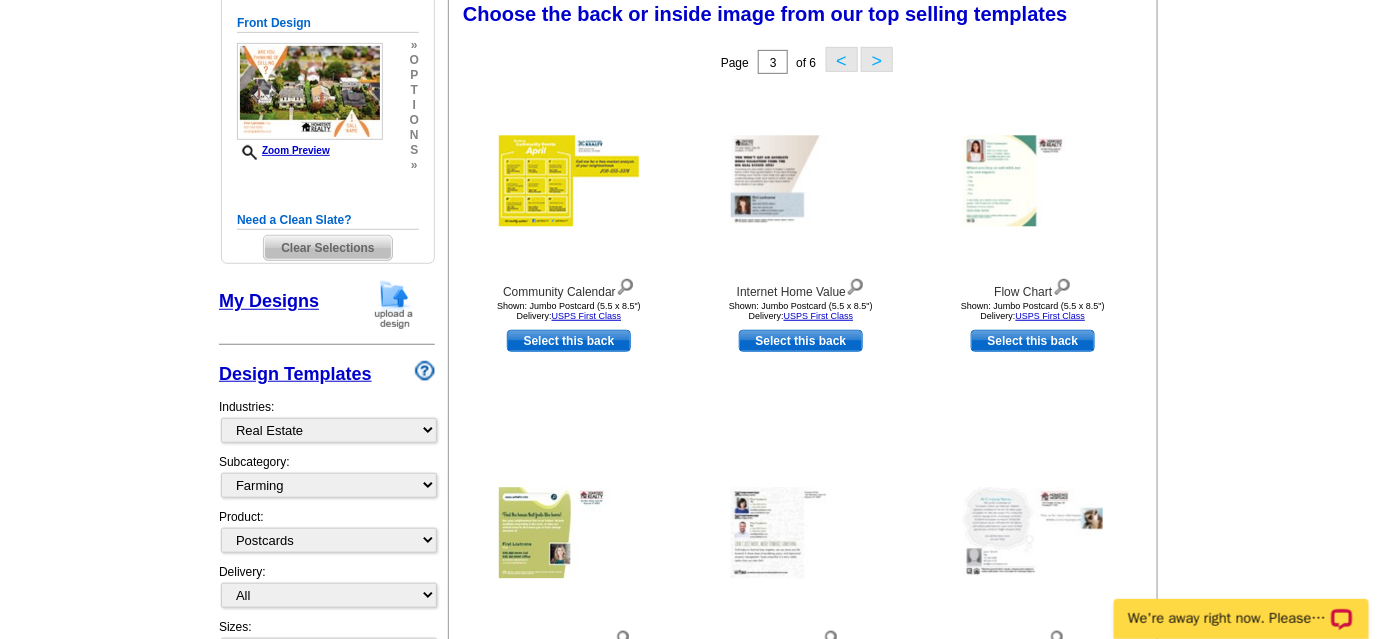 scroll, scrollTop: 295, scrollLeft: 0, axis: vertical 